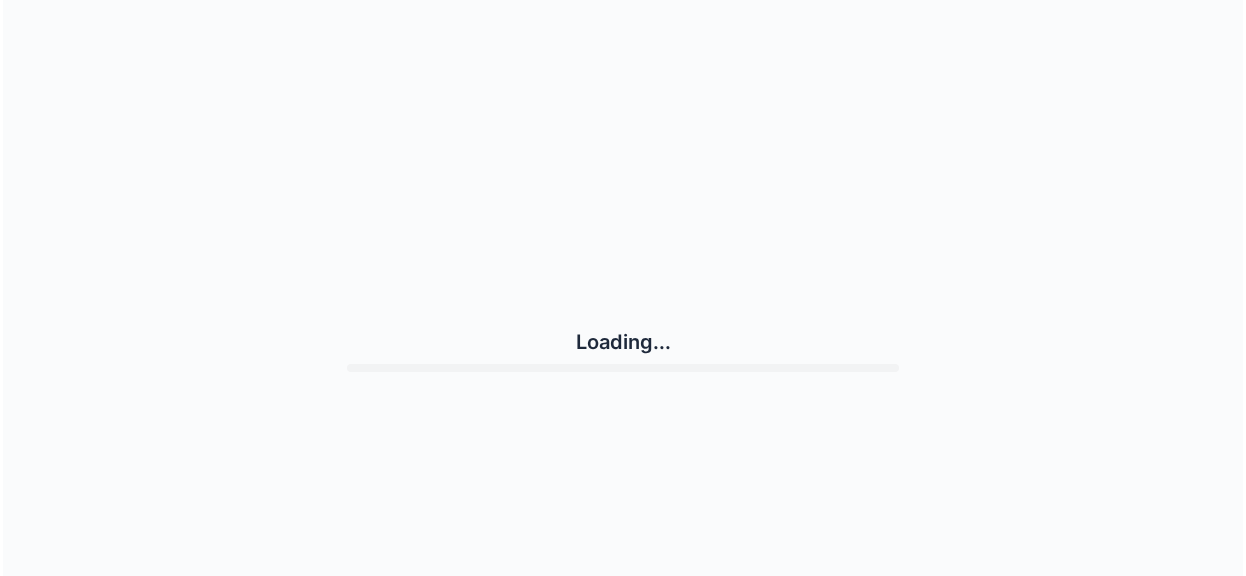 scroll, scrollTop: 0, scrollLeft: 0, axis: both 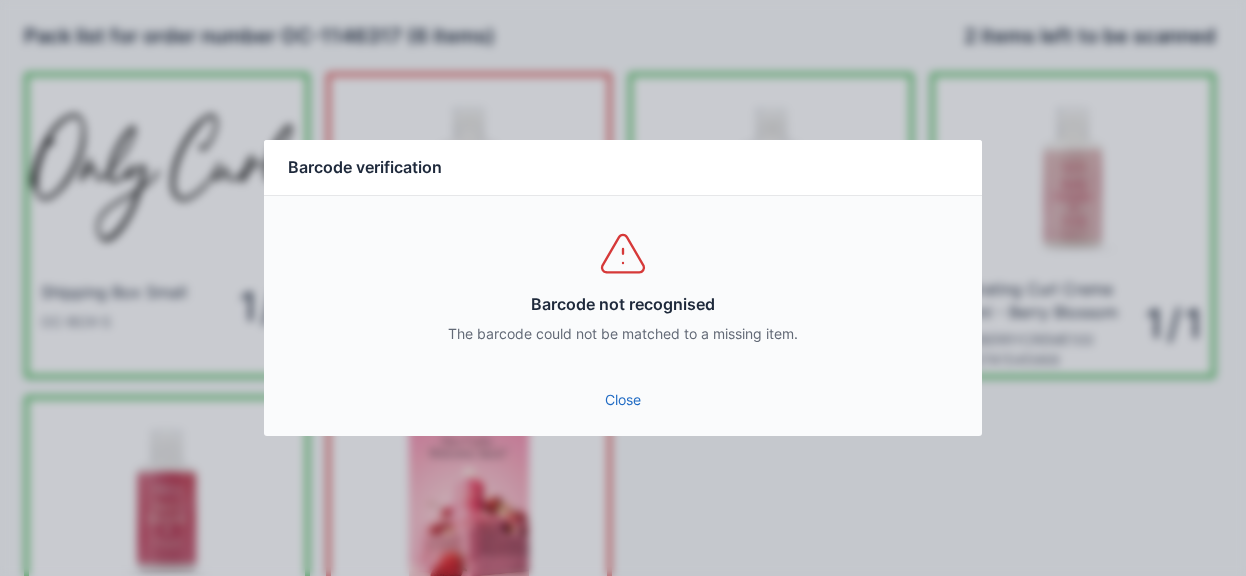 click on "Close" at bounding box center [623, 400] 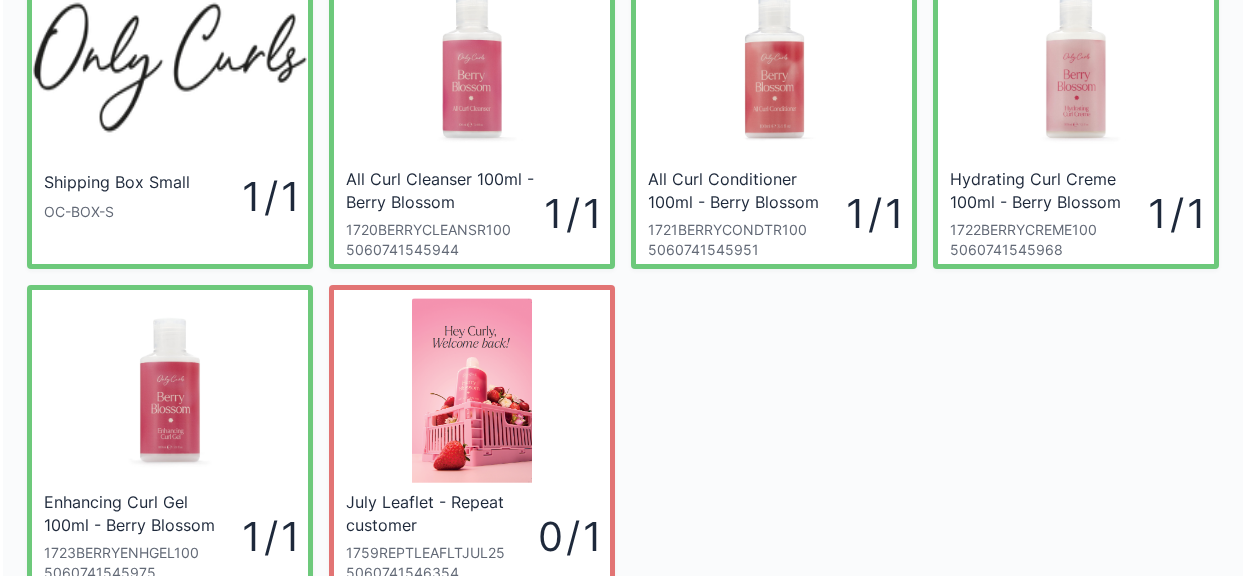 scroll, scrollTop: 260, scrollLeft: 0, axis: vertical 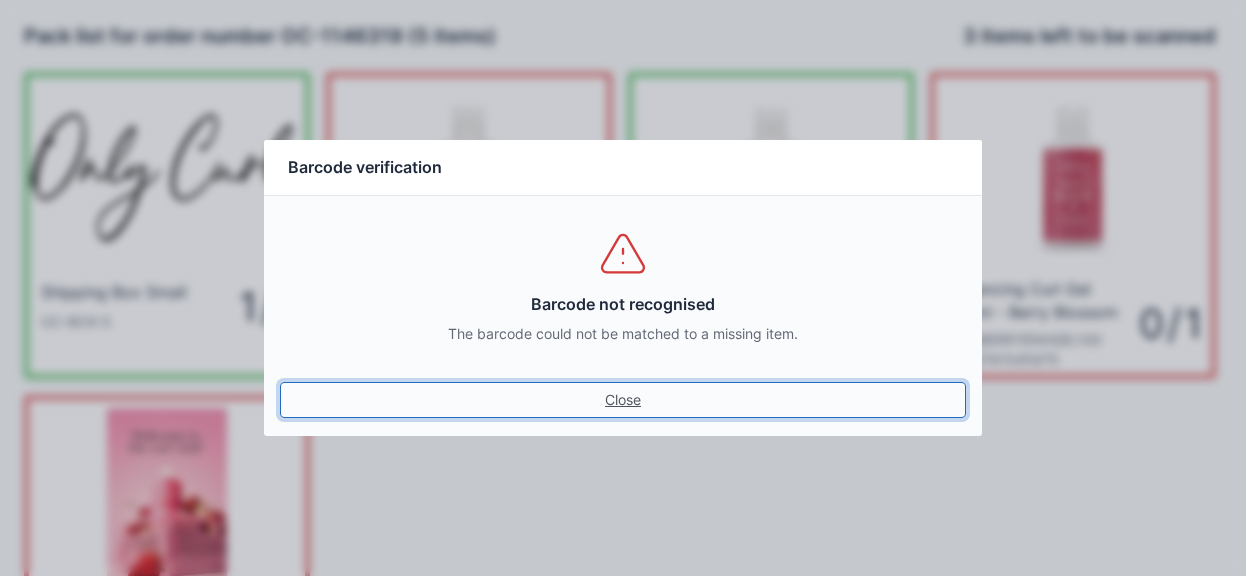 click on "Close" at bounding box center (623, 400) 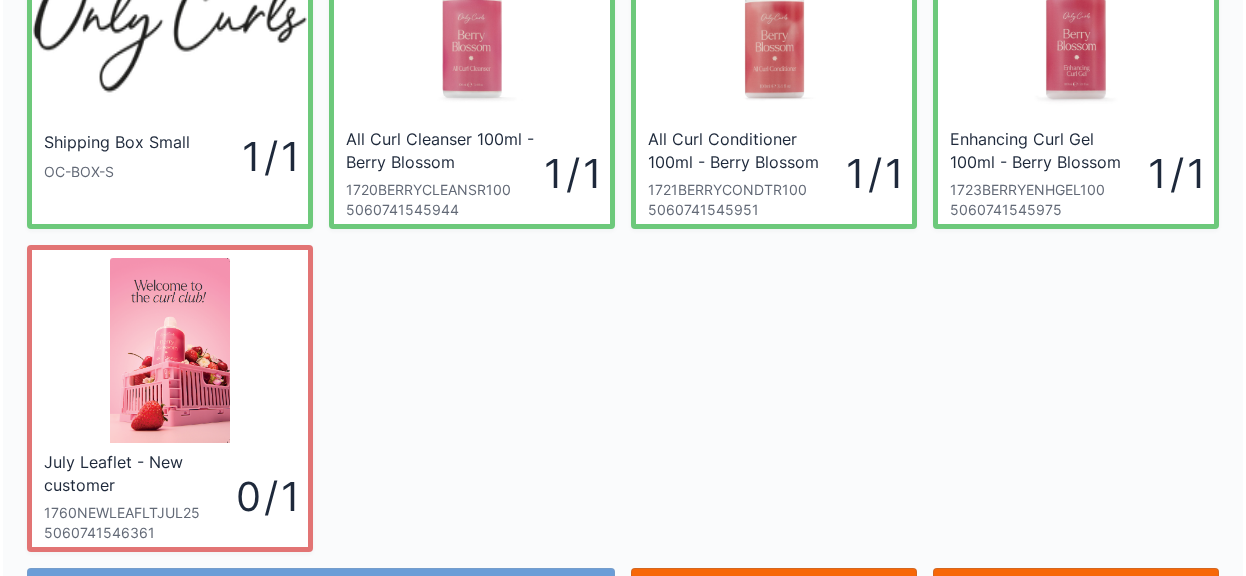 scroll, scrollTop: 260, scrollLeft: 0, axis: vertical 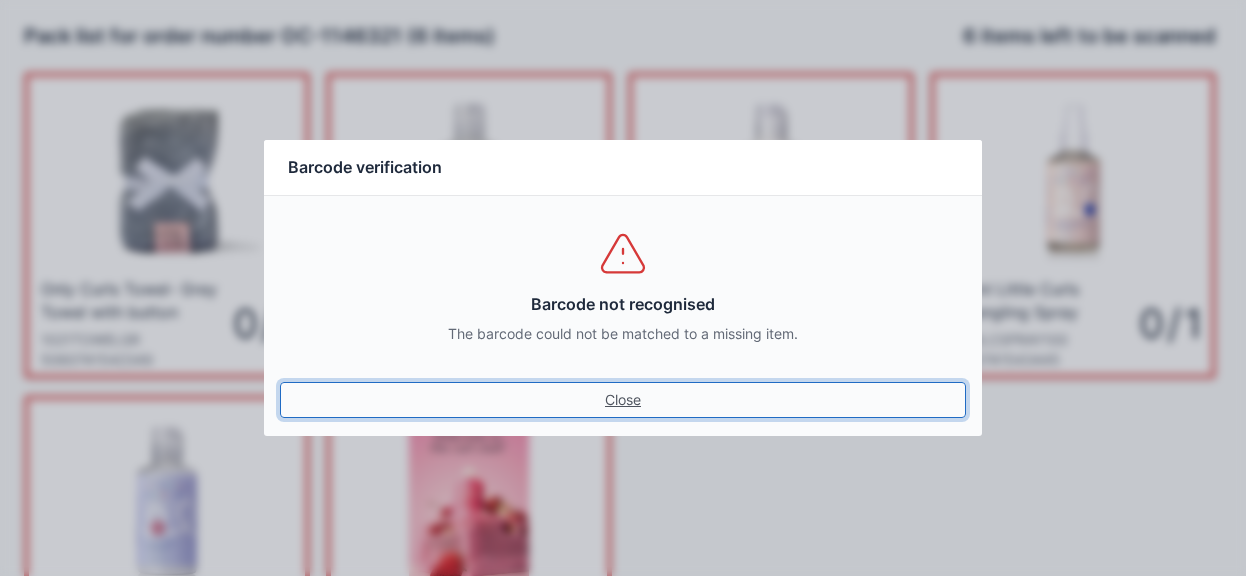 click on "Close" at bounding box center [623, 400] 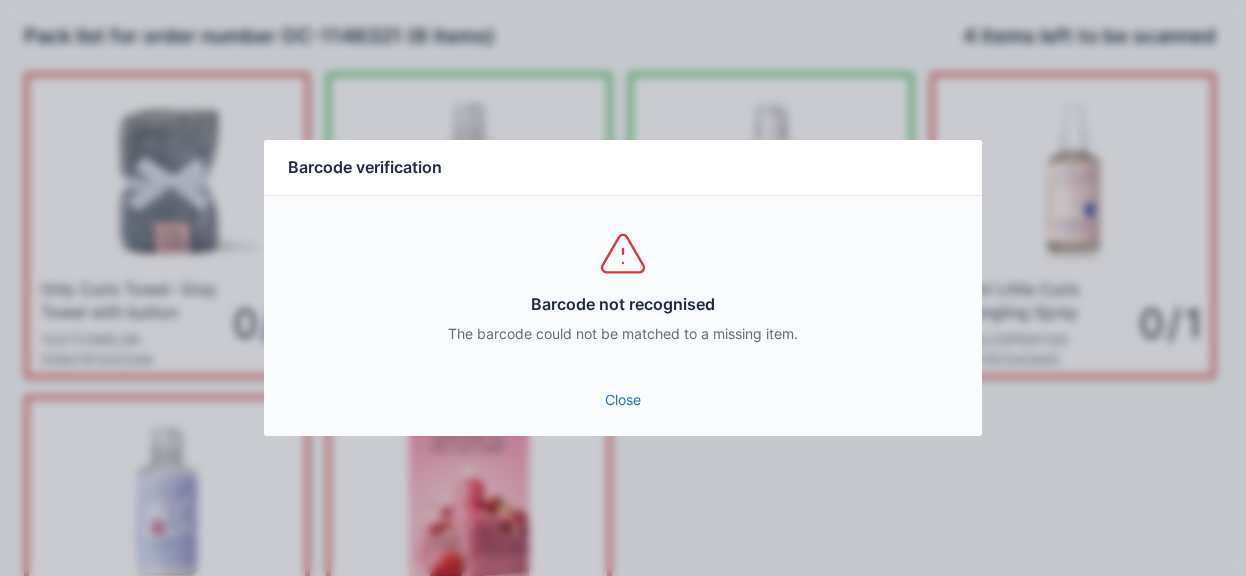 click on "Close" at bounding box center [623, 400] 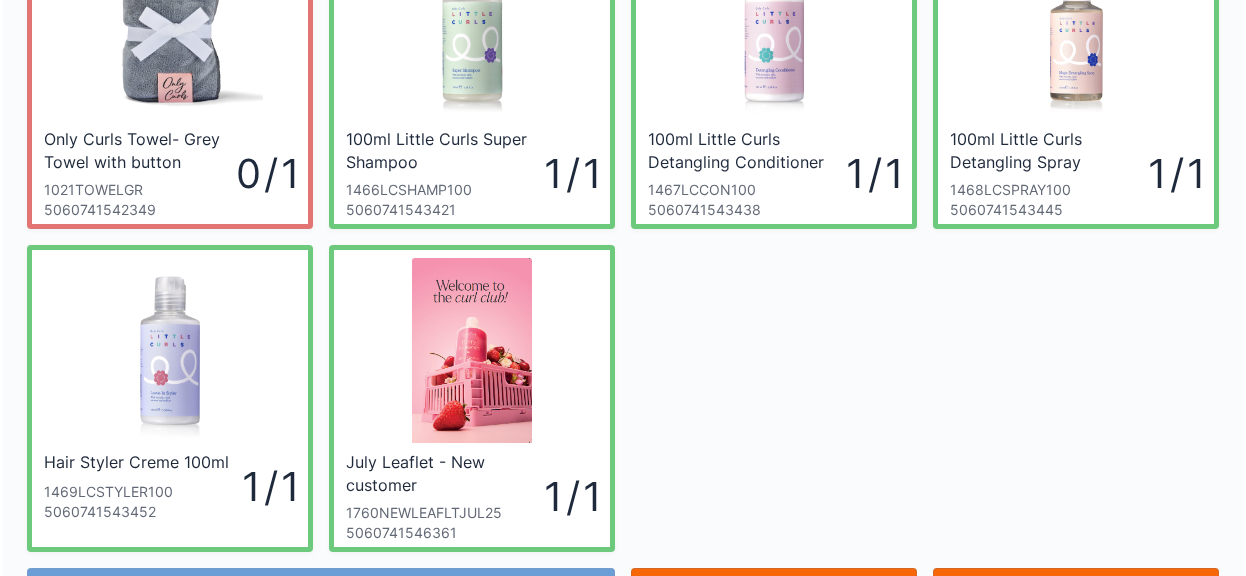 scroll, scrollTop: 0, scrollLeft: 0, axis: both 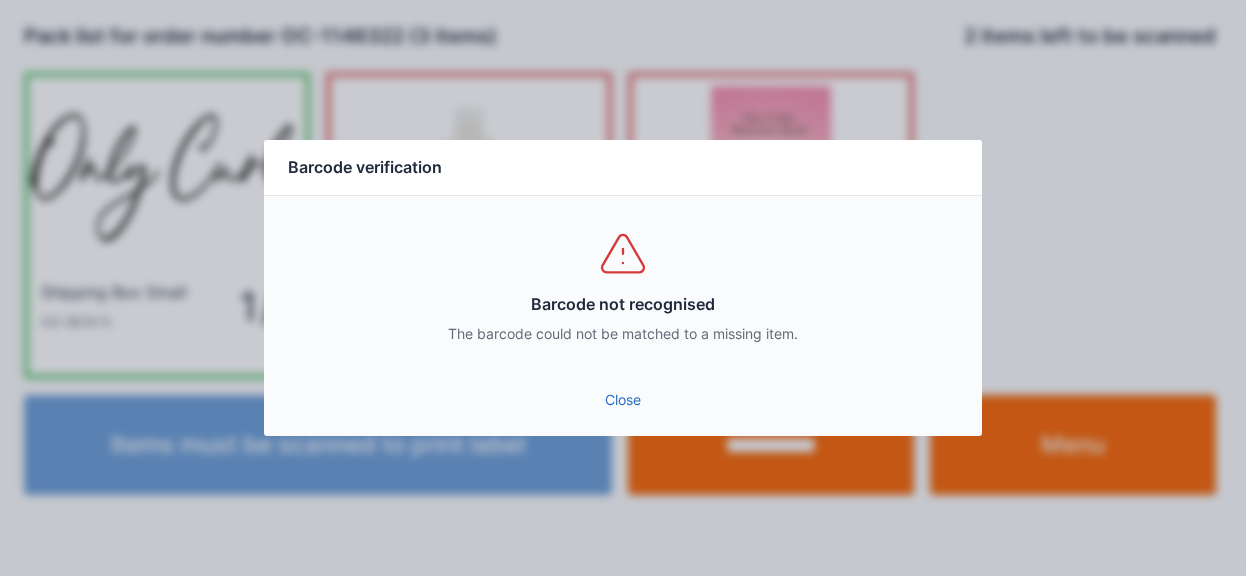 click on "Close" at bounding box center [623, 400] 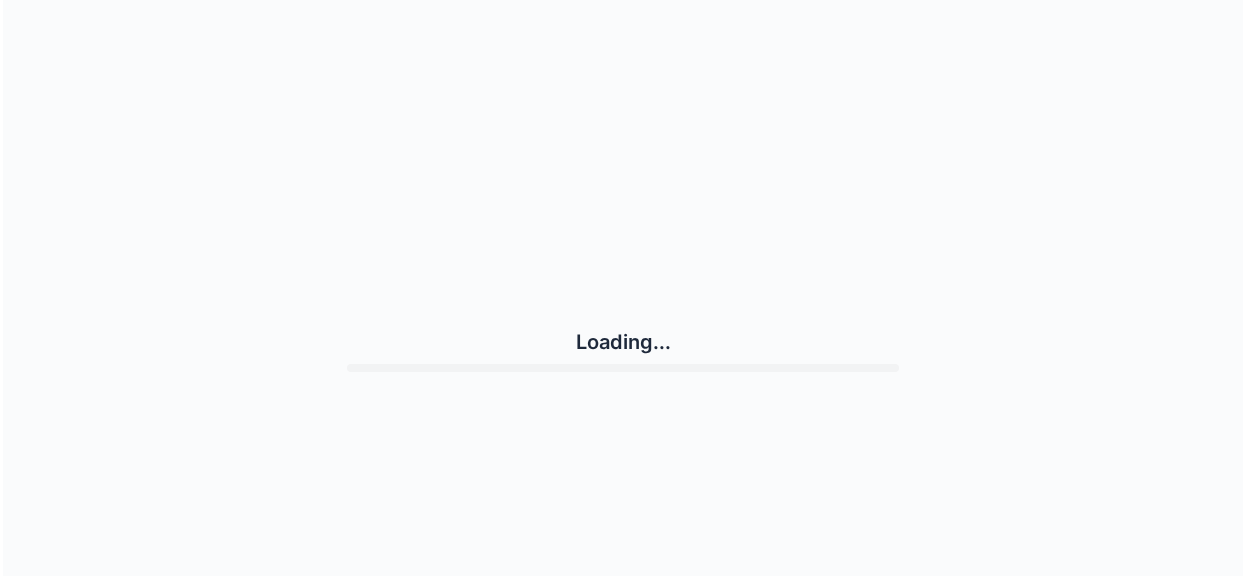 scroll, scrollTop: 0, scrollLeft: 0, axis: both 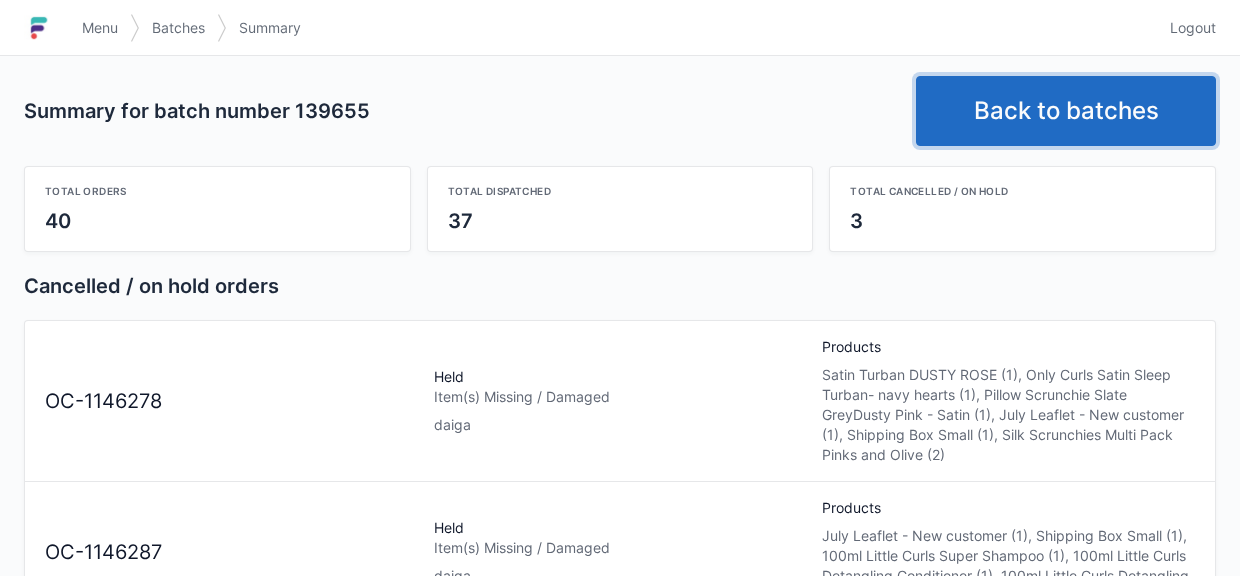 click on "Back to batches" at bounding box center [1066, 111] 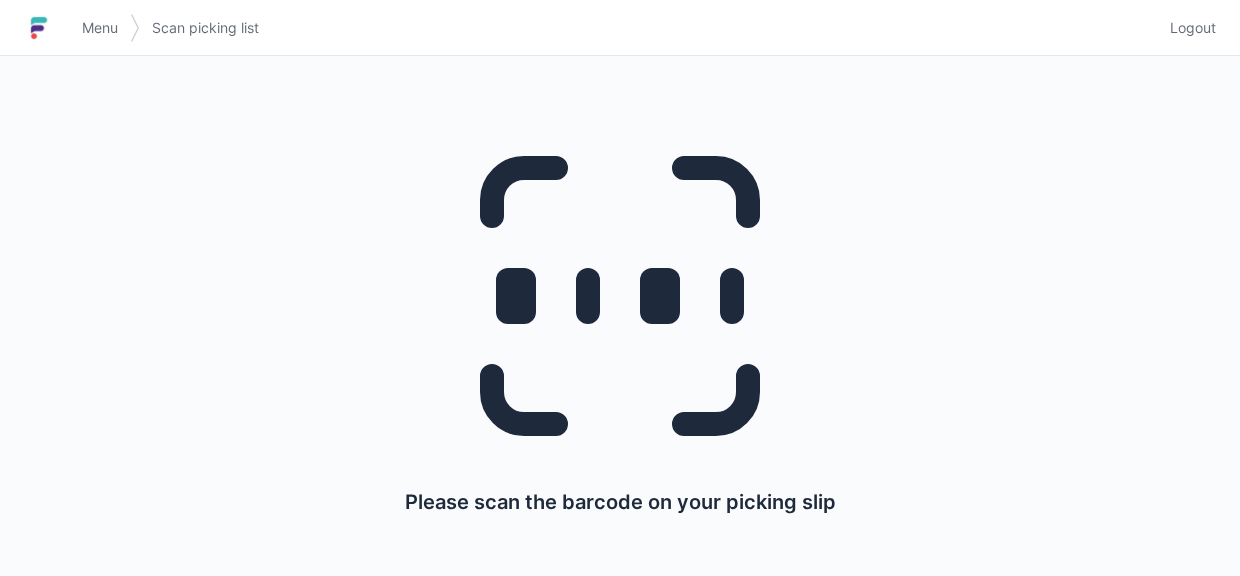scroll, scrollTop: 0, scrollLeft: 0, axis: both 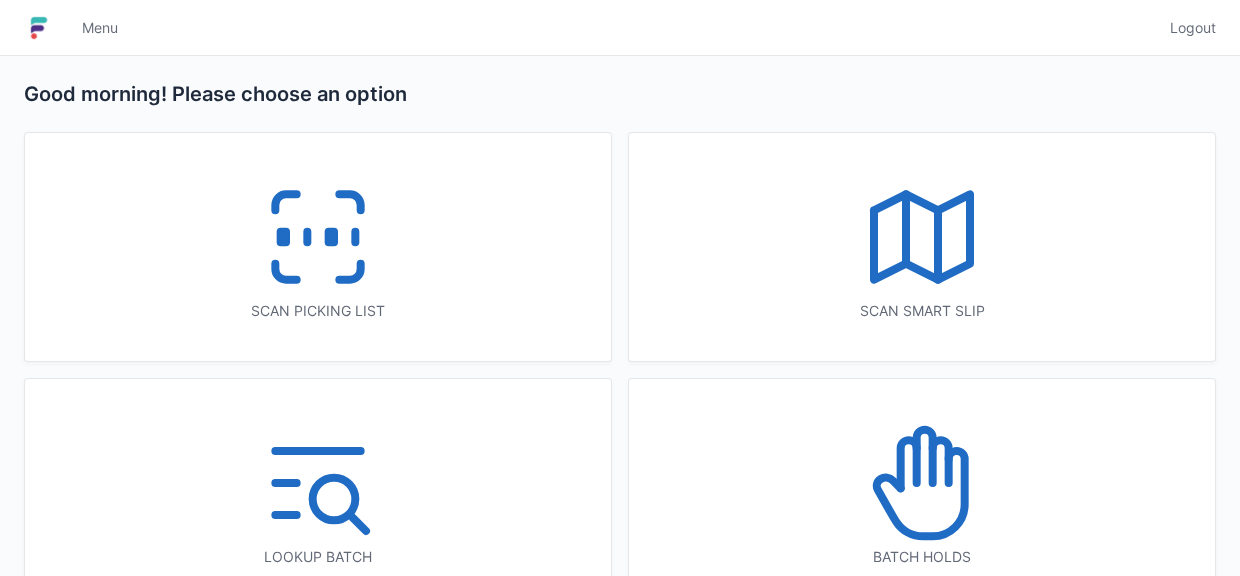 click 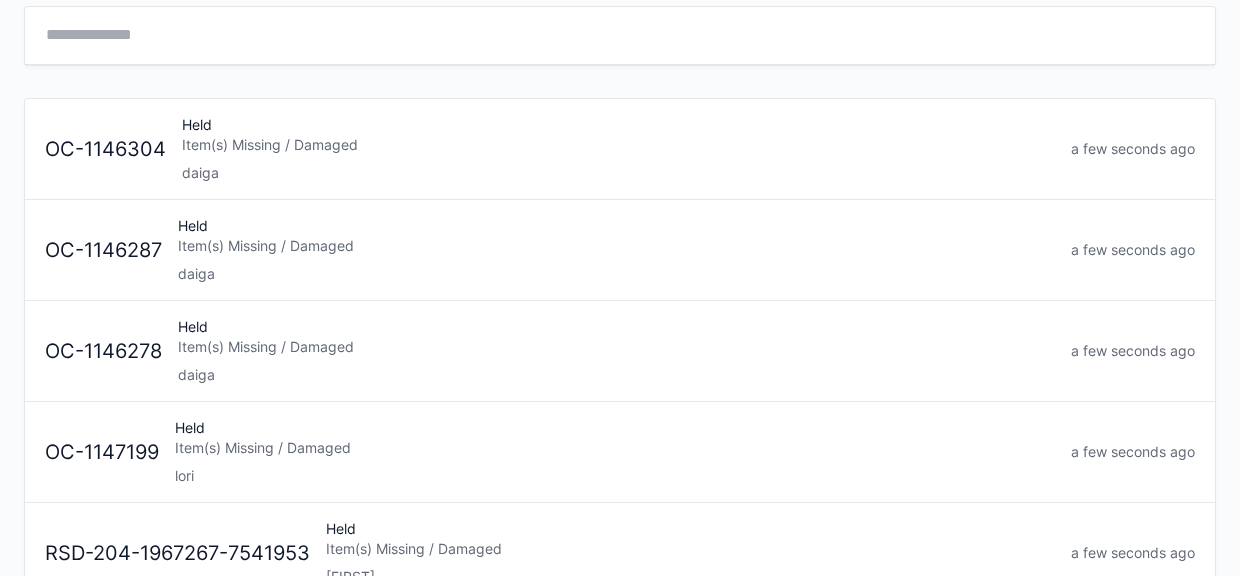 scroll, scrollTop: 135, scrollLeft: 0, axis: vertical 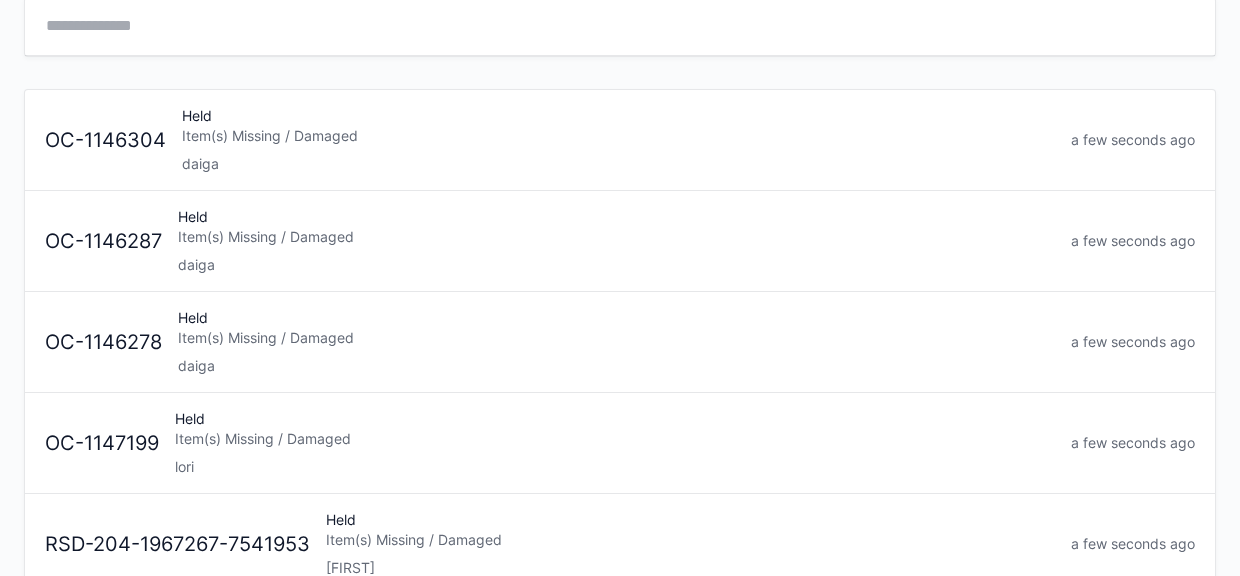 click on "Item(s) Missing / Damaged" at bounding box center (618, 136) 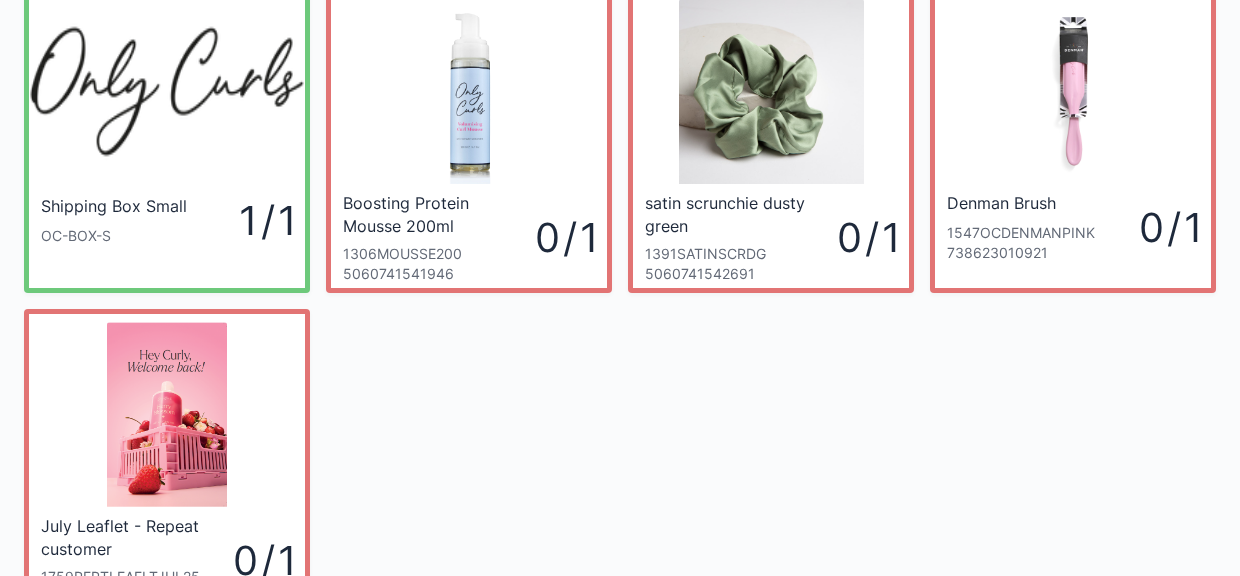 scroll, scrollTop: 260, scrollLeft: 0, axis: vertical 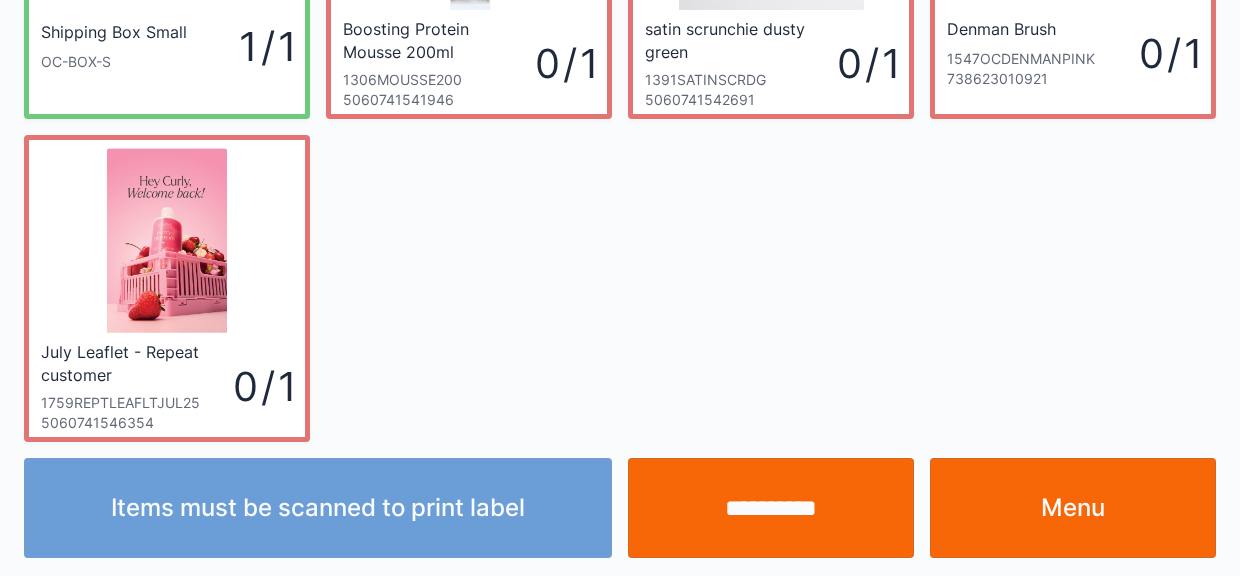 click on "Menu" at bounding box center (1073, 508) 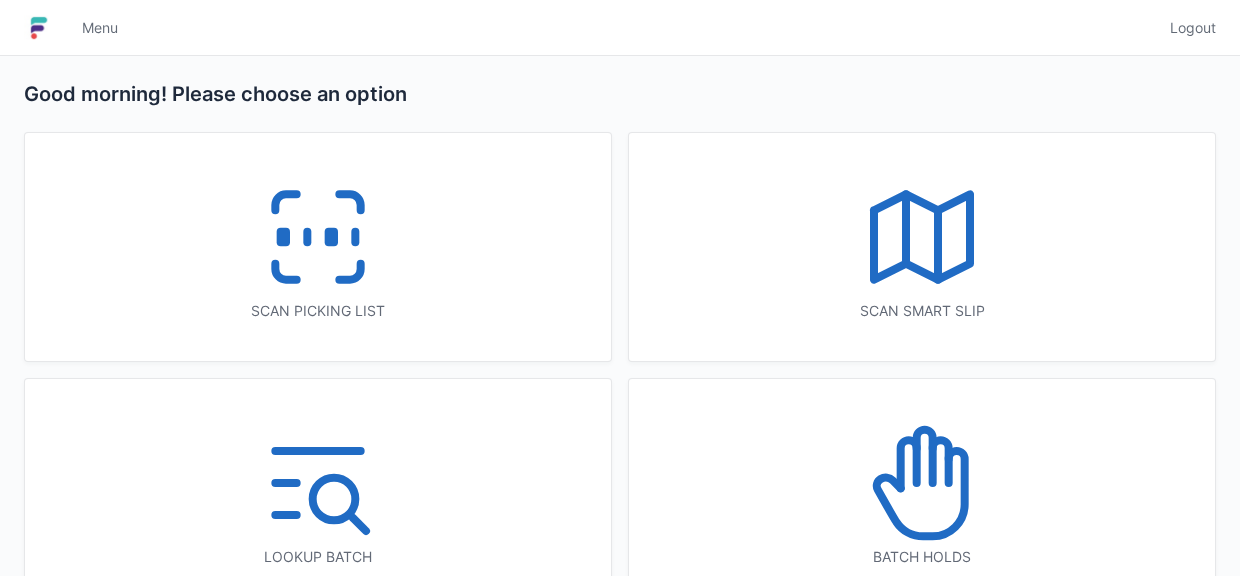 scroll, scrollTop: 0, scrollLeft: 0, axis: both 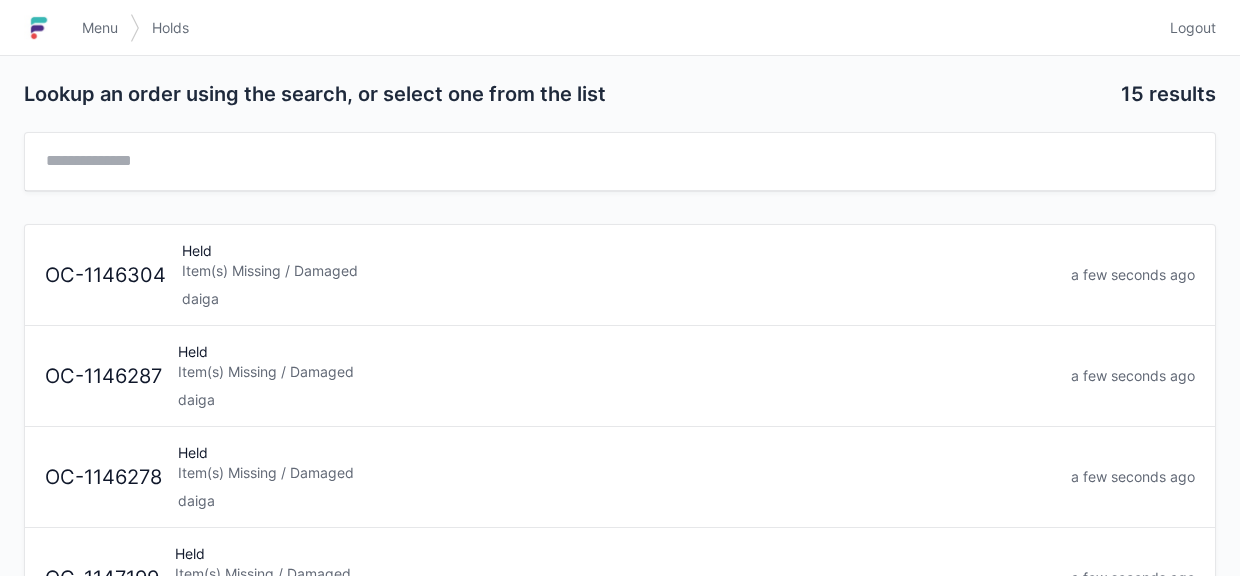 click on "daiga" at bounding box center (616, 400) 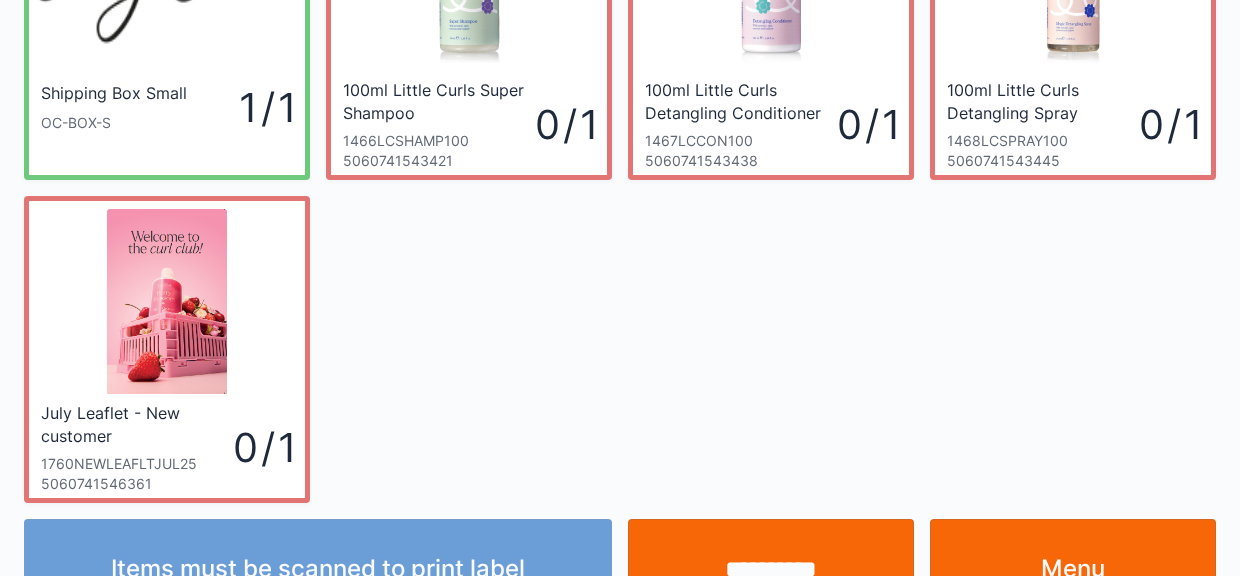 scroll, scrollTop: 260, scrollLeft: 0, axis: vertical 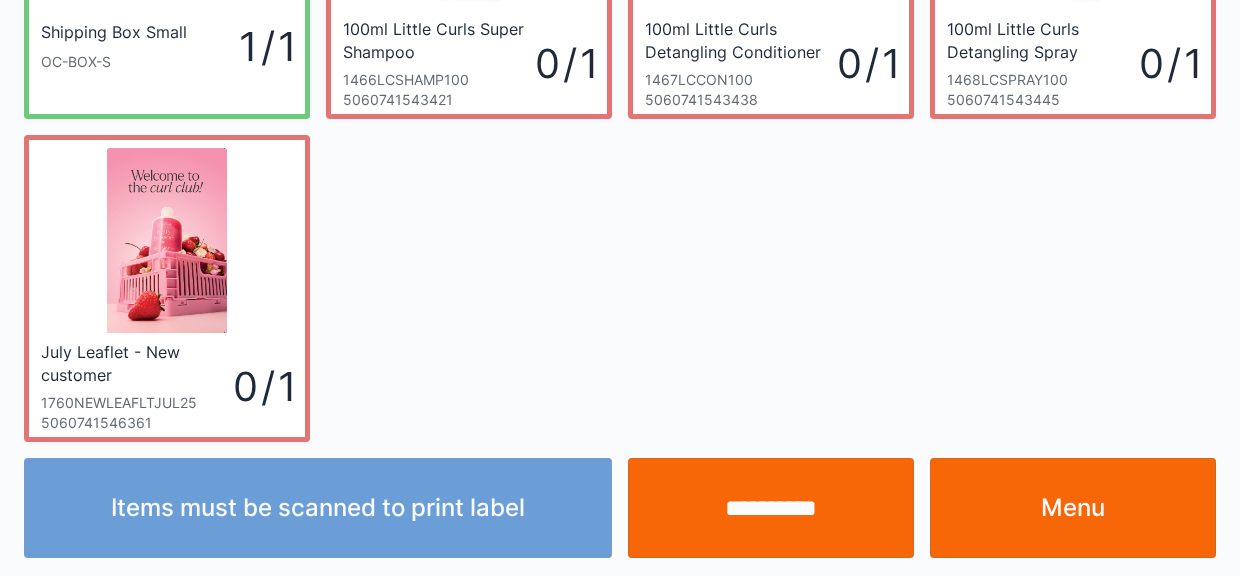 click on "Menu" at bounding box center (1073, 508) 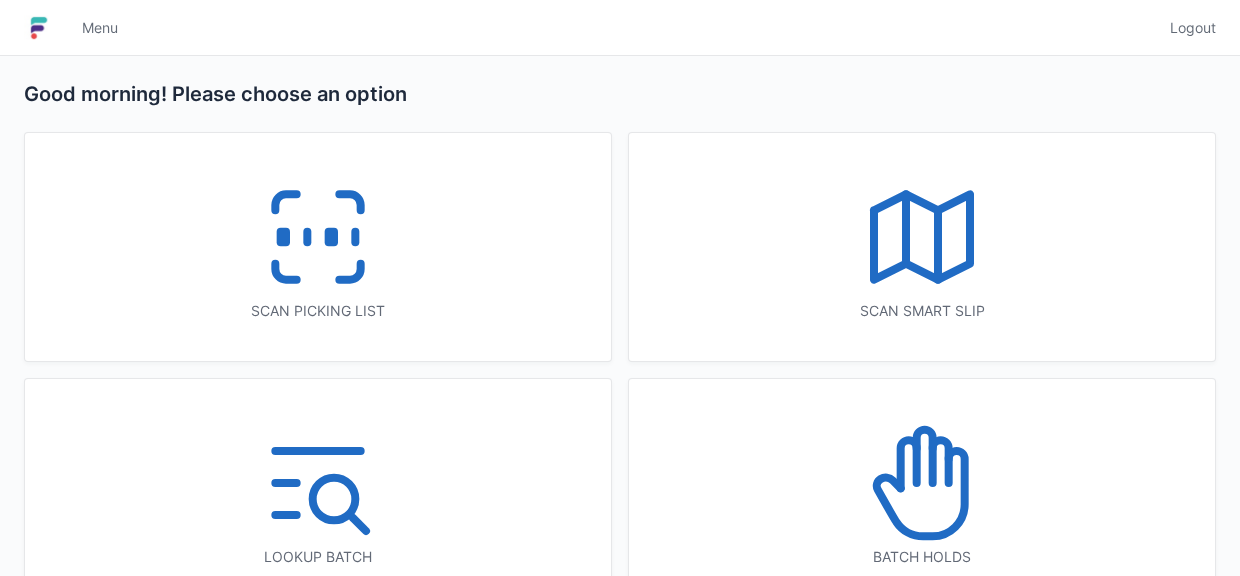scroll, scrollTop: 0, scrollLeft: 0, axis: both 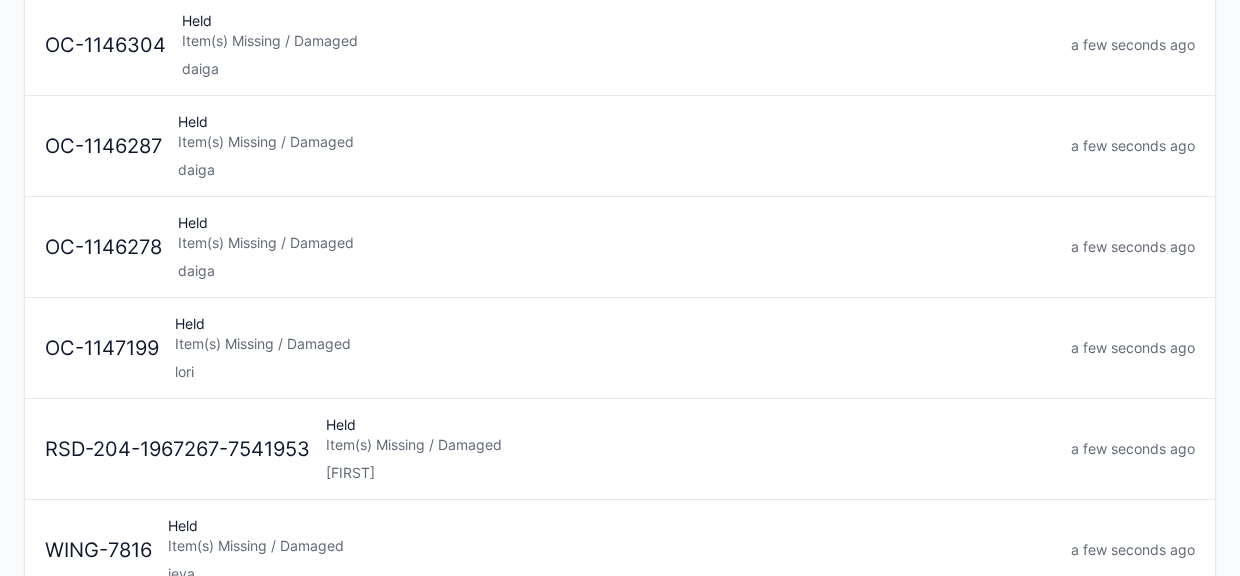 click on "daiga" at bounding box center (616, 271) 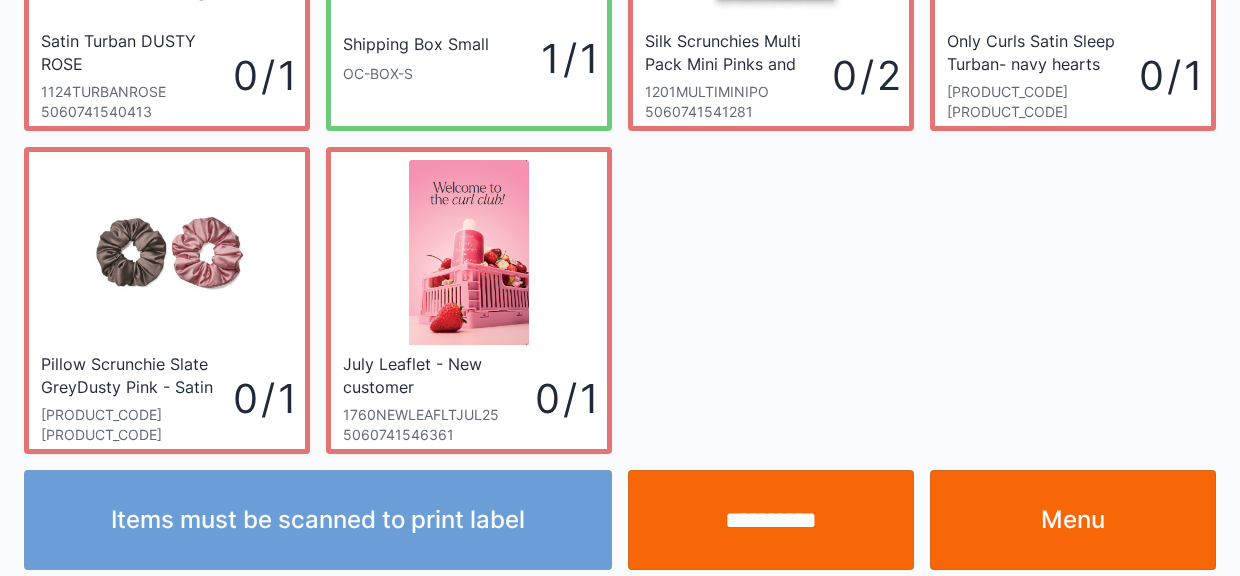 scroll, scrollTop: 260, scrollLeft: 0, axis: vertical 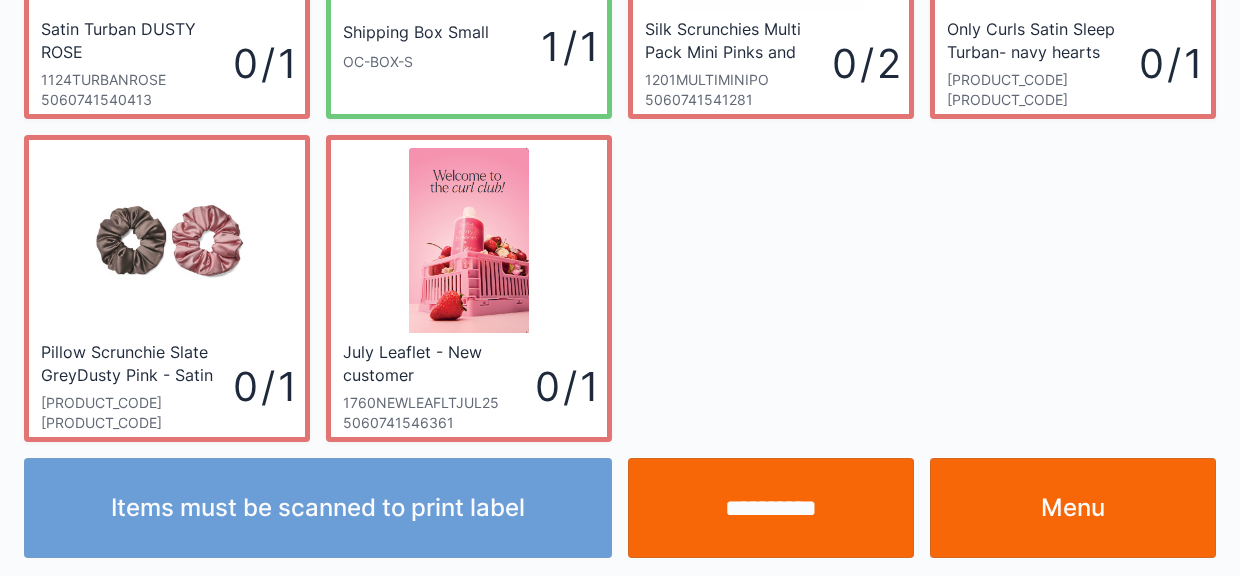 click on "Menu" at bounding box center [1073, 508] 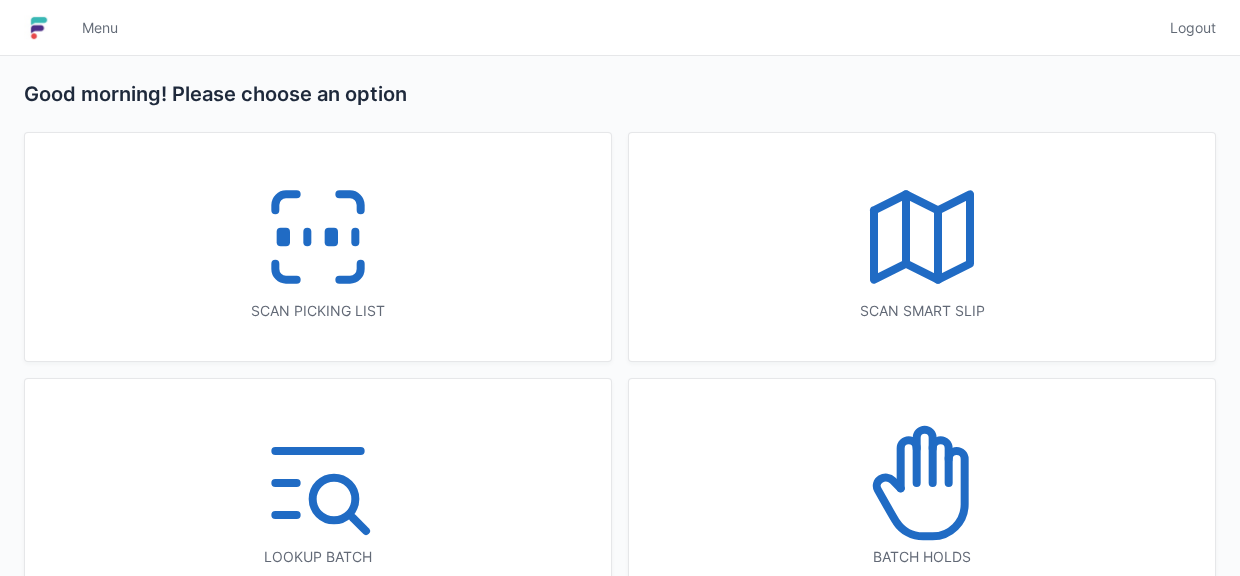 scroll, scrollTop: 0, scrollLeft: 0, axis: both 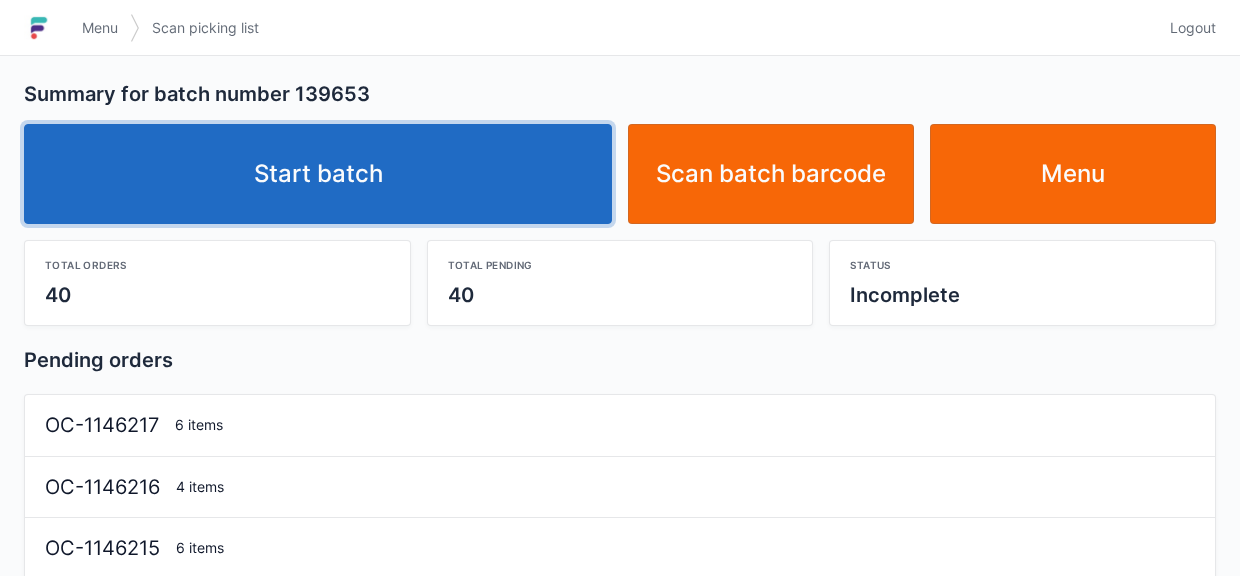 click on "Start batch" at bounding box center [318, 174] 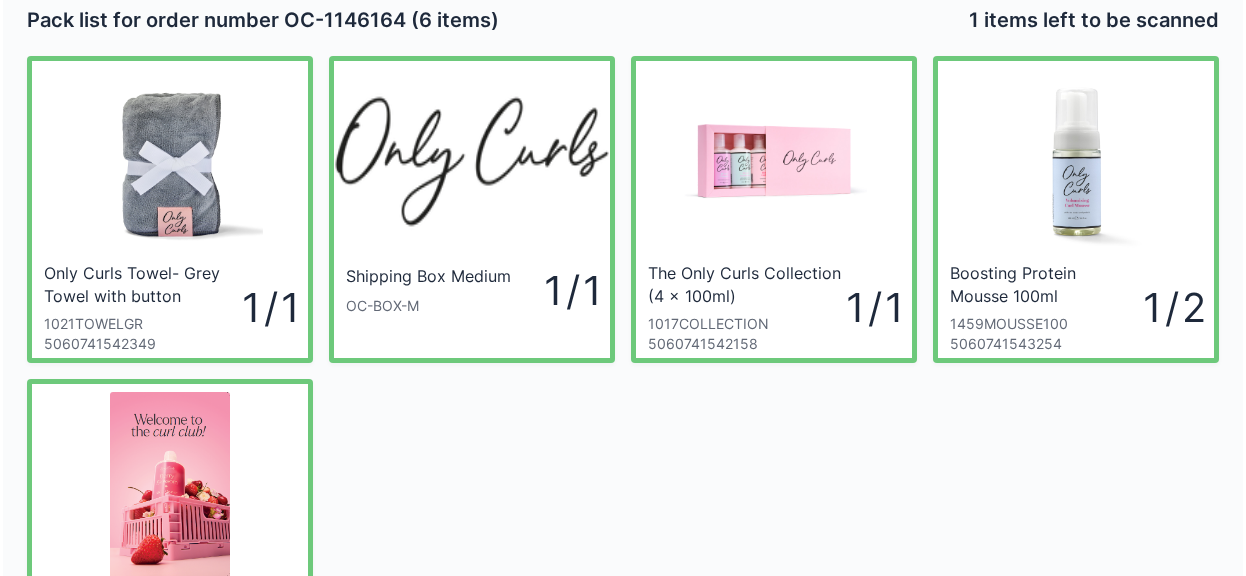 scroll, scrollTop: 15, scrollLeft: 0, axis: vertical 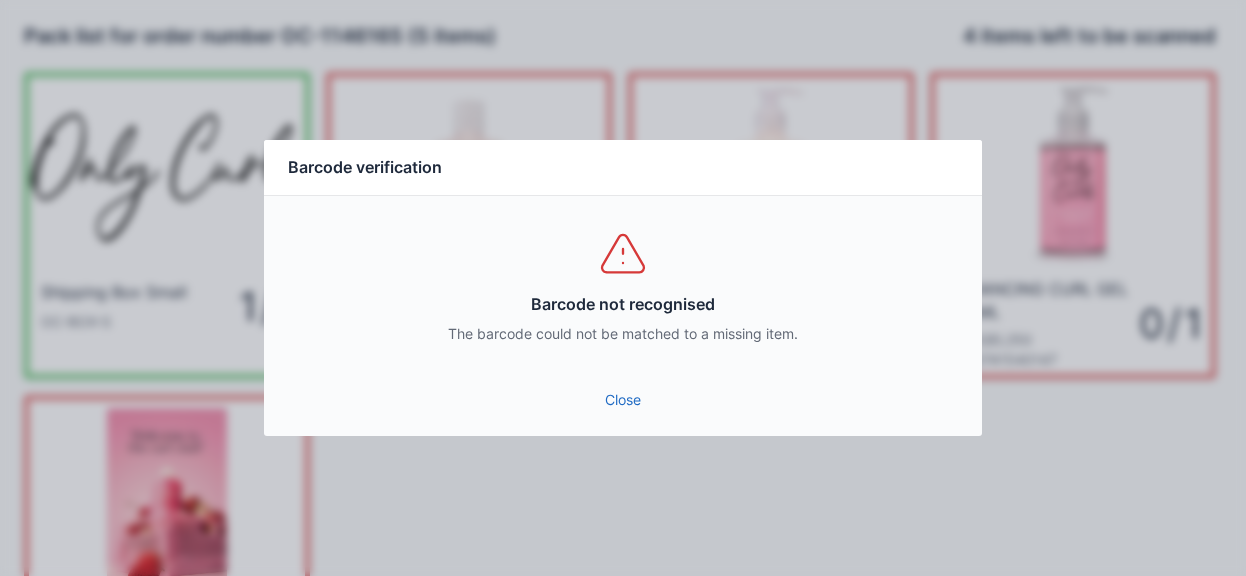 click on "Close" at bounding box center (623, 400) 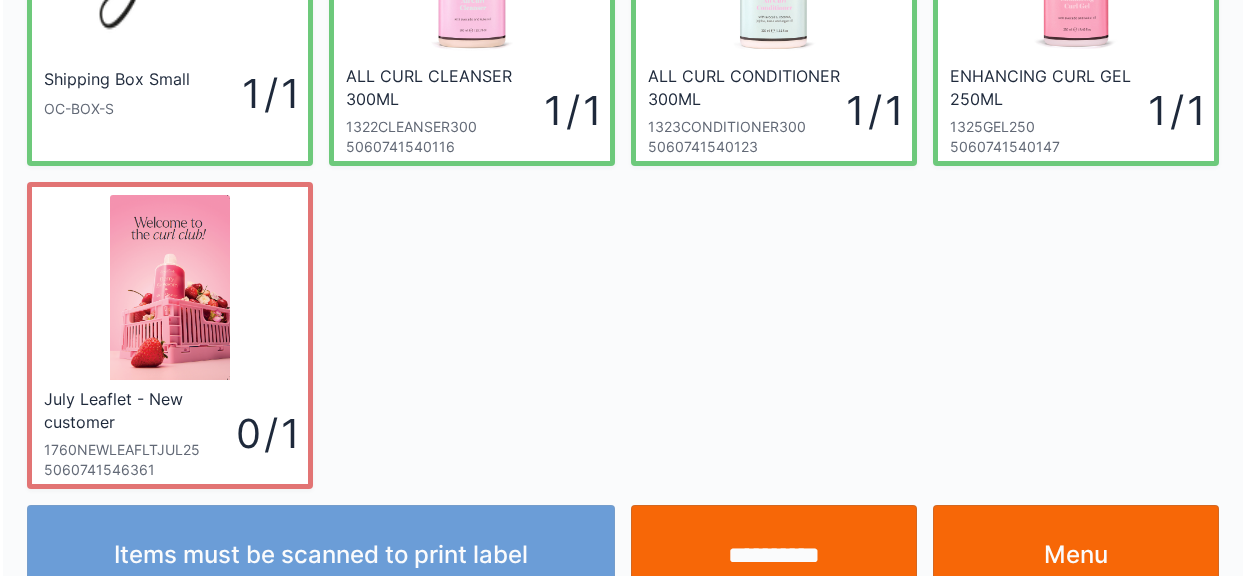 scroll, scrollTop: 260, scrollLeft: 0, axis: vertical 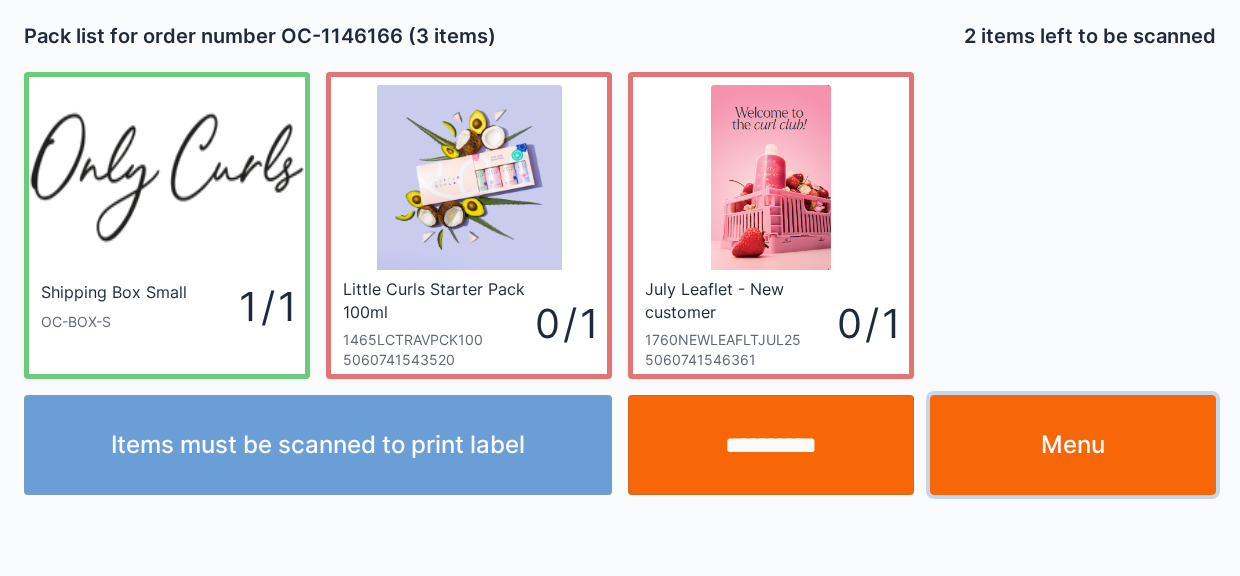 click on "Menu" at bounding box center [1073, 445] 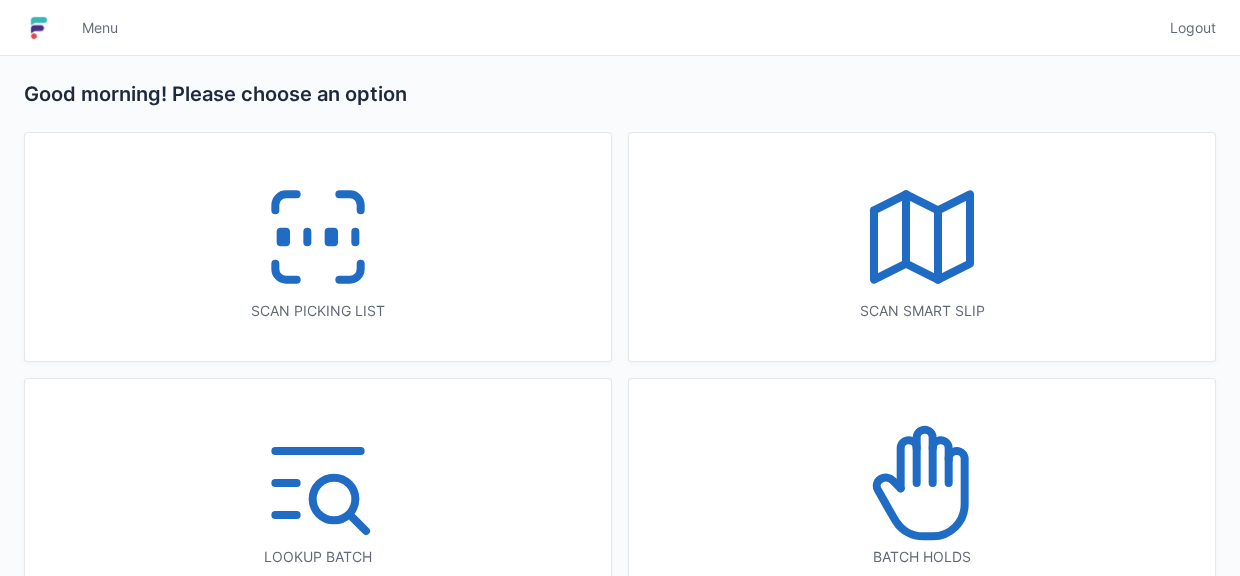 scroll, scrollTop: 0, scrollLeft: 0, axis: both 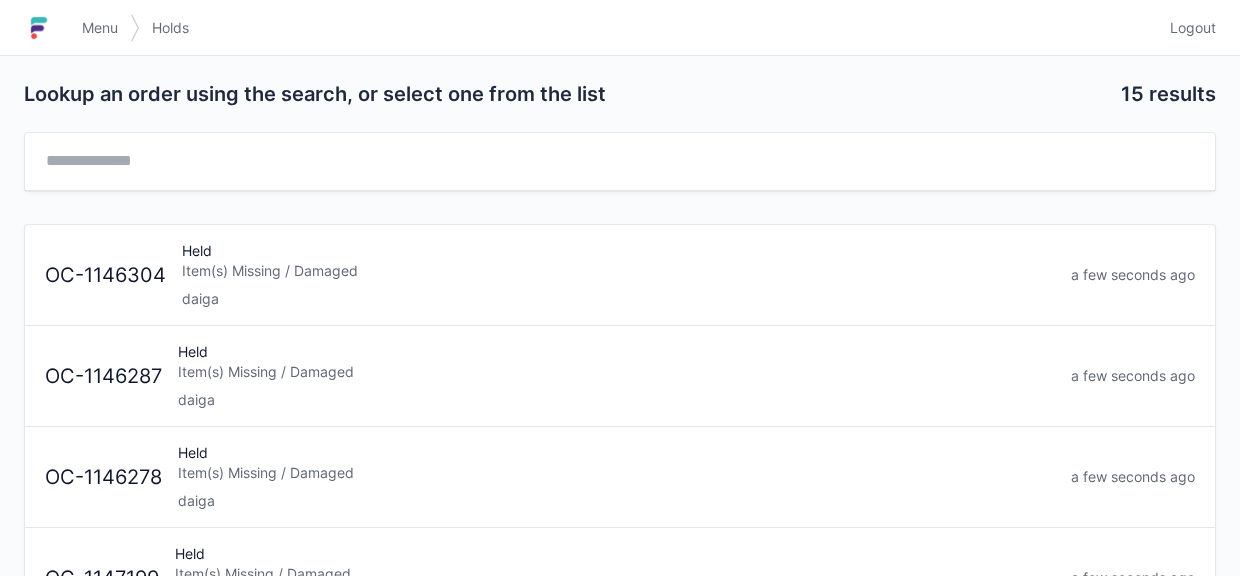 click on "daiga" at bounding box center (618, 299) 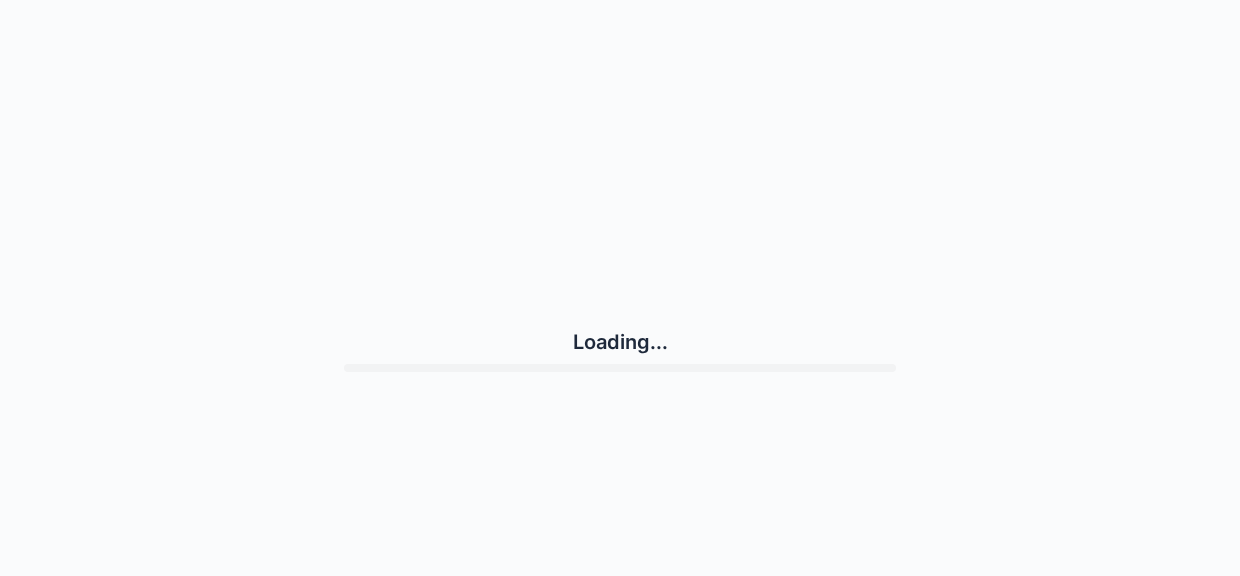 scroll, scrollTop: 0, scrollLeft: 0, axis: both 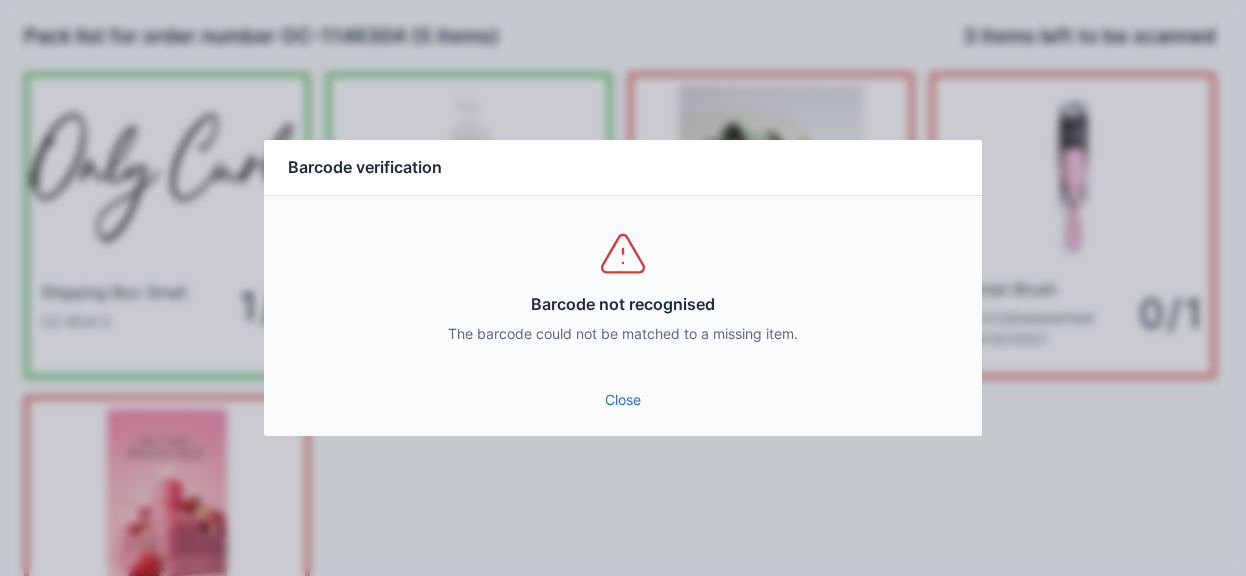 click on "Close" at bounding box center [623, 400] 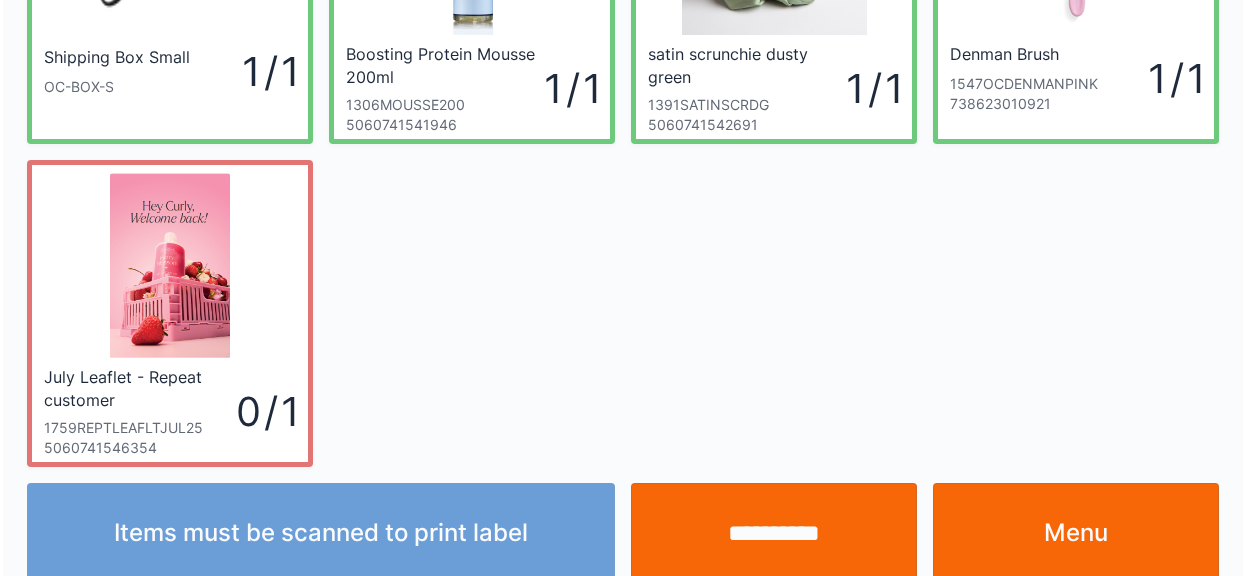scroll, scrollTop: 260, scrollLeft: 0, axis: vertical 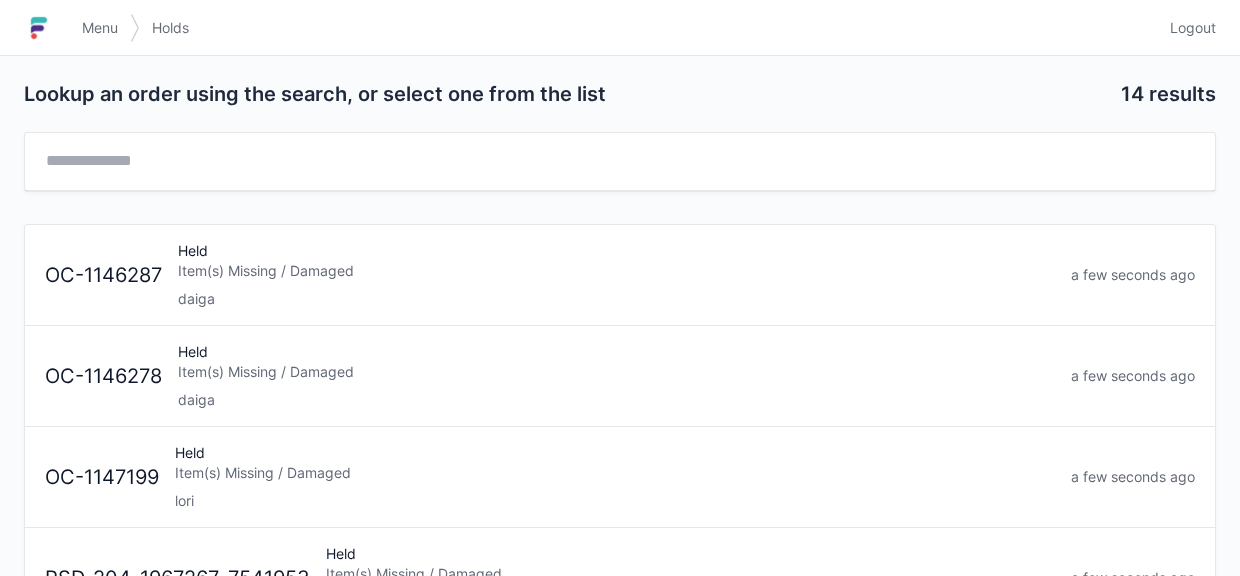 click on "Item(s) Missing / Damaged" at bounding box center [616, 372] 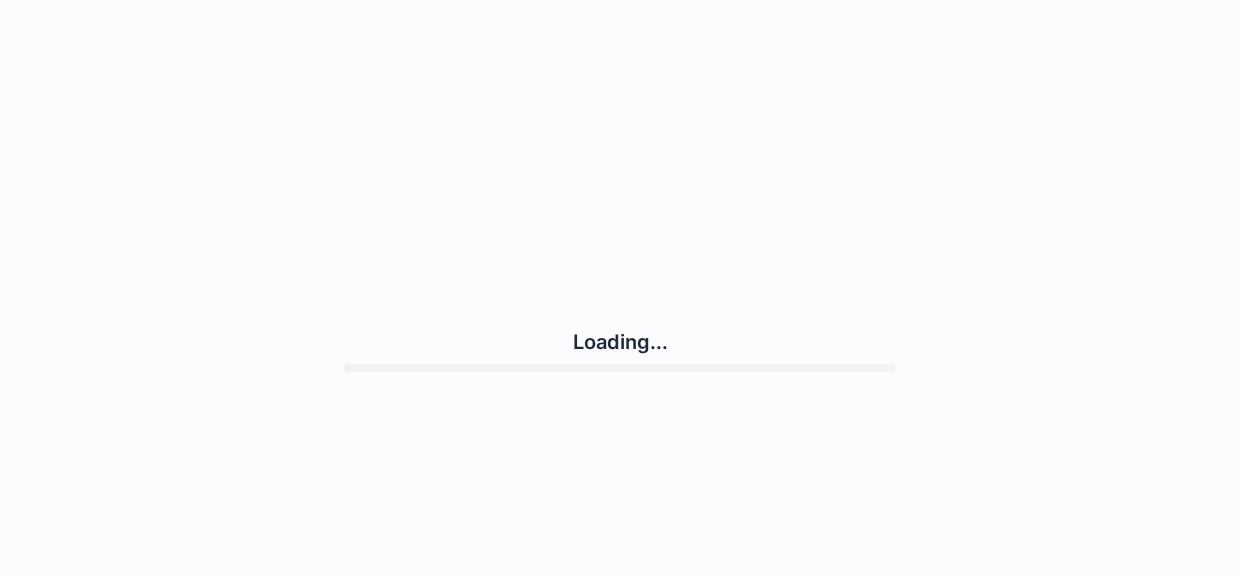 scroll, scrollTop: 0, scrollLeft: 0, axis: both 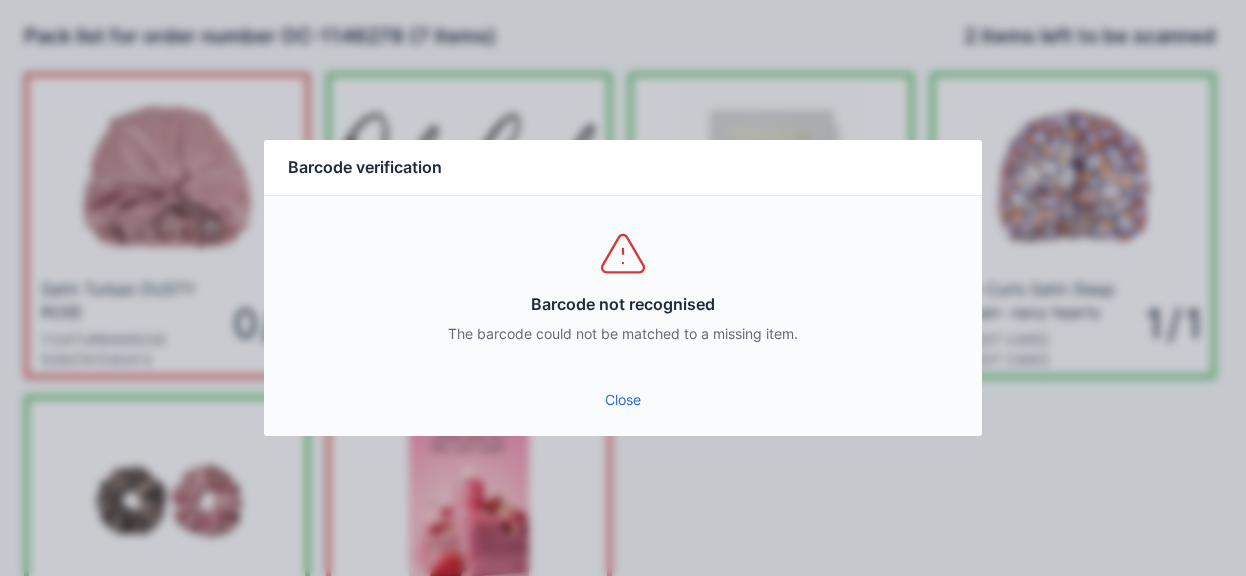 click on "Close" at bounding box center (623, 400) 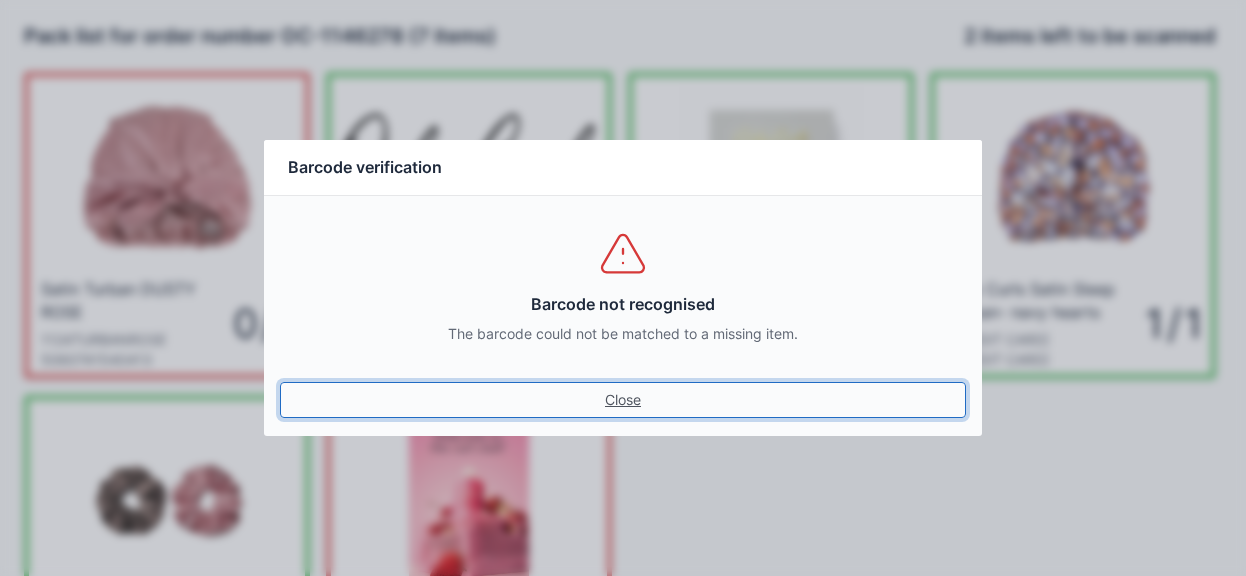 click on "Close" at bounding box center (623, 400) 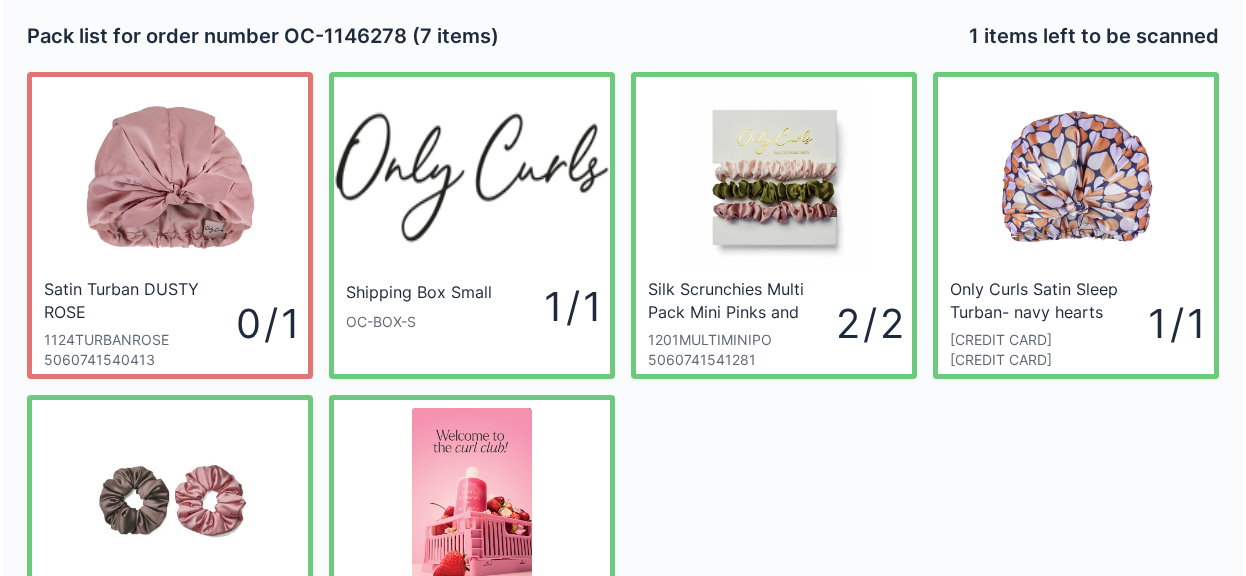 scroll, scrollTop: 2, scrollLeft: 0, axis: vertical 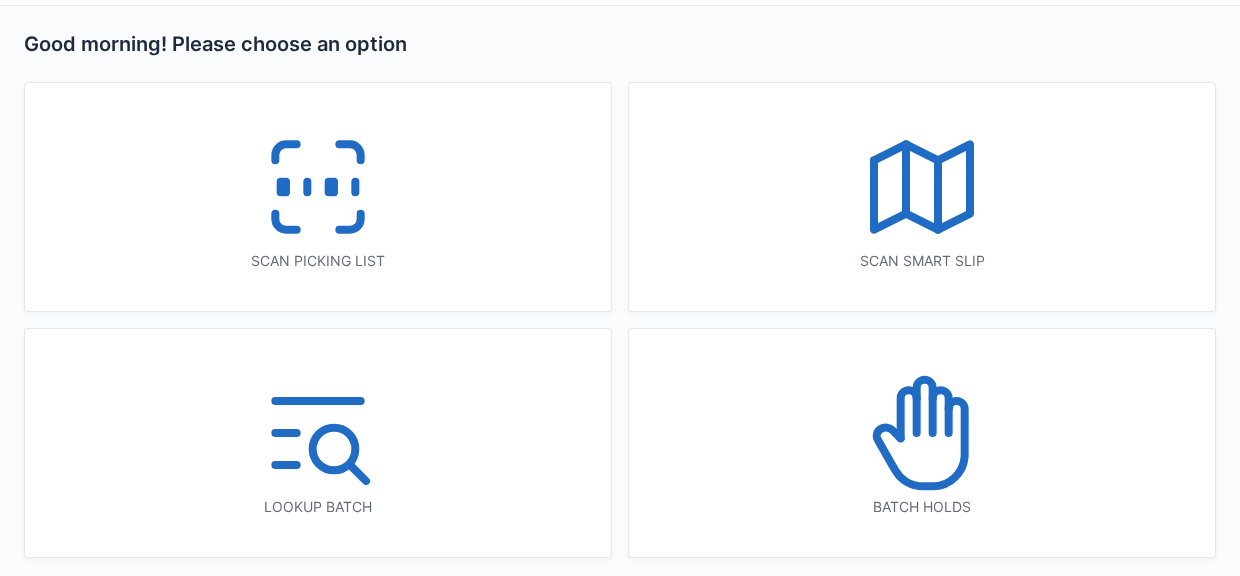 click 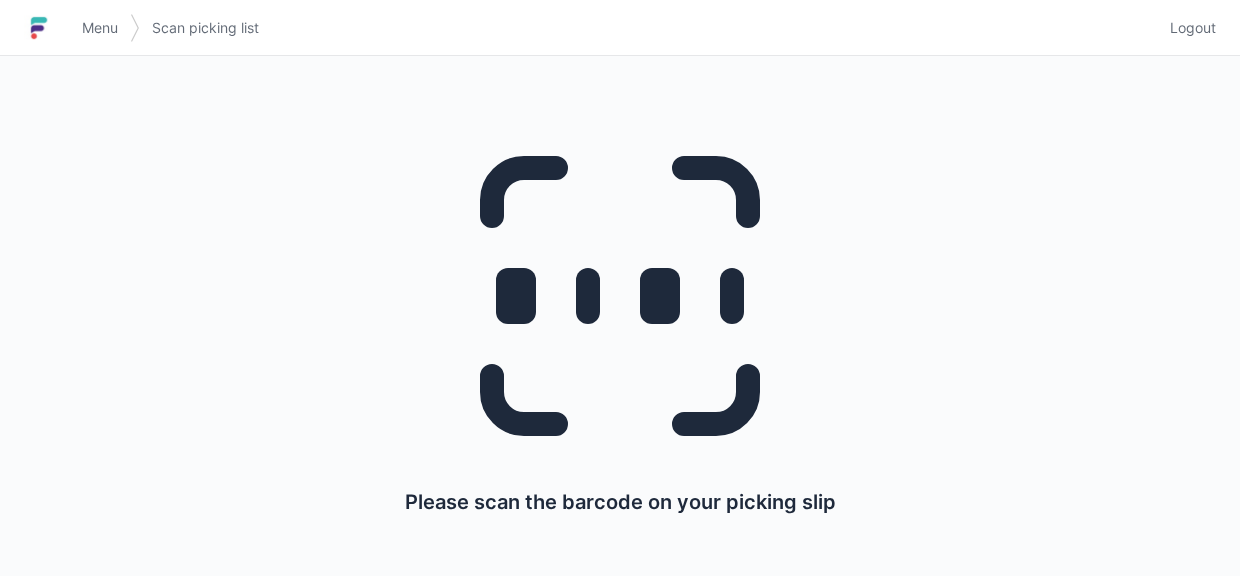 scroll, scrollTop: 0, scrollLeft: 0, axis: both 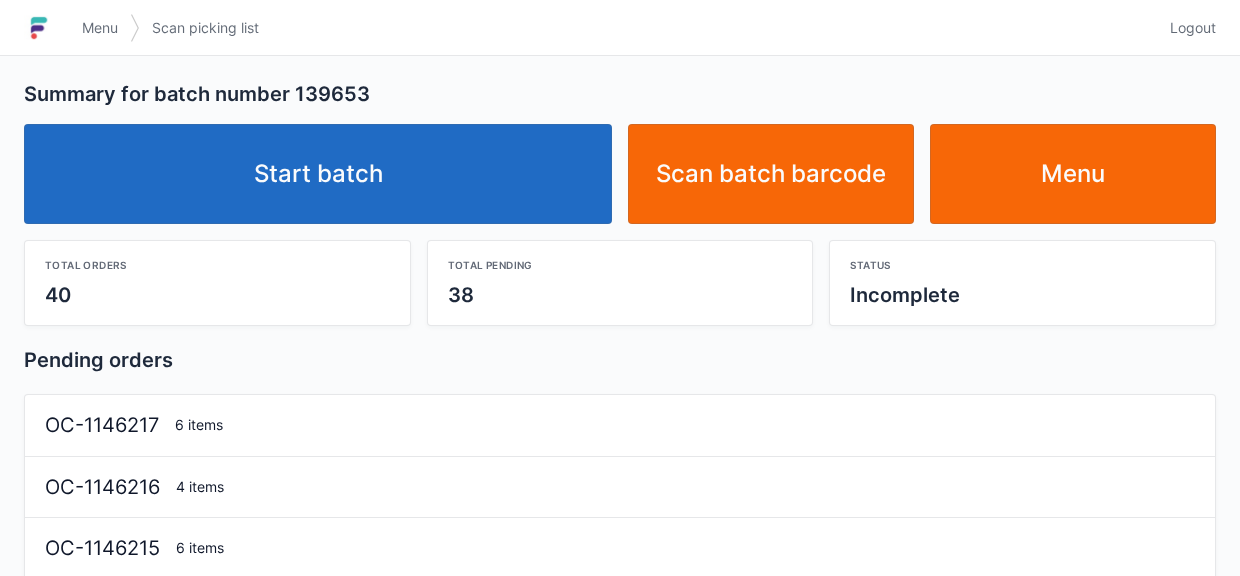 click on "Start batch" at bounding box center (318, 174) 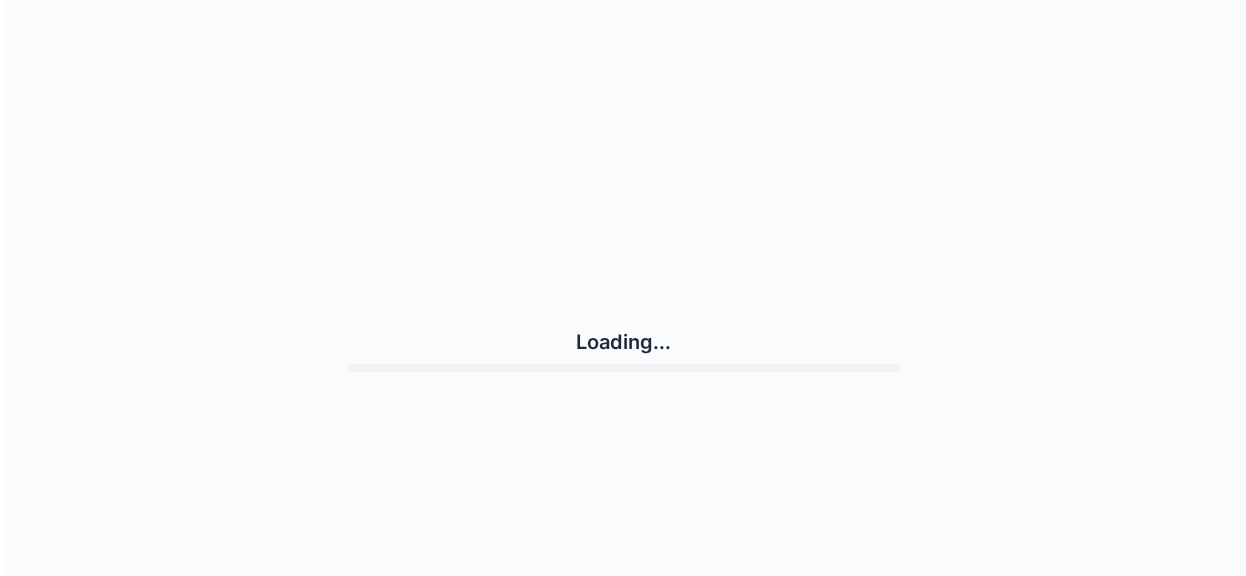 scroll, scrollTop: 0, scrollLeft: 0, axis: both 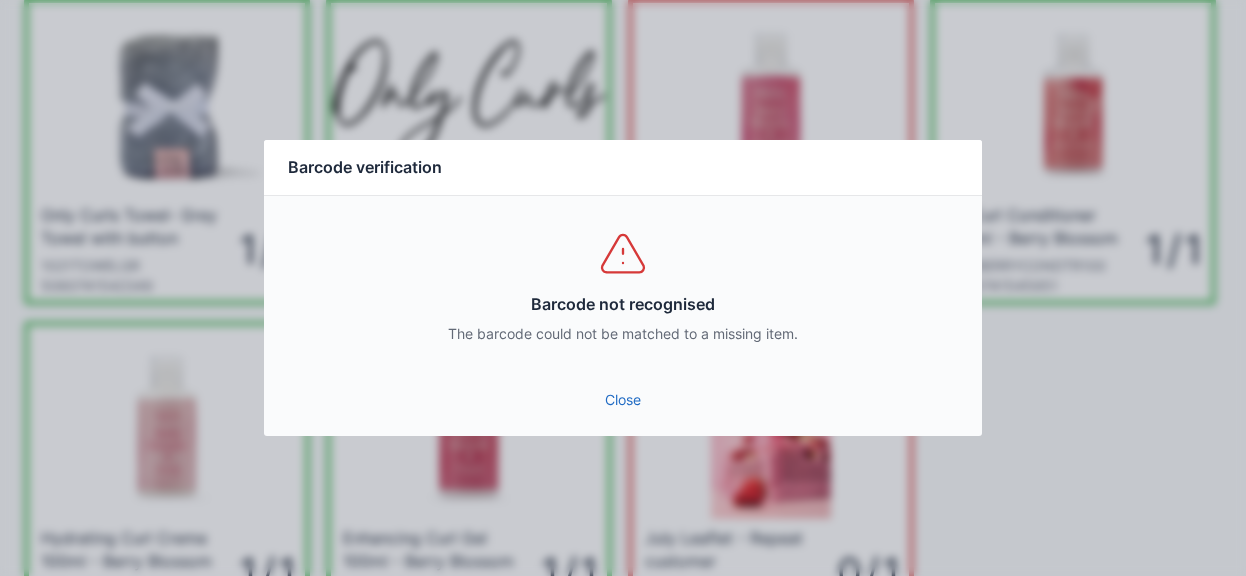 click on "Close" at bounding box center [623, 400] 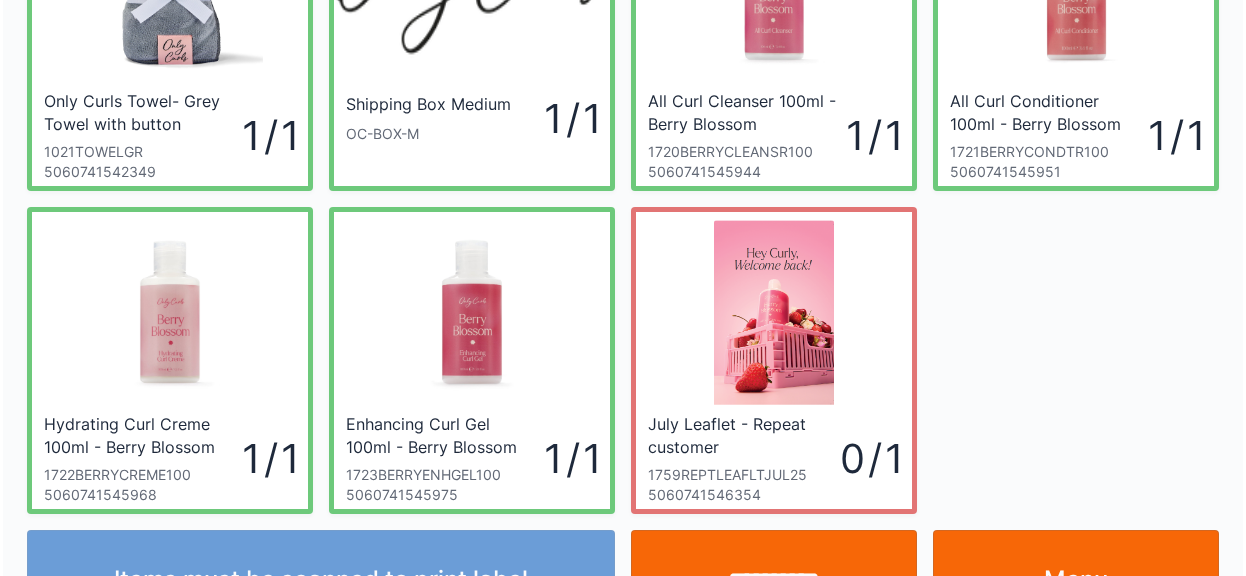 scroll, scrollTop: 260, scrollLeft: 0, axis: vertical 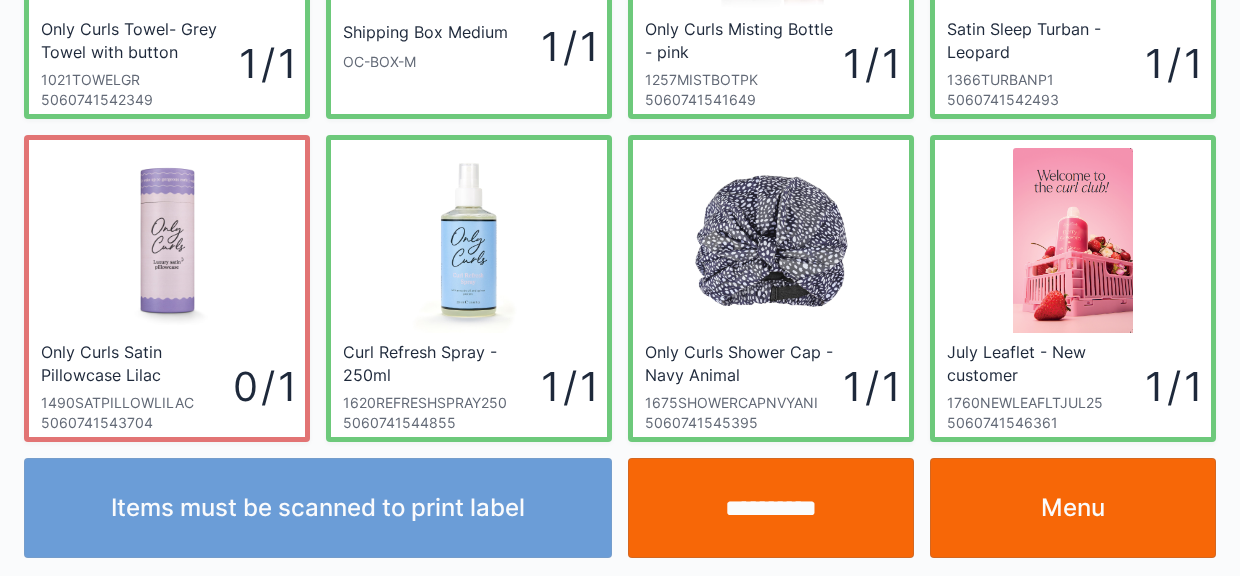 click on "**********" at bounding box center [771, 508] 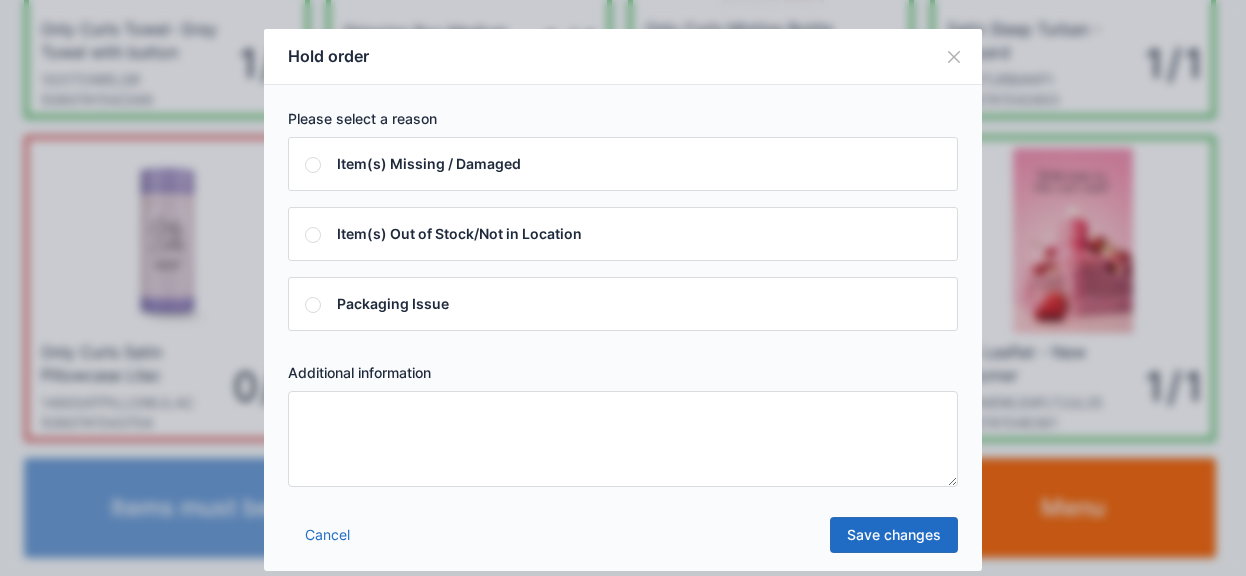 click at bounding box center [623, 439] 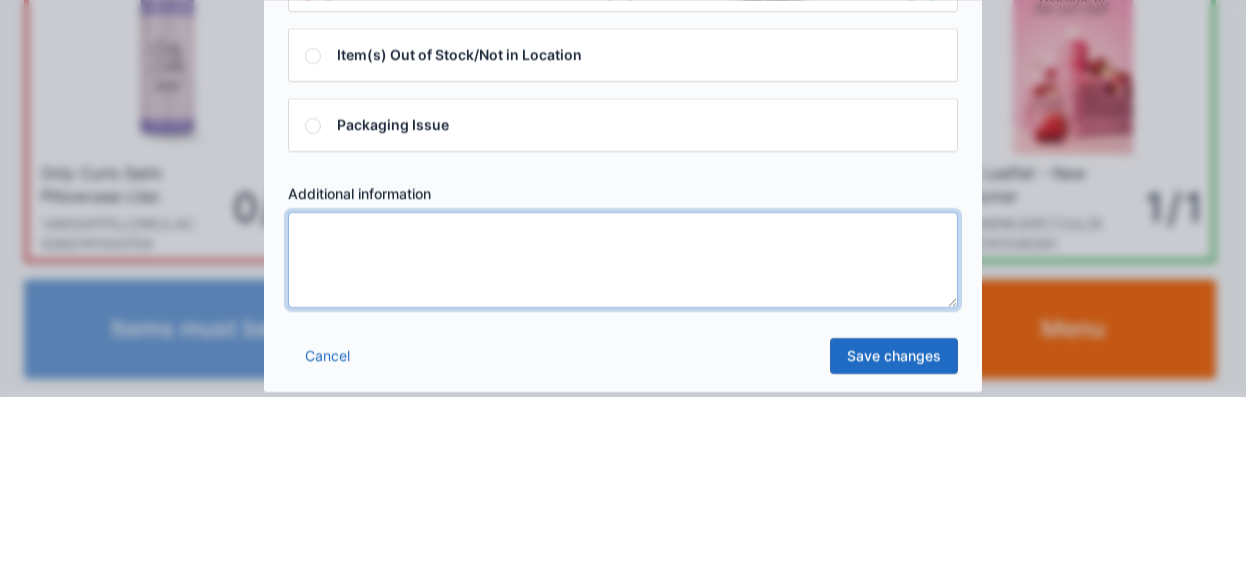 scroll, scrollTop: 260, scrollLeft: 0, axis: vertical 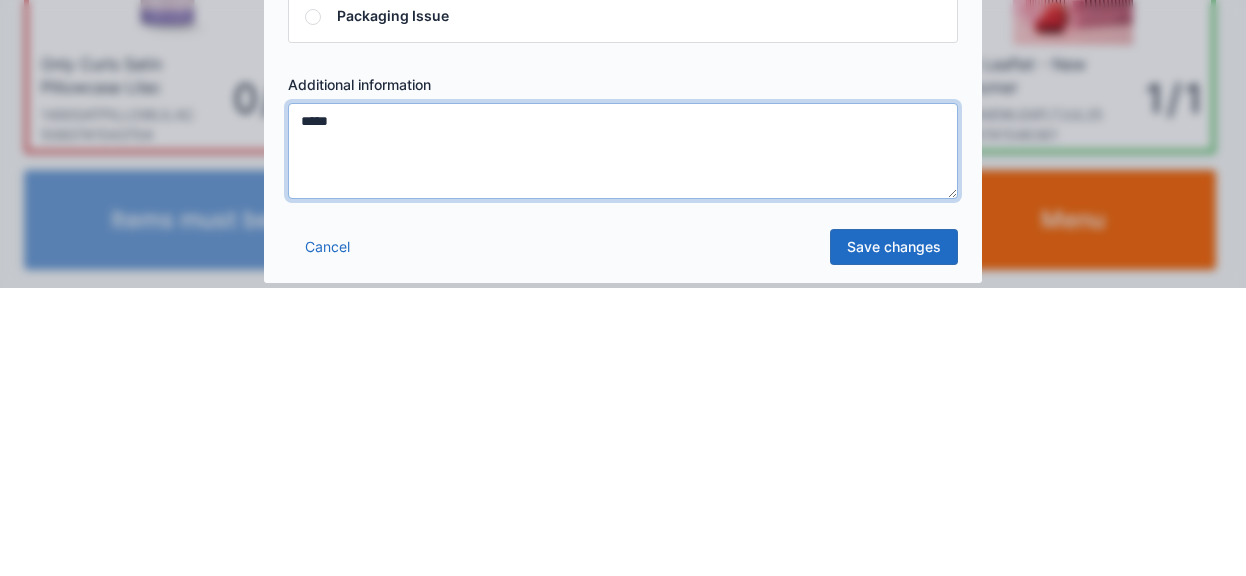 type on "*****" 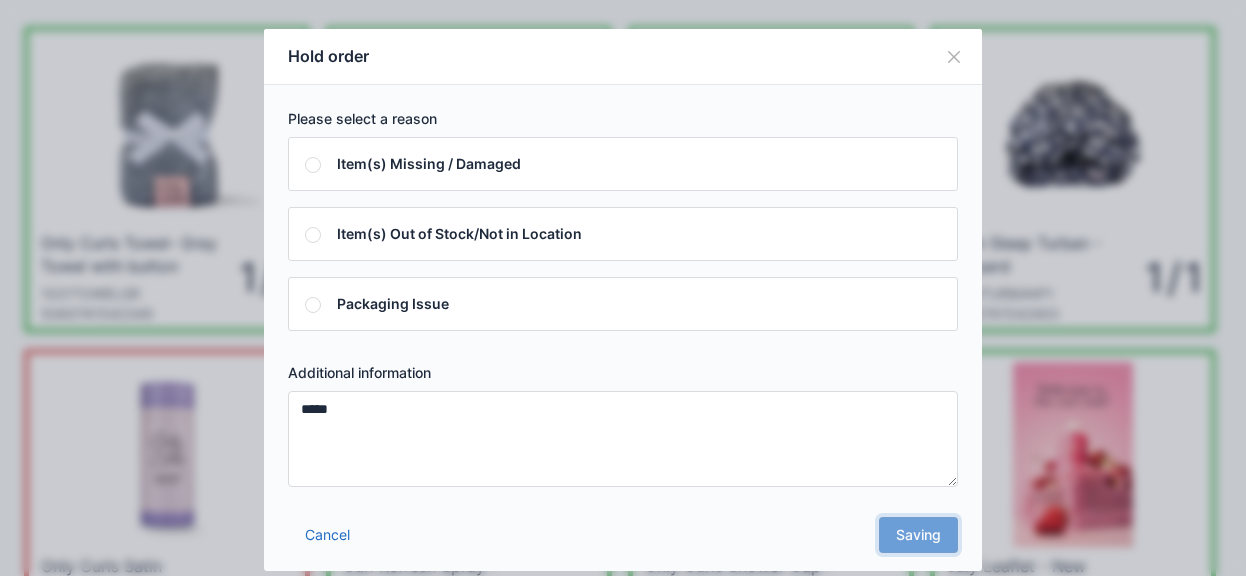 scroll, scrollTop: 0, scrollLeft: 0, axis: both 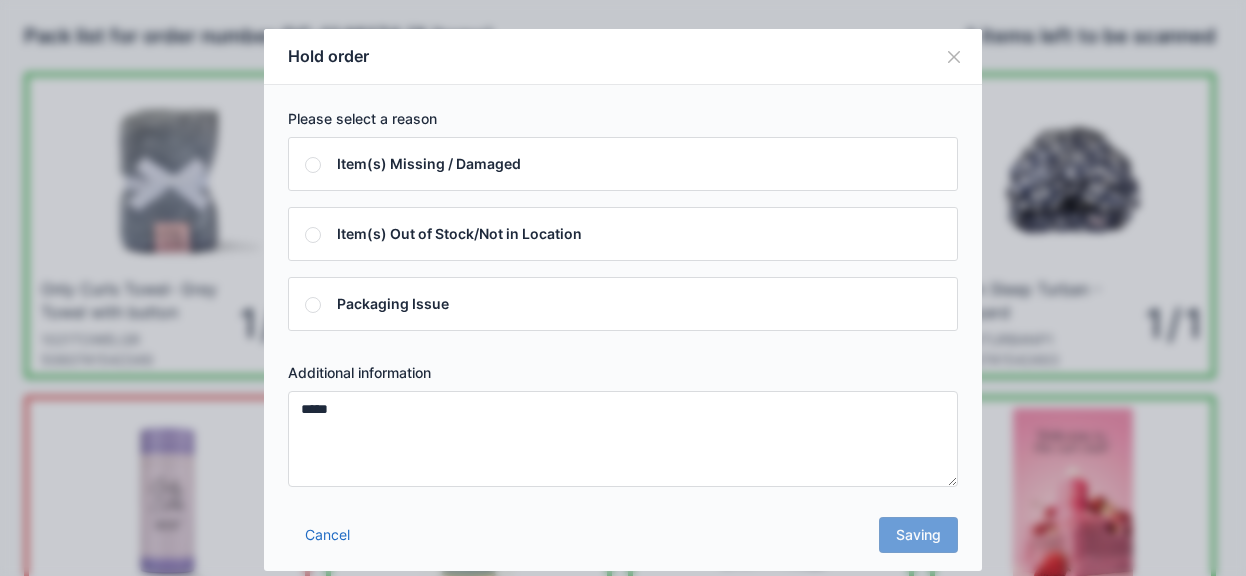 click on "Cancel  Saving" at bounding box center (623, 541) 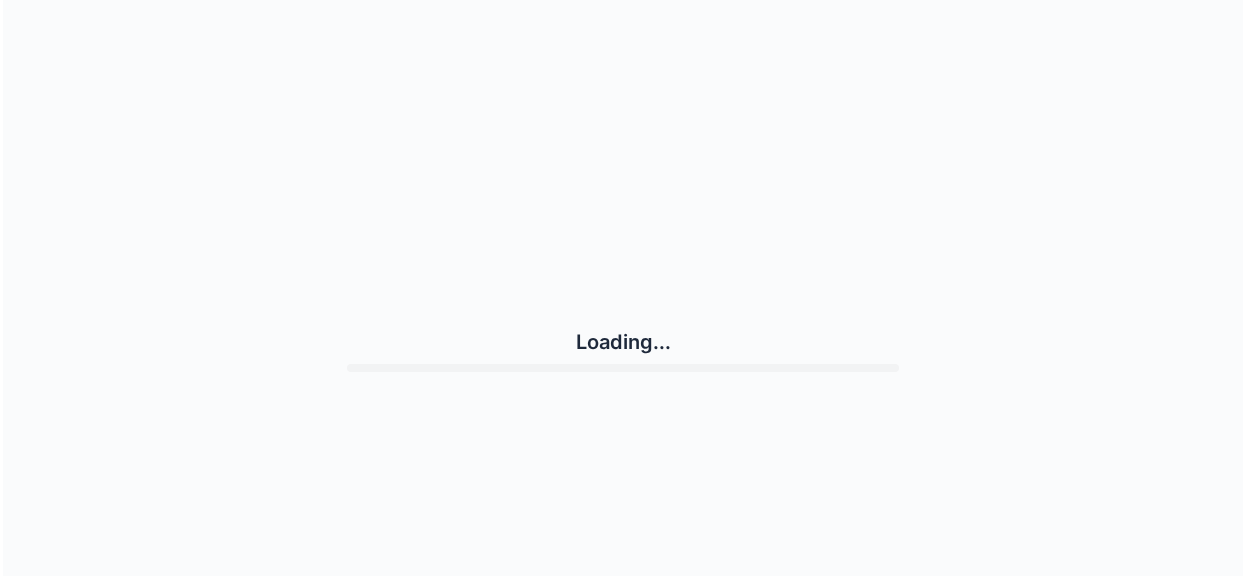scroll, scrollTop: 0, scrollLeft: 0, axis: both 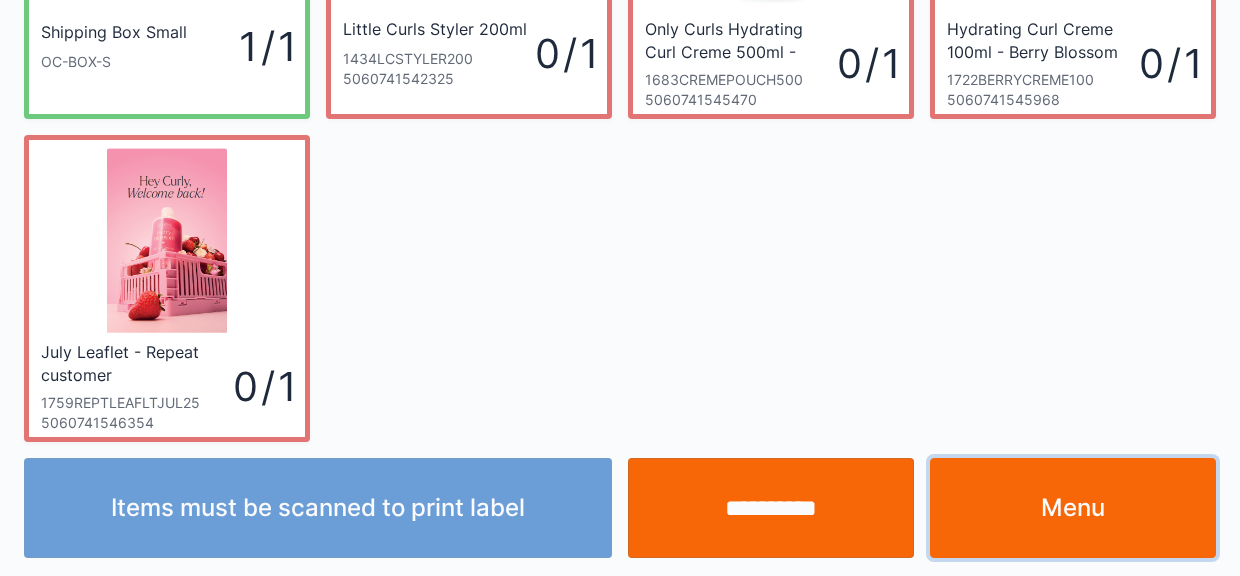 click on "Menu" at bounding box center [1073, 508] 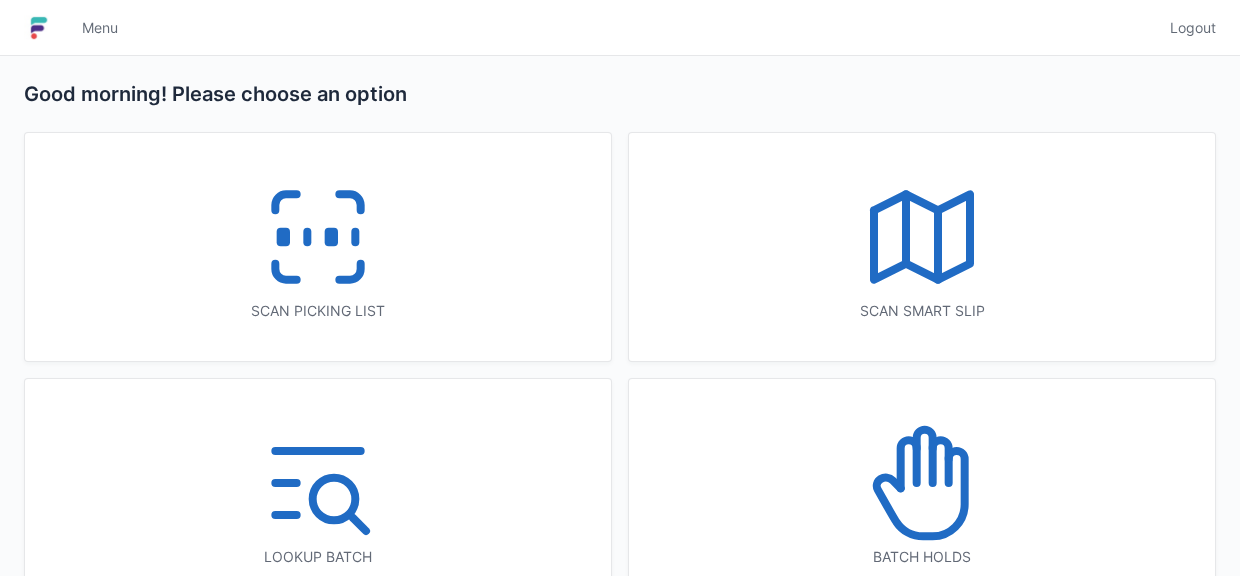 scroll, scrollTop: 0, scrollLeft: 0, axis: both 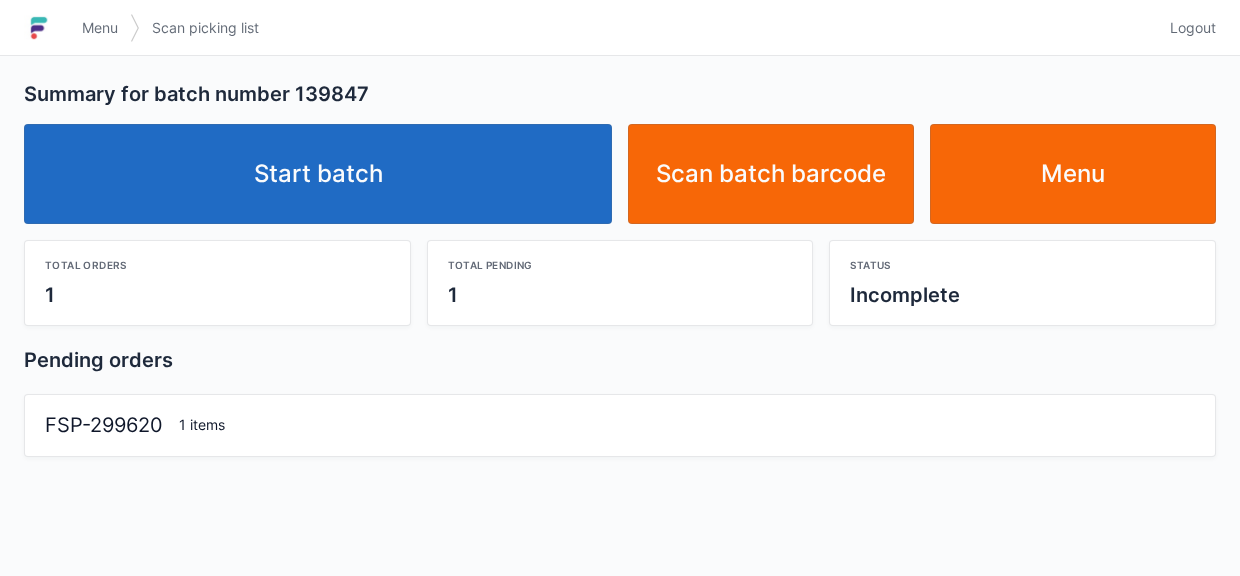 click on "Start batch" at bounding box center [318, 174] 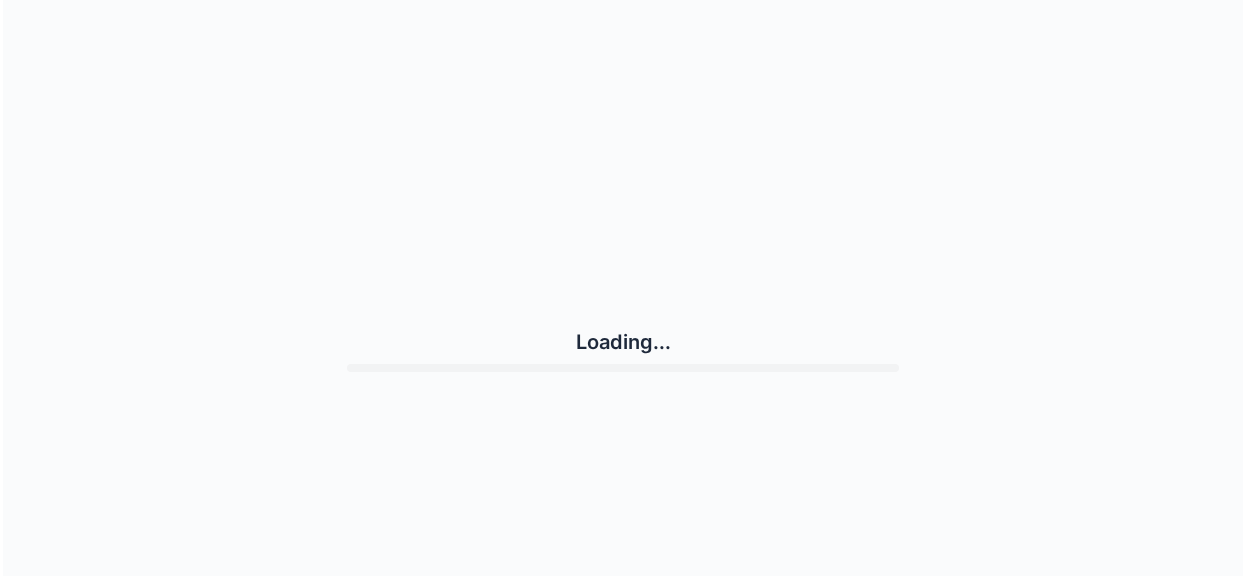 scroll, scrollTop: 0, scrollLeft: 0, axis: both 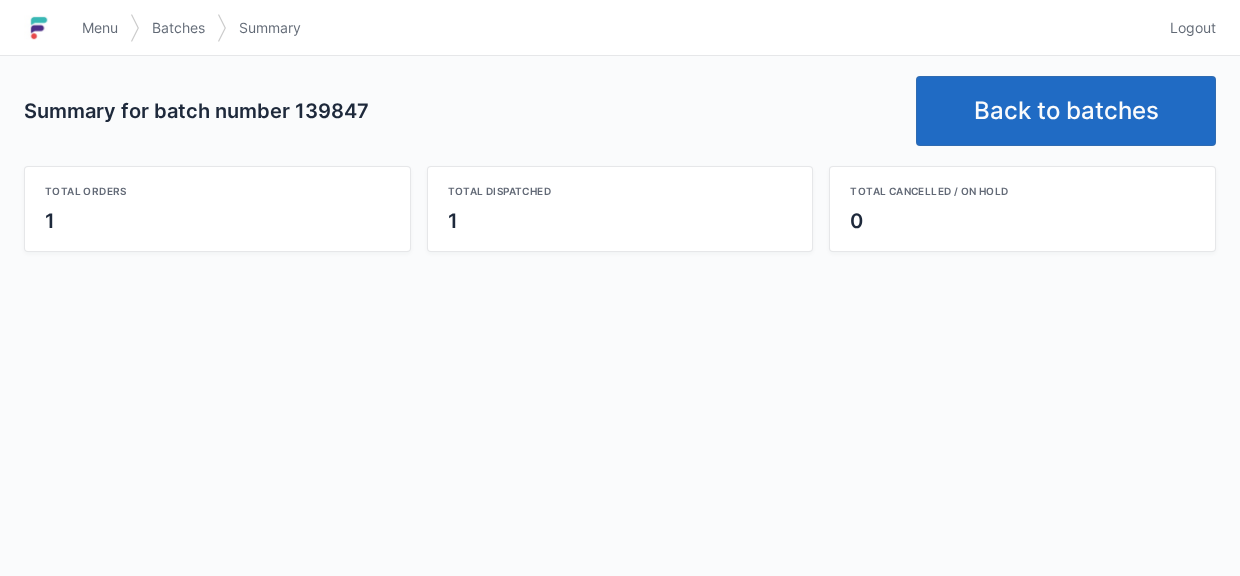 click on "Back to batches" at bounding box center (1066, 111) 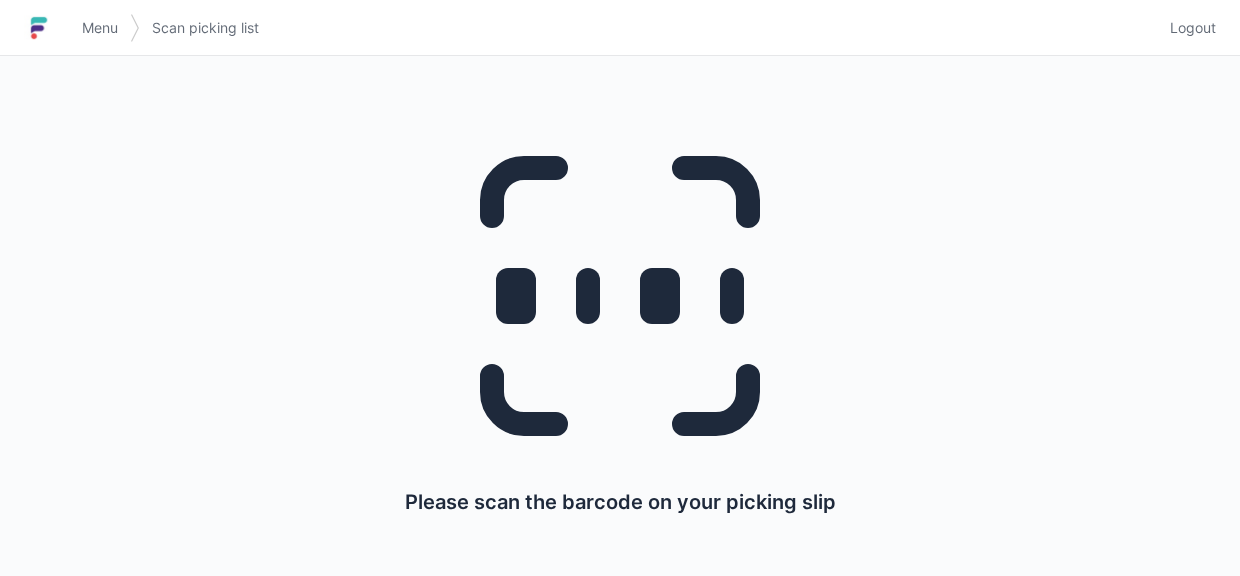 scroll, scrollTop: 0, scrollLeft: 0, axis: both 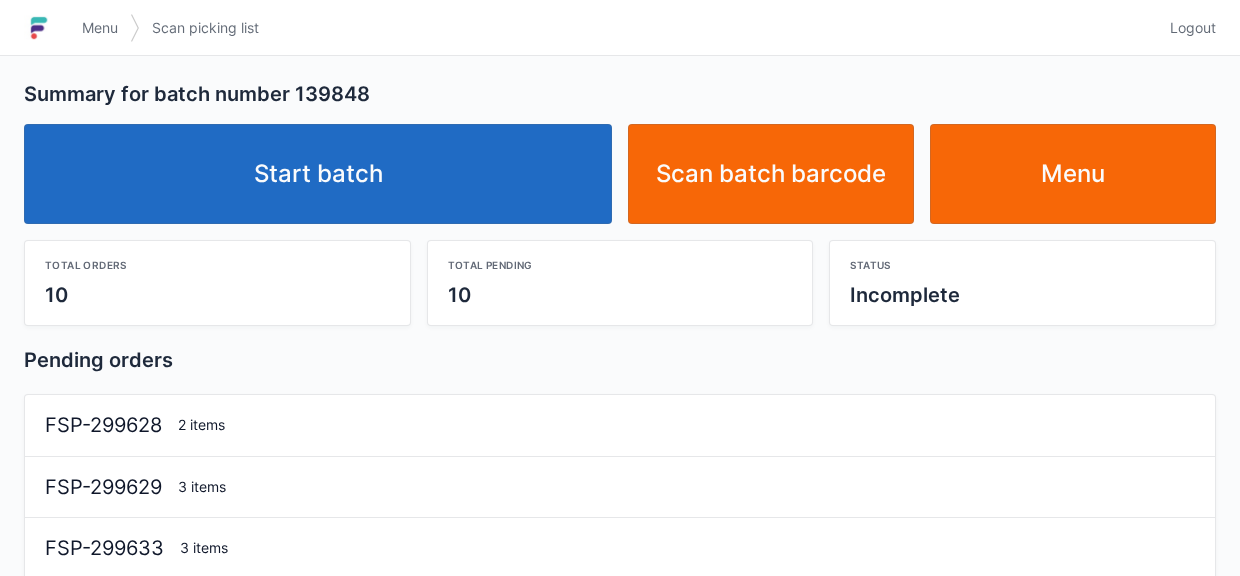 click on "Start batch" at bounding box center (318, 174) 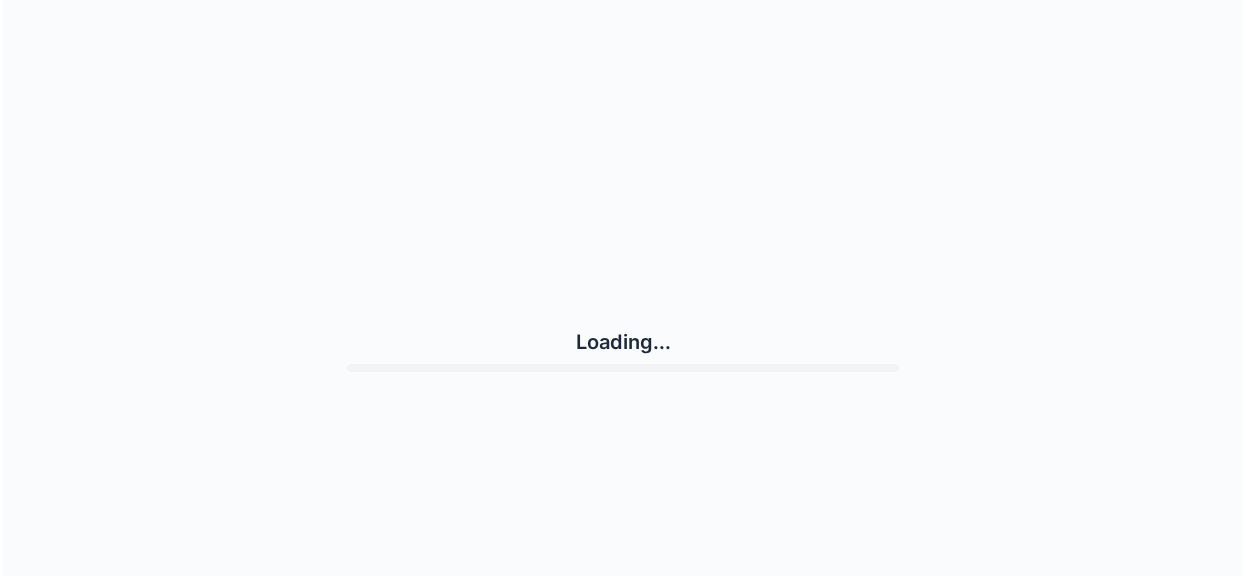scroll, scrollTop: 0, scrollLeft: 0, axis: both 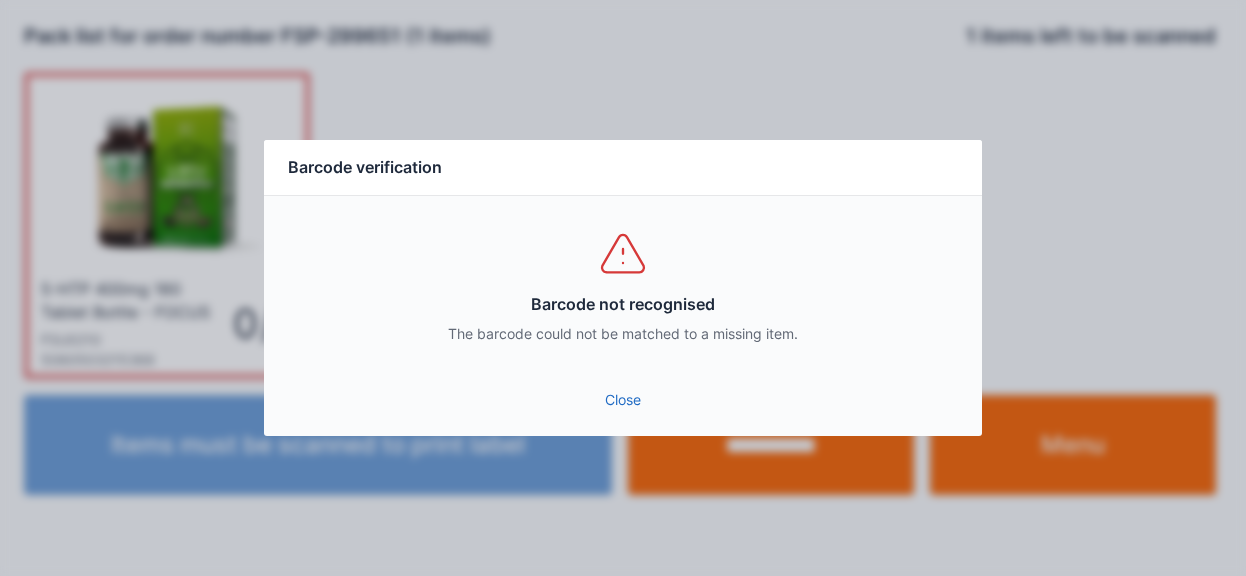 click on "Close" at bounding box center [623, 400] 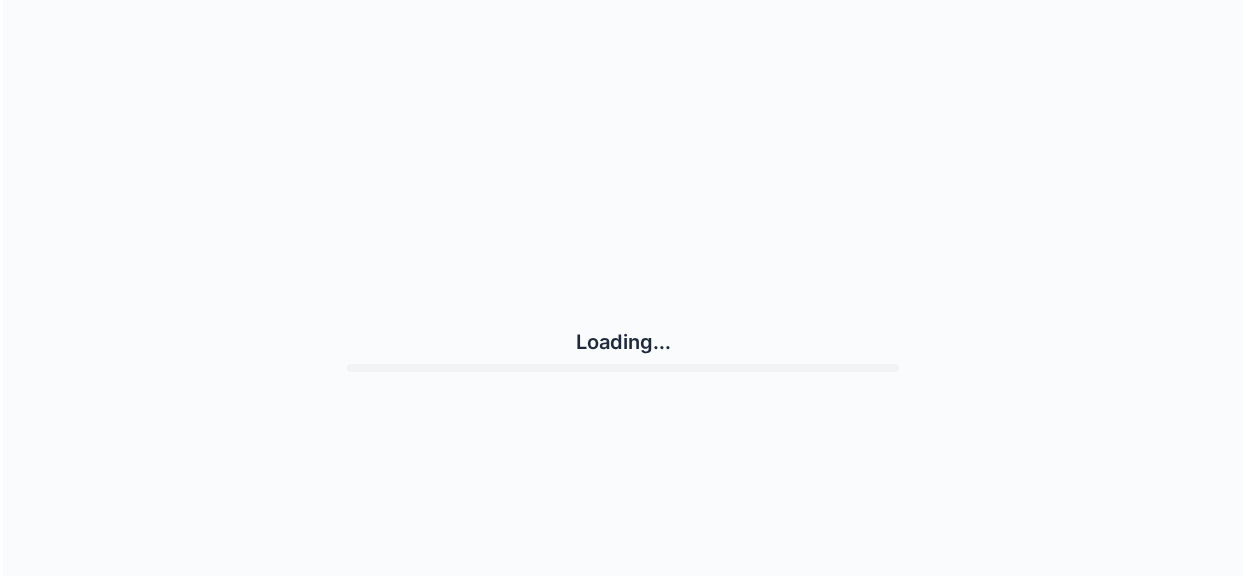 scroll, scrollTop: 0, scrollLeft: 0, axis: both 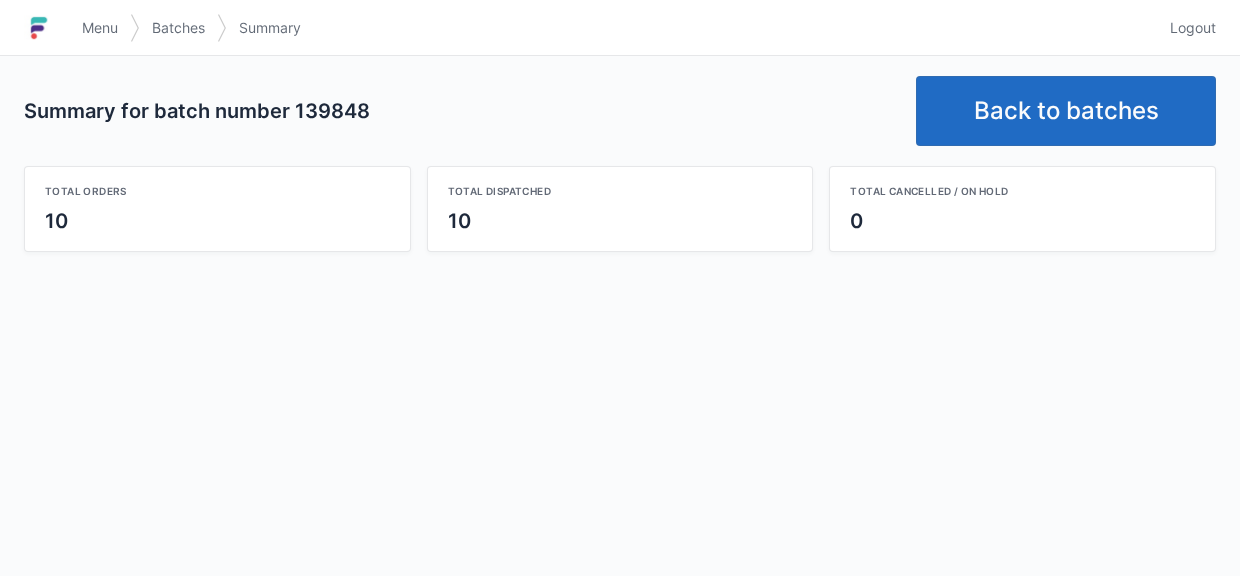 click on "Back to batches" at bounding box center [1066, 111] 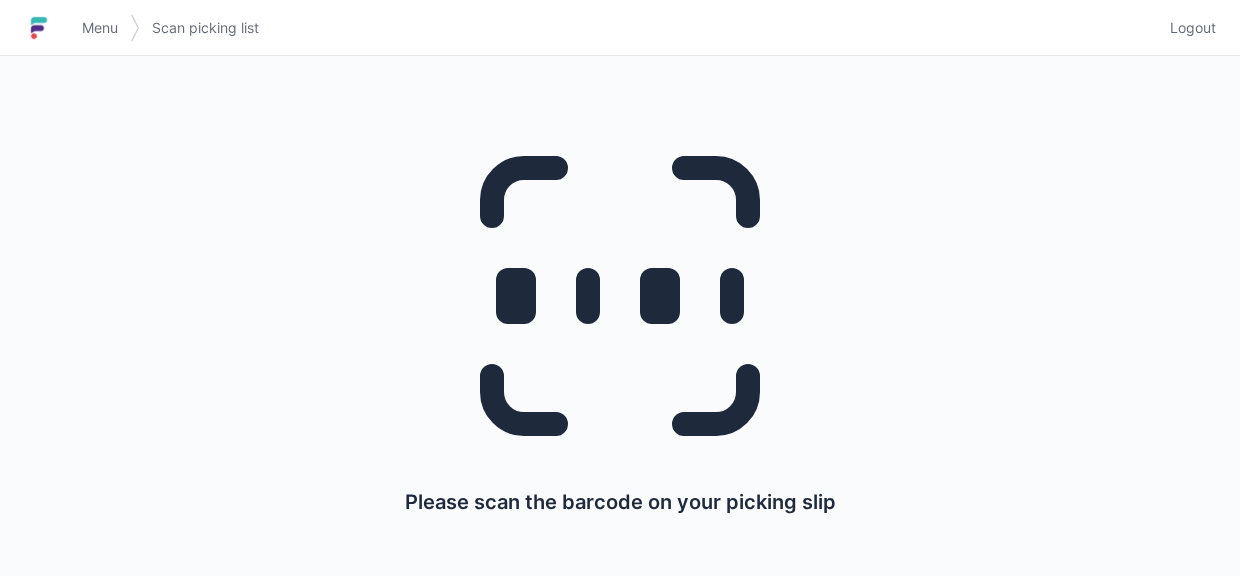 scroll, scrollTop: 0, scrollLeft: 0, axis: both 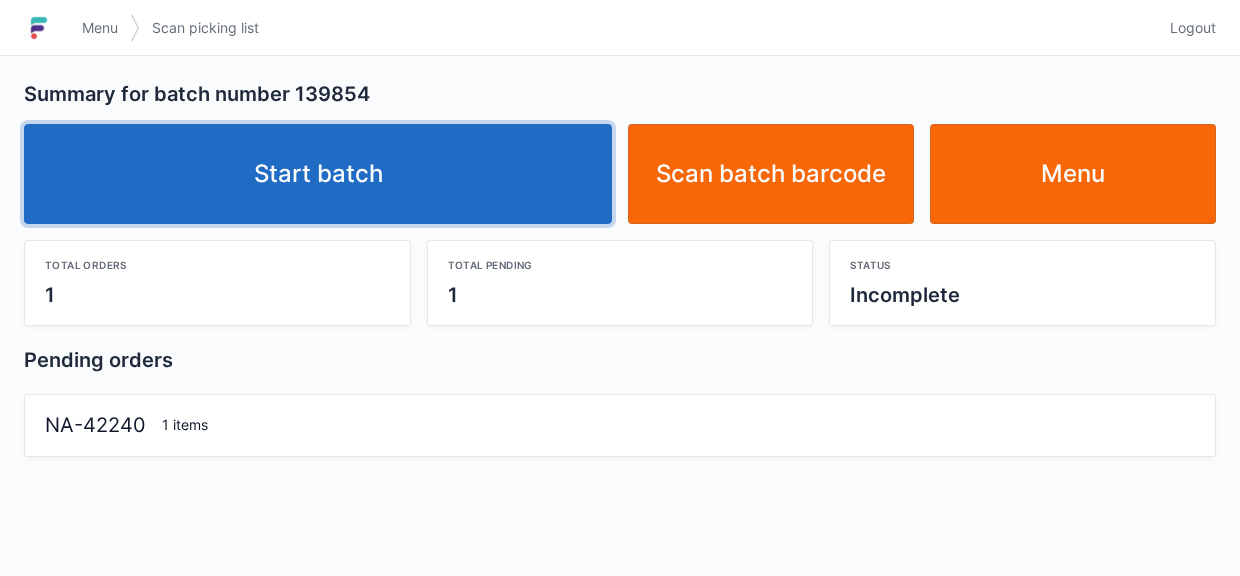 click on "Start batch" at bounding box center [318, 174] 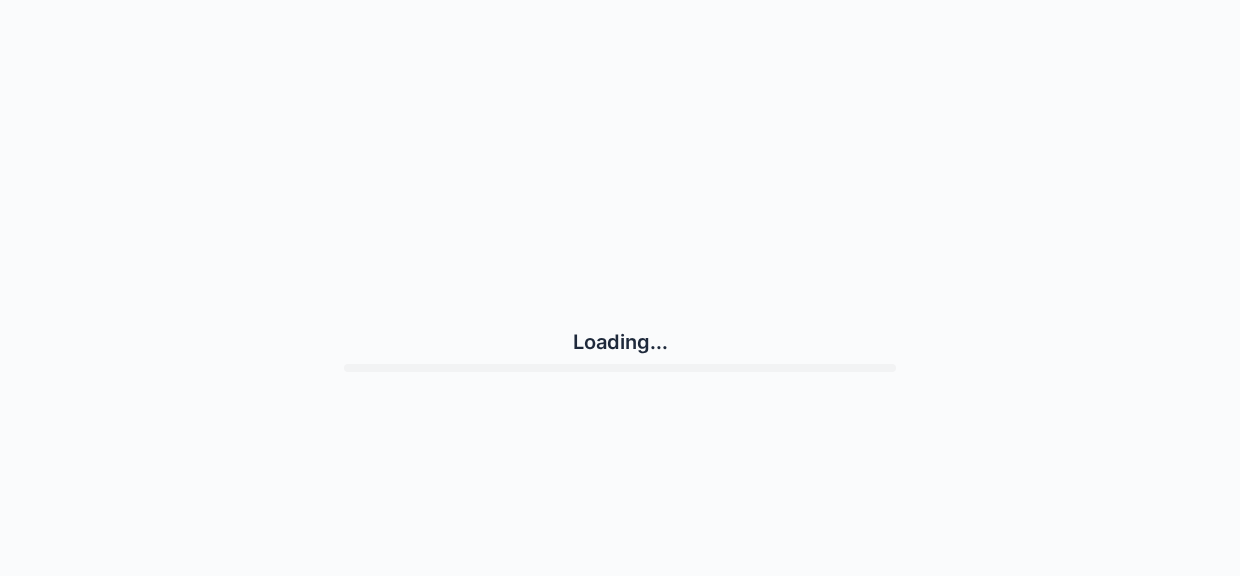 scroll, scrollTop: 0, scrollLeft: 0, axis: both 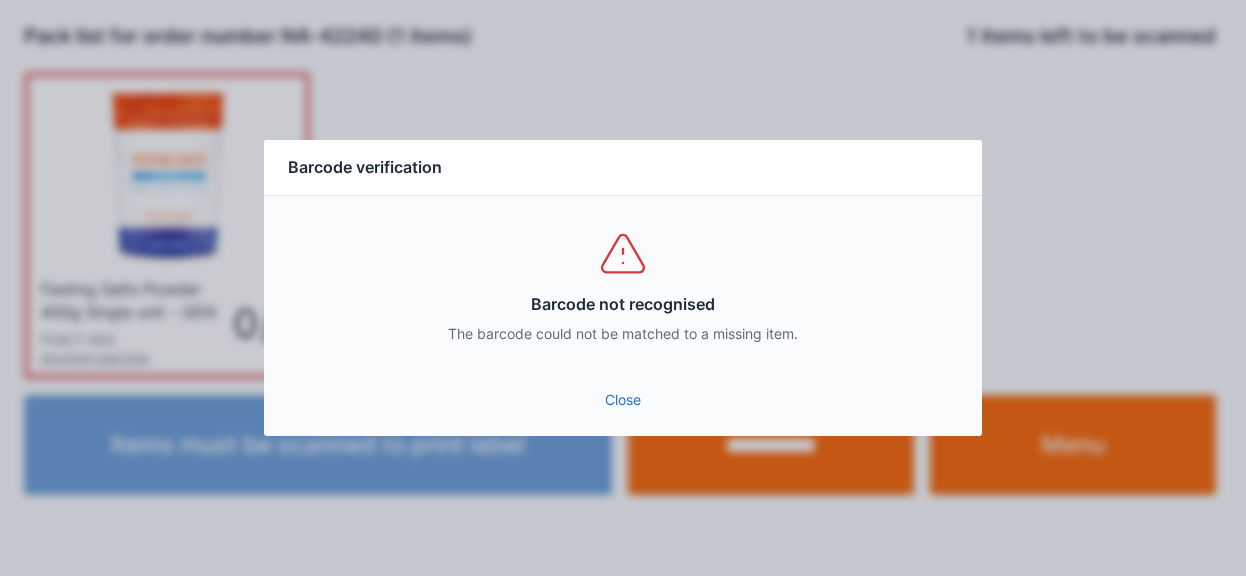 click on "Close" at bounding box center [623, 400] 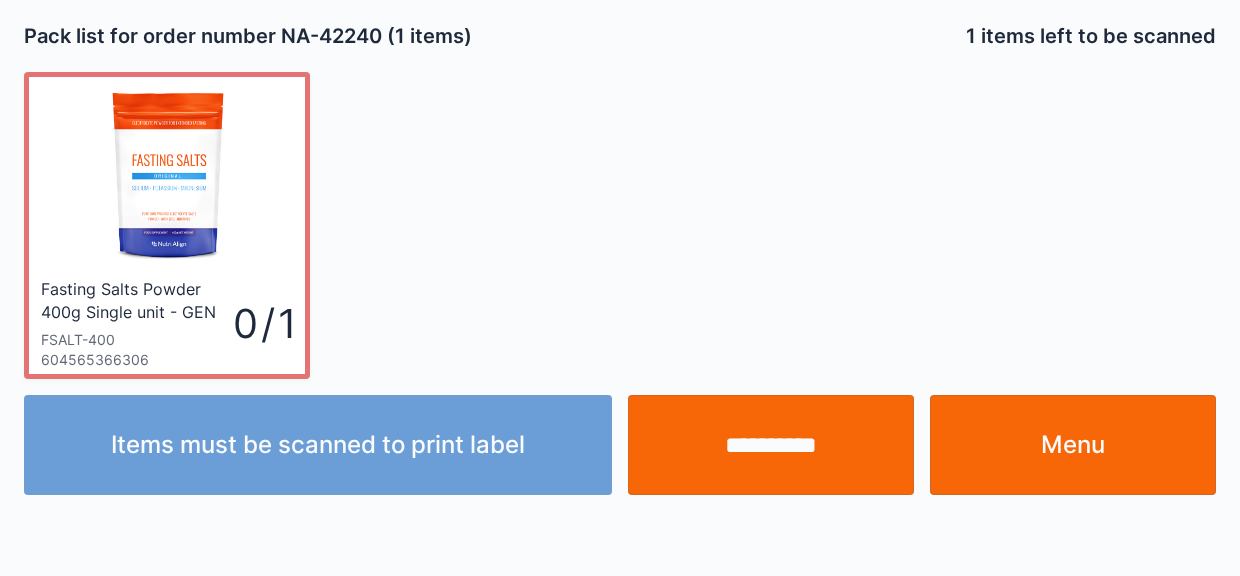 click on "Menu" at bounding box center [1073, 445] 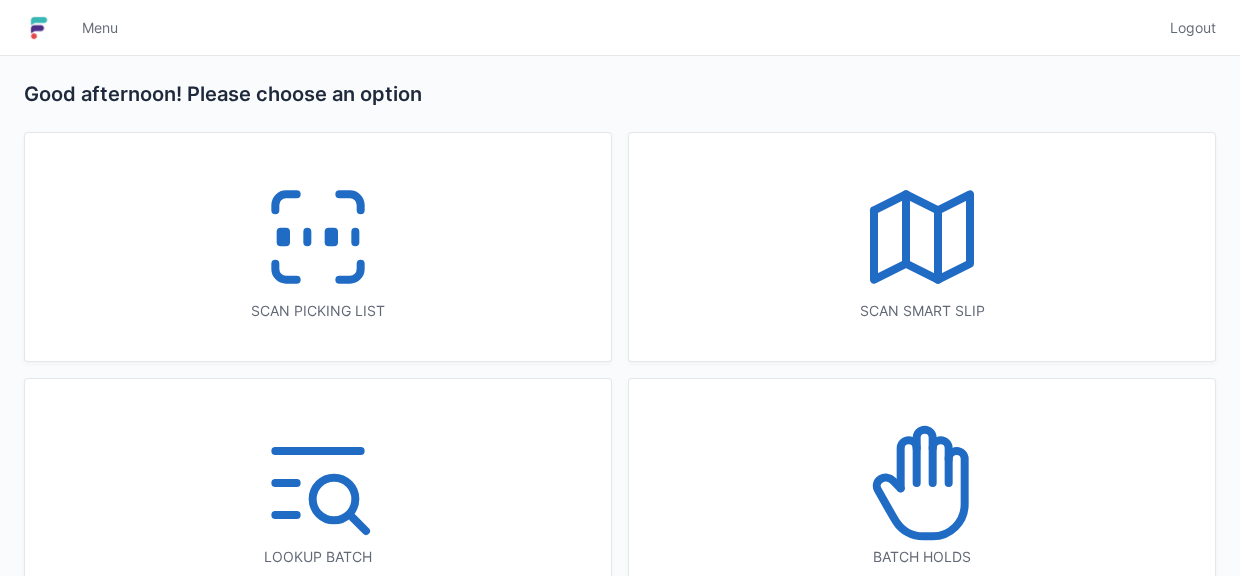 scroll, scrollTop: 0, scrollLeft: 0, axis: both 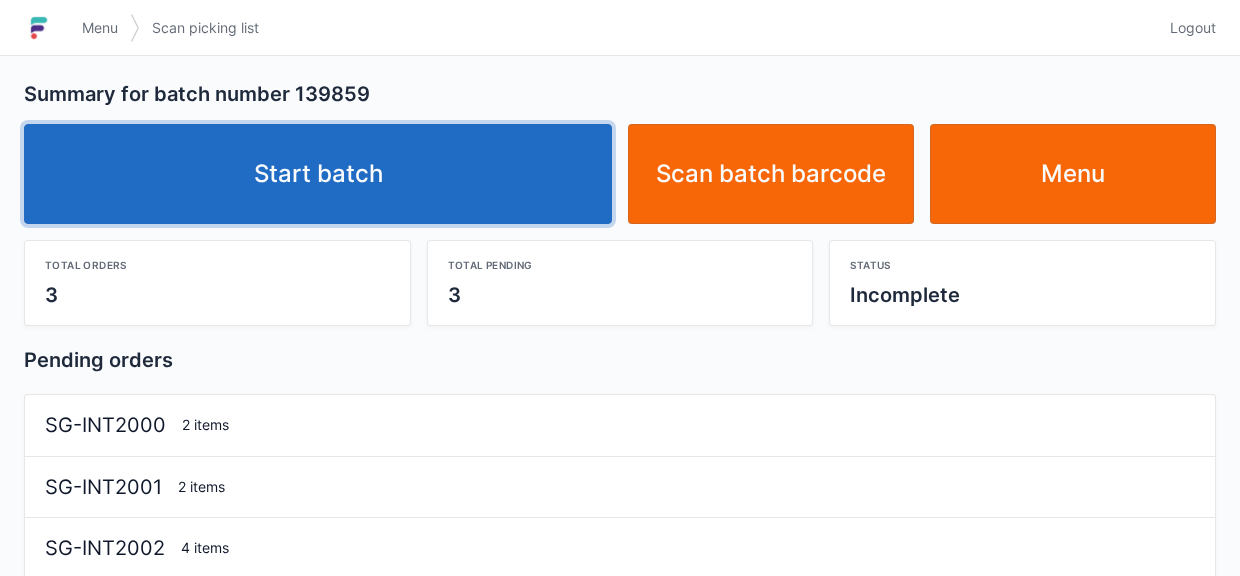 click on "Start batch" at bounding box center [318, 174] 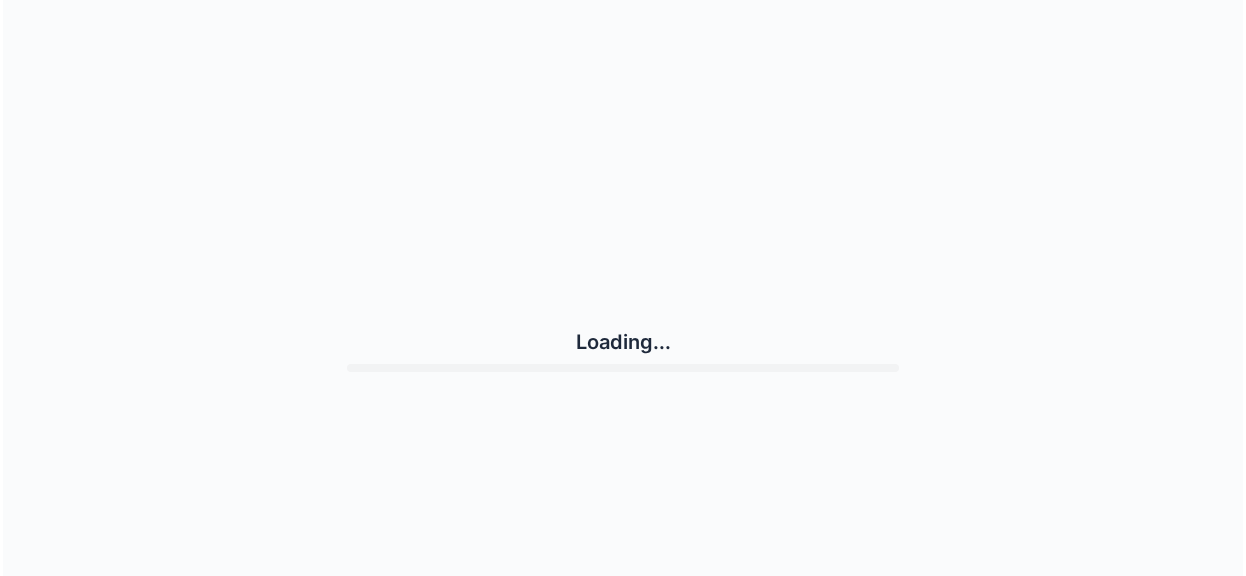 scroll, scrollTop: 0, scrollLeft: 0, axis: both 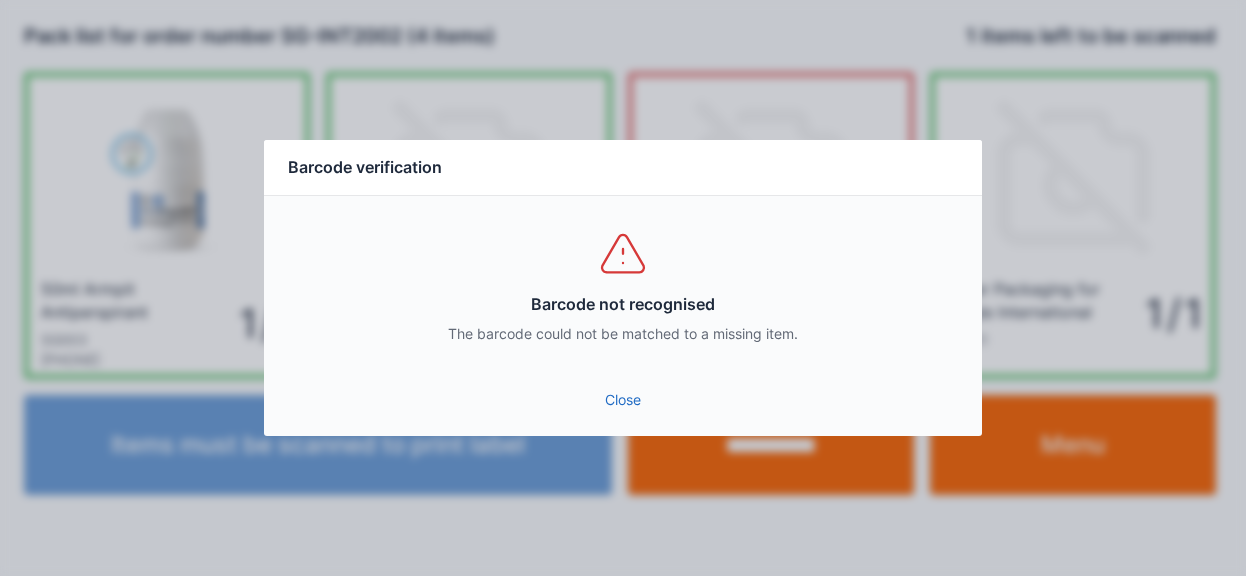 click on "Close" at bounding box center (623, 400) 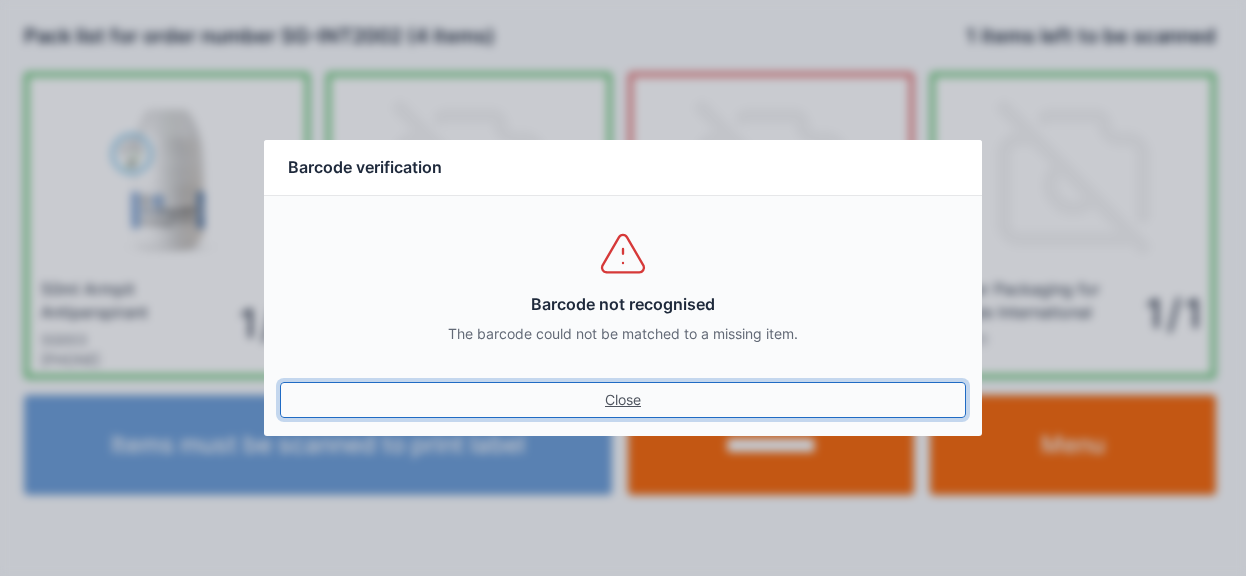 click on "Close" at bounding box center (623, 400) 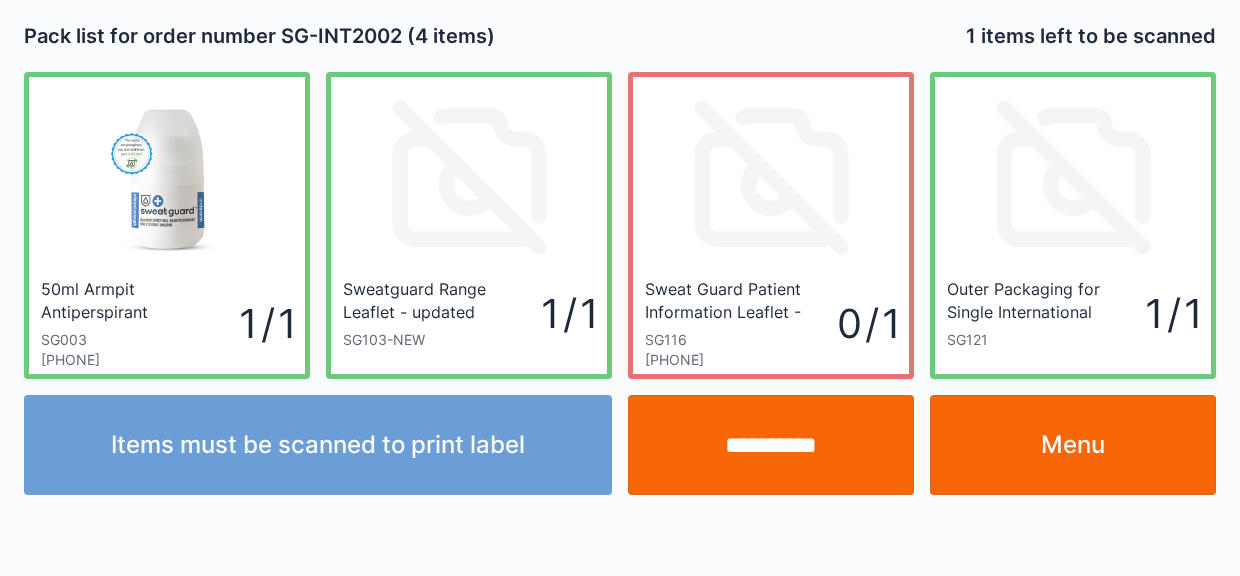 click on "**********" at bounding box center (771, 445) 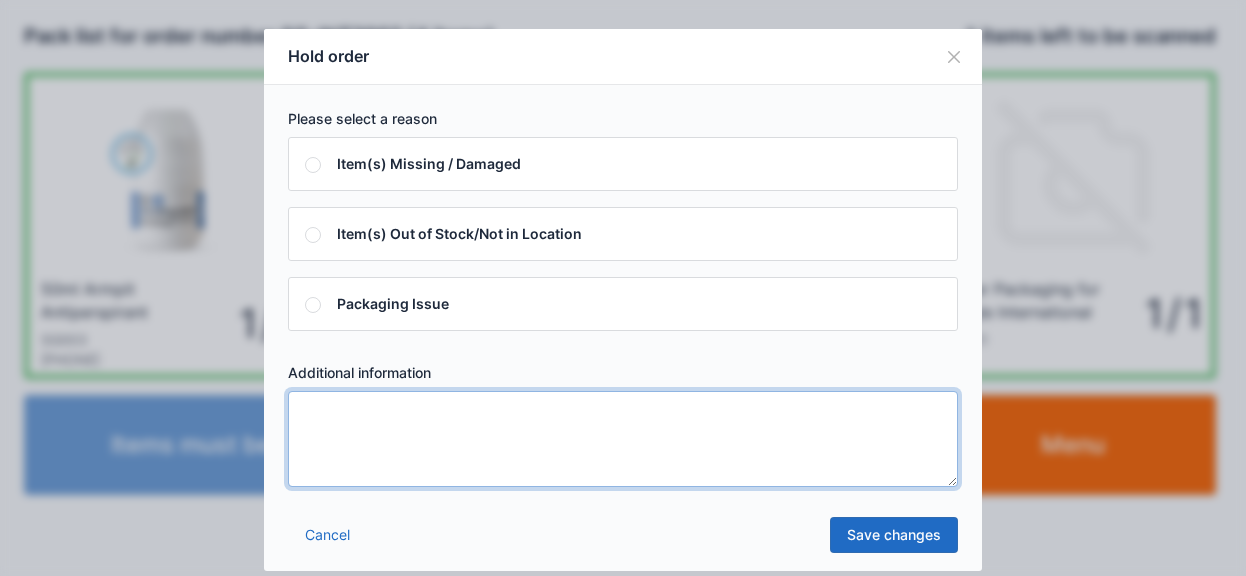 click at bounding box center [623, 439] 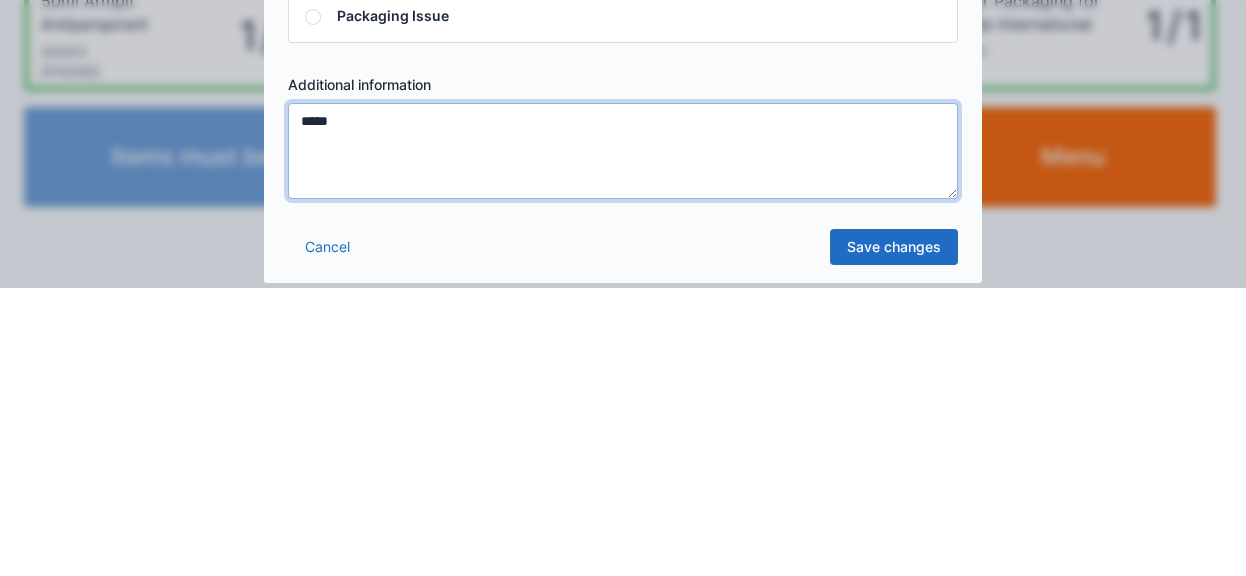 type on "*****" 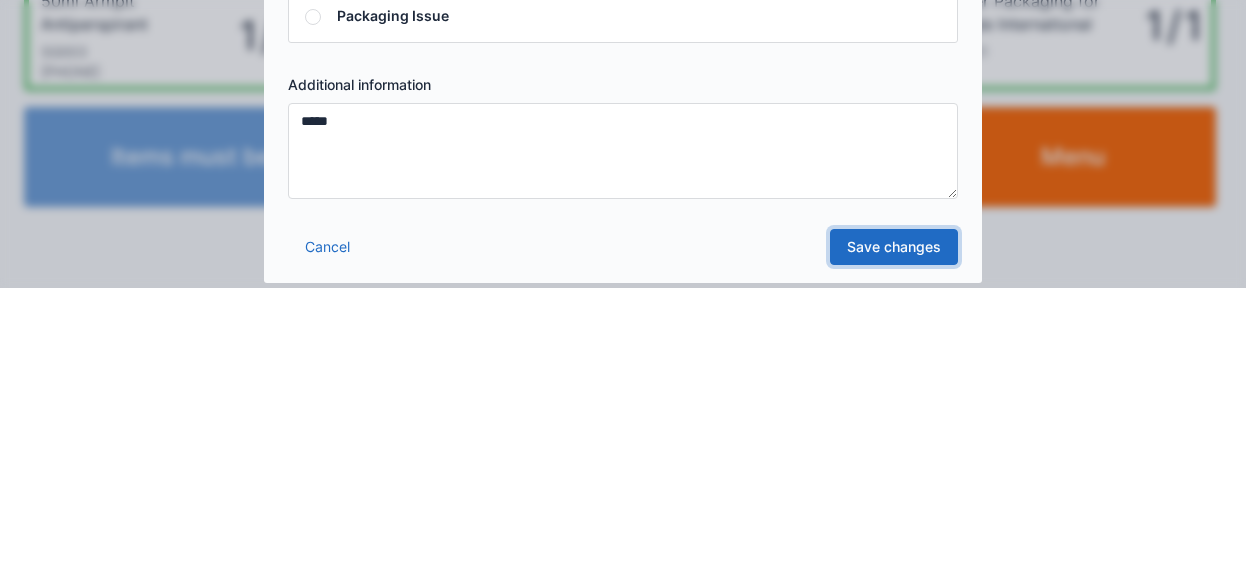 click on "Save changes" at bounding box center (894, 535) 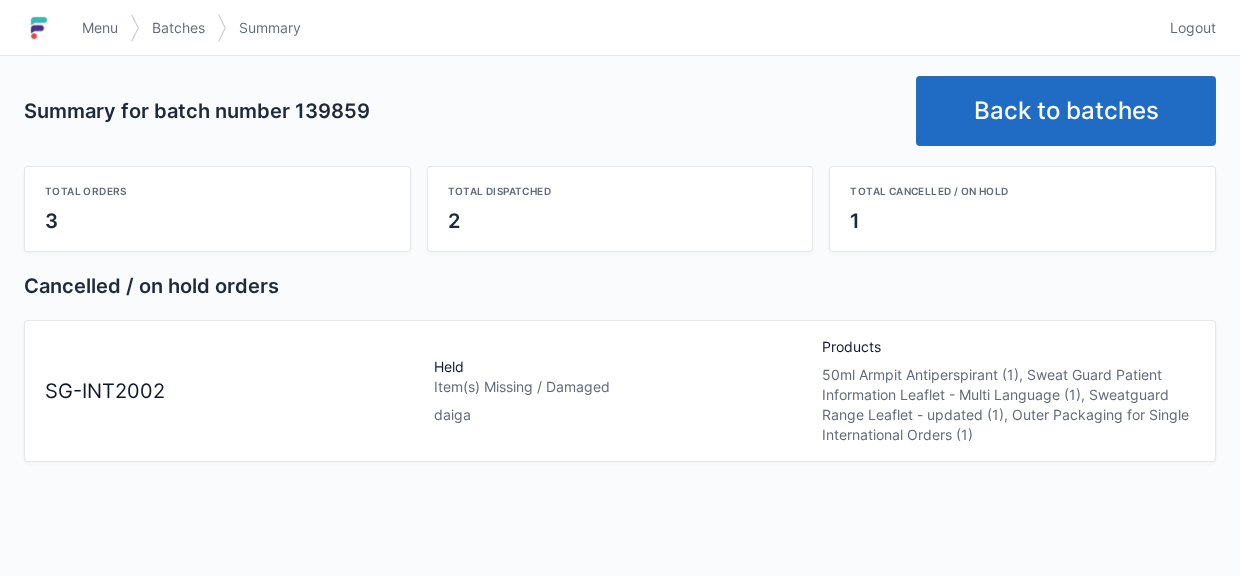 scroll, scrollTop: 0, scrollLeft: 0, axis: both 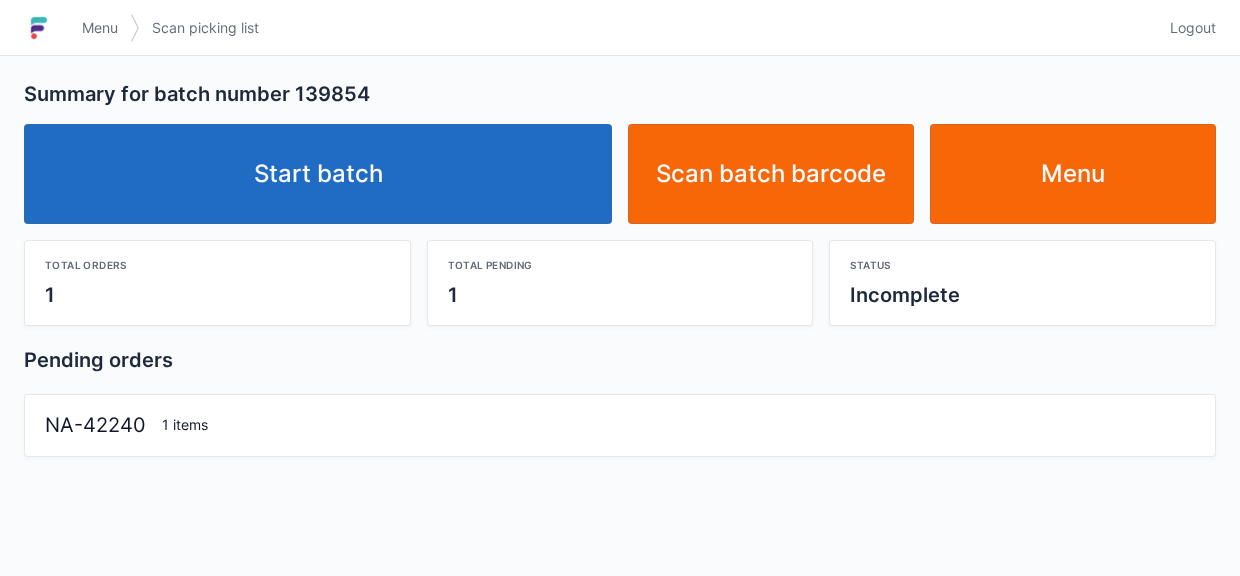 click on "Start batch" at bounding box center [318, 174] 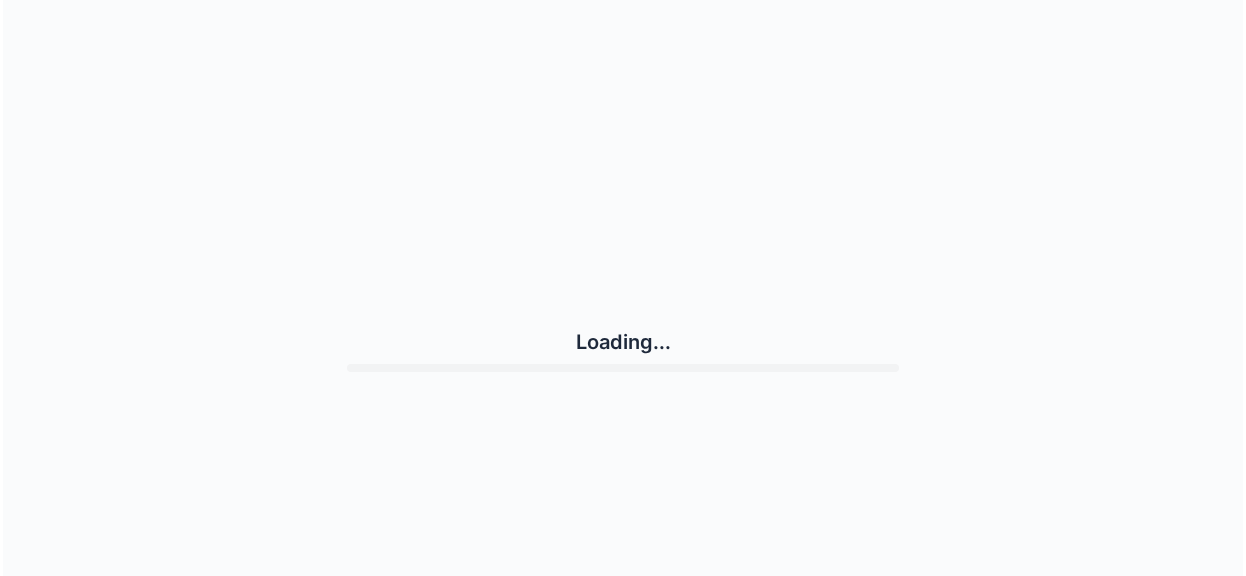 scroll, scrollTop: 0, scrollLeft: 0, axis: both 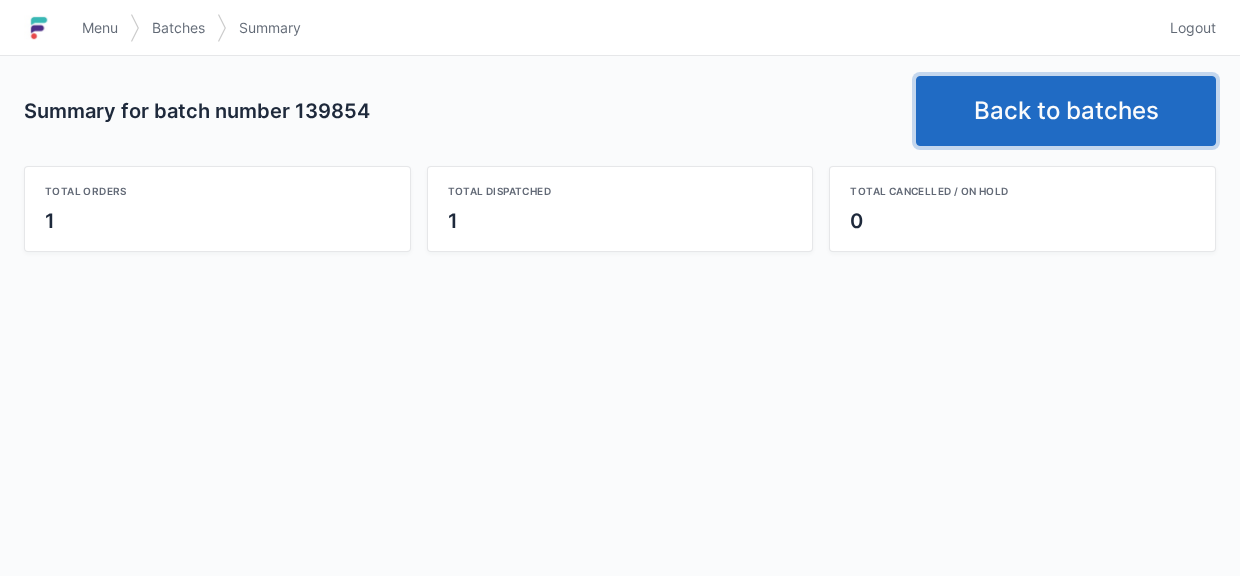 click on "Back to batches" at bounding box center [1066, 111] 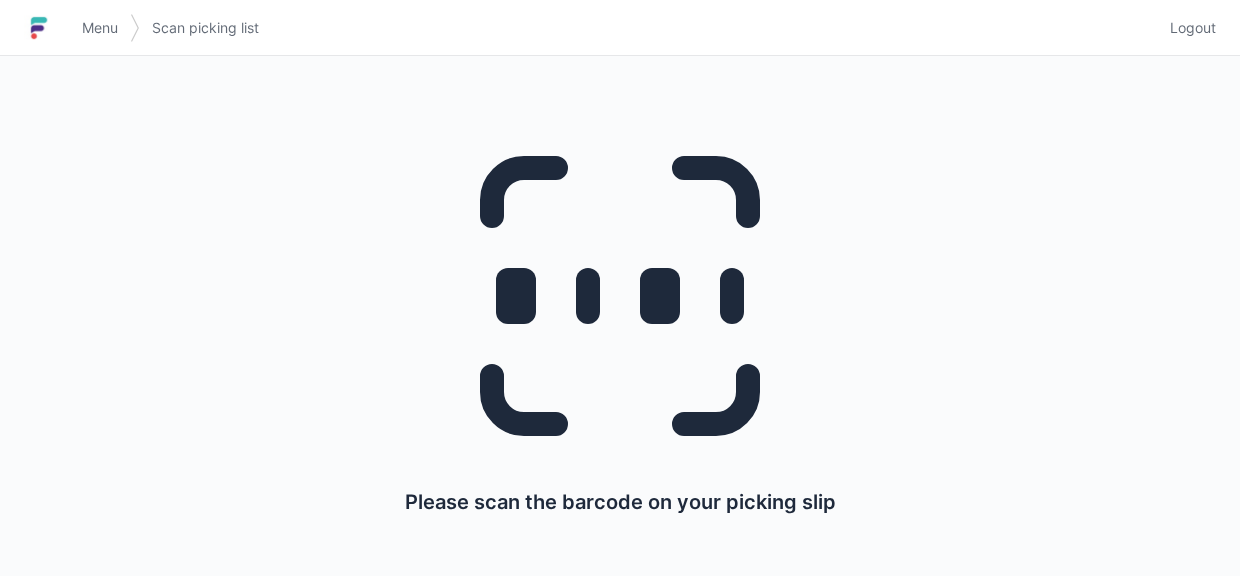 scroll, scrollTop: 0, scrollLeft: 0, axis: both 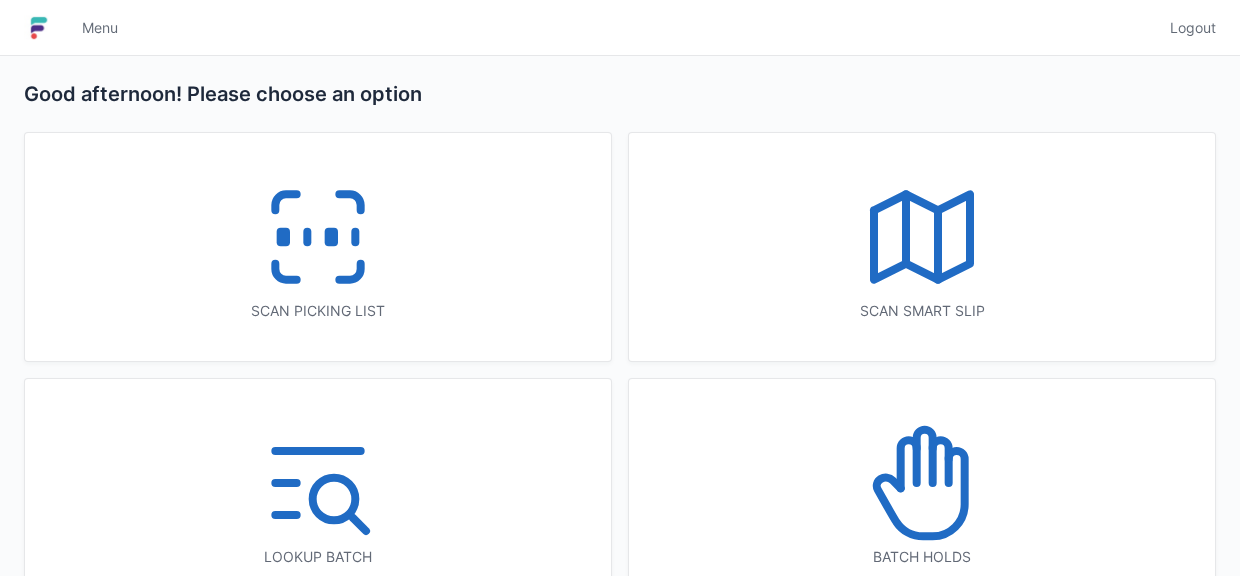 click 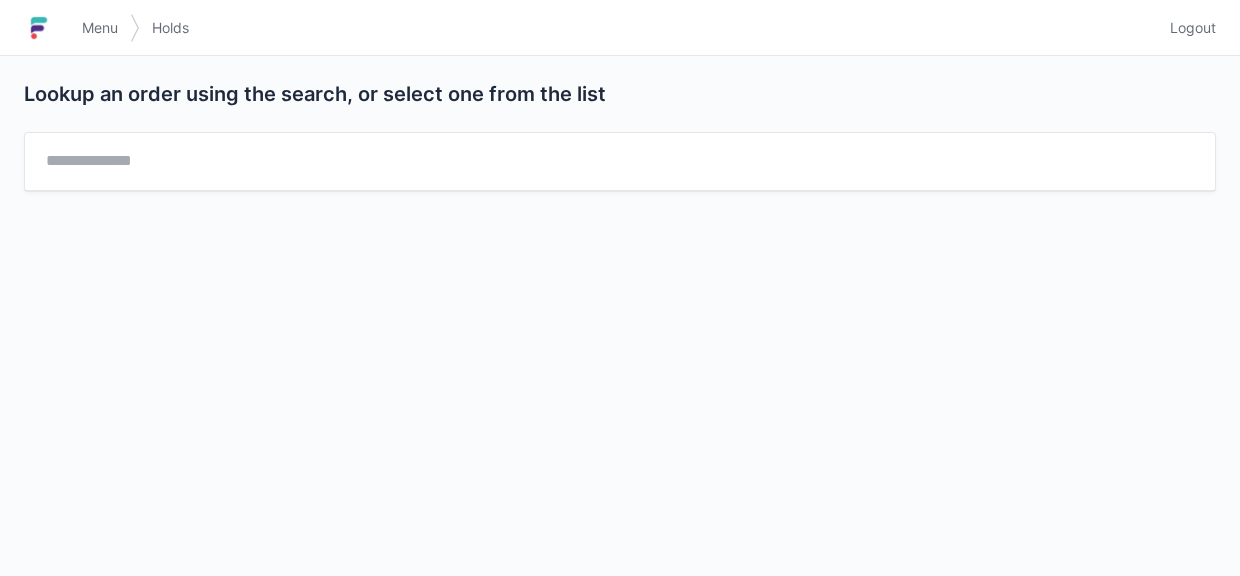 scroll, scrollTop: 0, scrollLeft: 0, axis: both 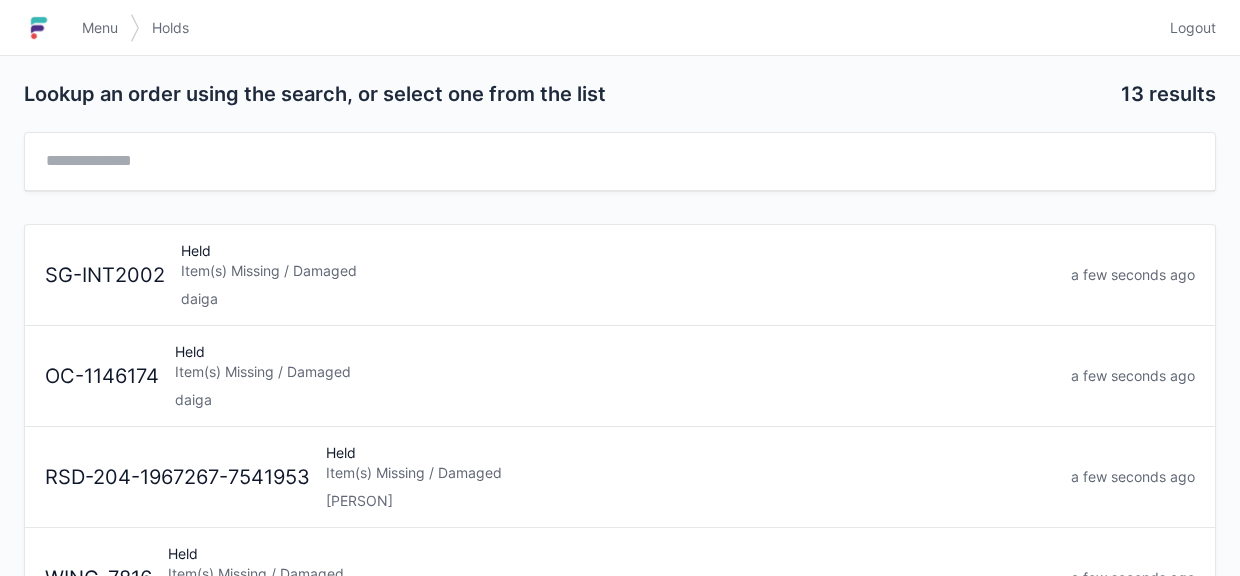 click on "Item(s) Missing / Damaged" at bounding box center [615, 372] 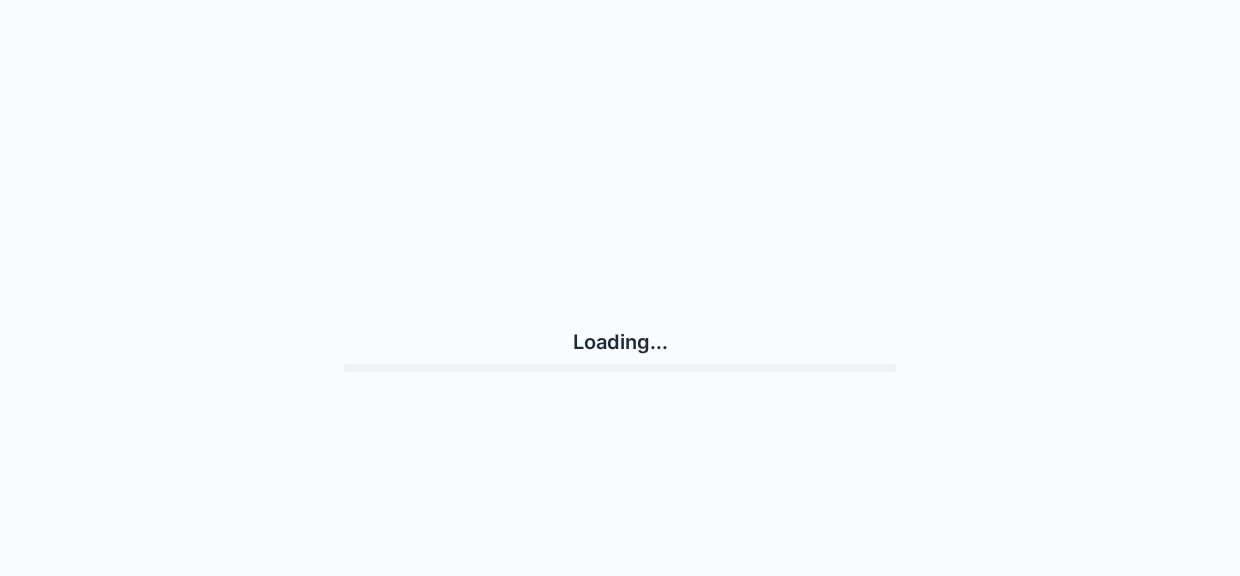 scroll, scrollTop: 0, scrollLeft: 0, axis: both 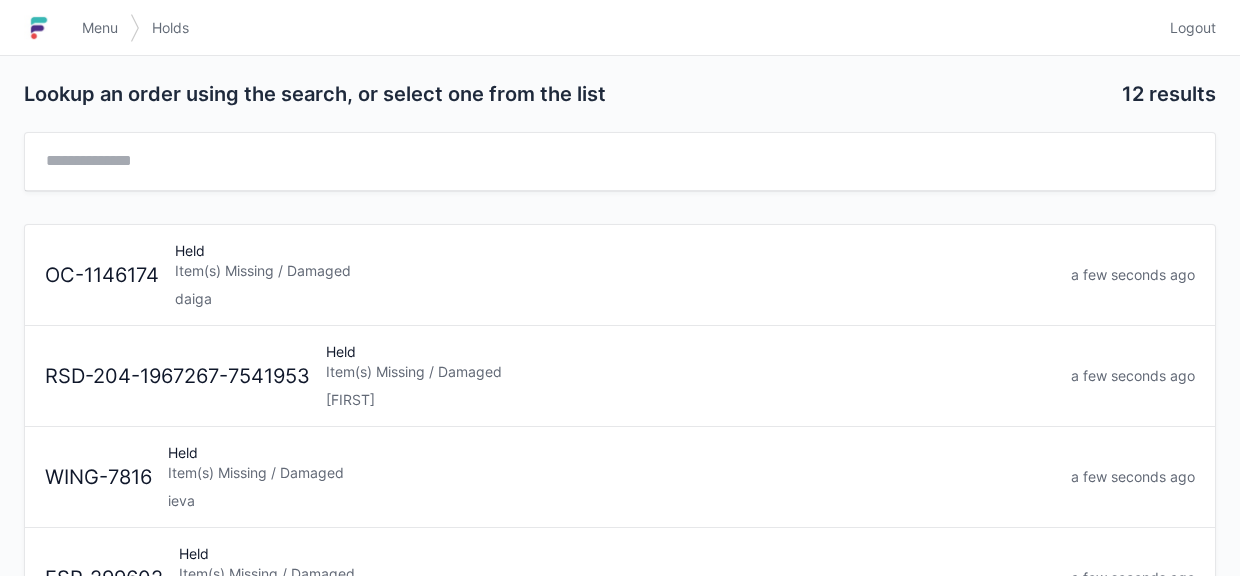 click on "Menu" at bounding box center (100, 28) 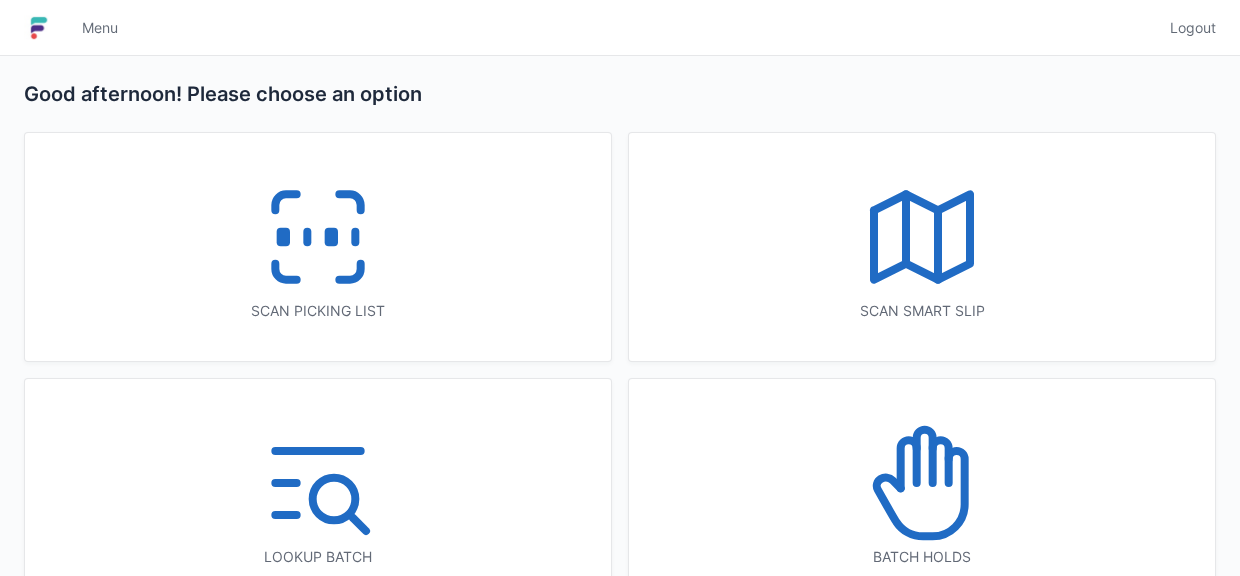 scroll, scrollTop: 0, scrollLeft: 0, axis: both 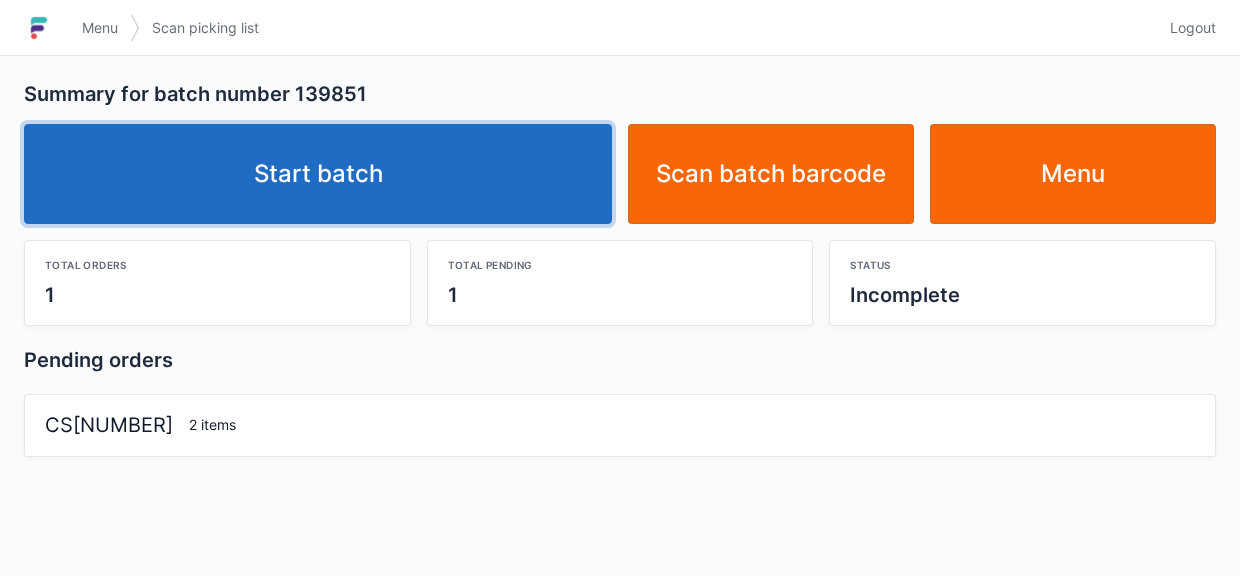 click on "Start batch" at bounding box center (318, 174) 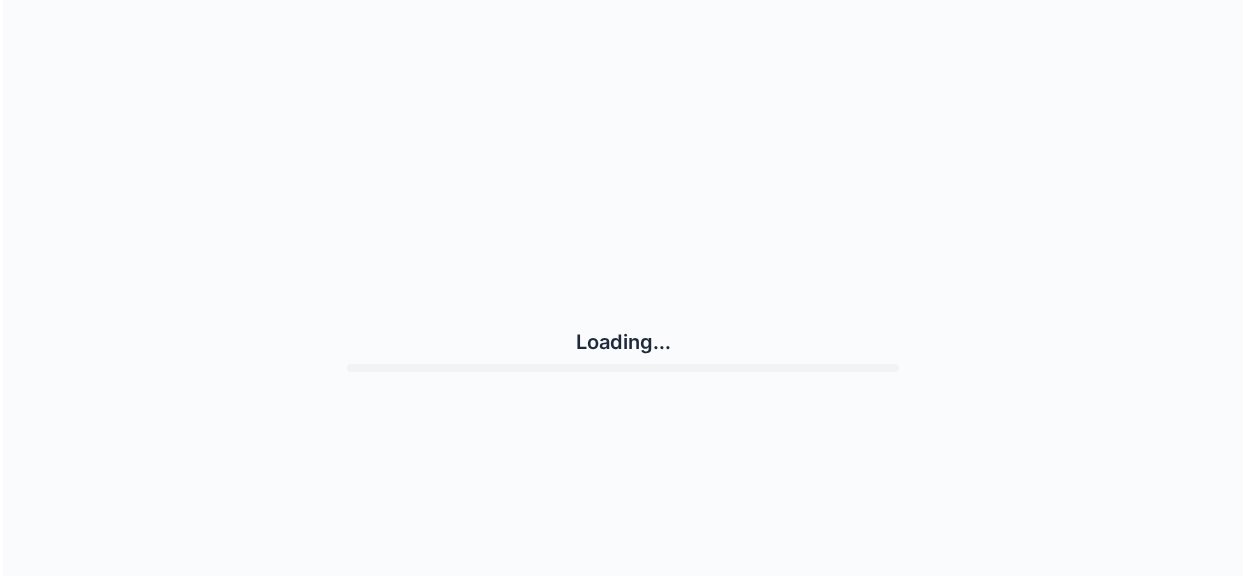 scroll, scrollTop: 0, scrollLeft: 0, axis: both 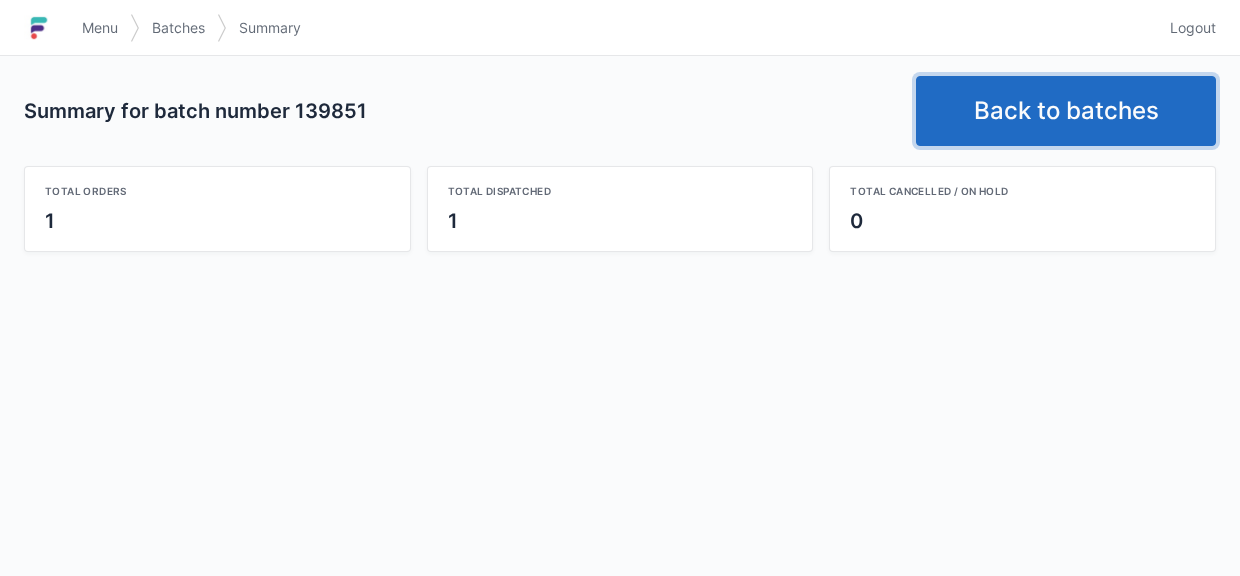 click on "Back to batches" at bounding box center [1066, 111] 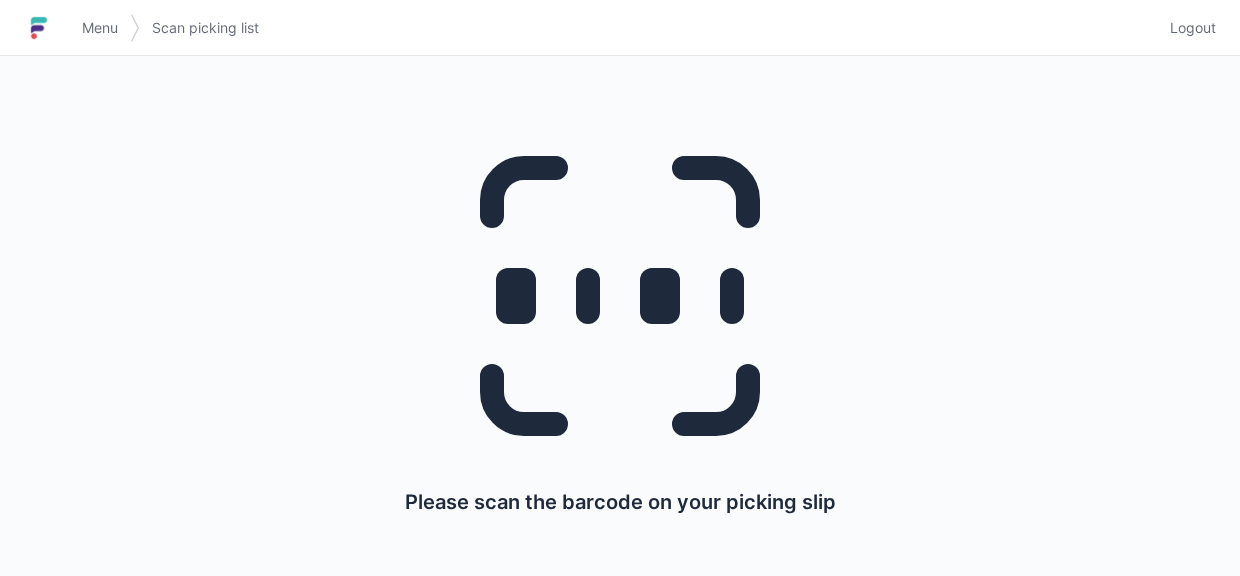 scroll, scrollTop: 0, scrollLeft: 0, axis: both 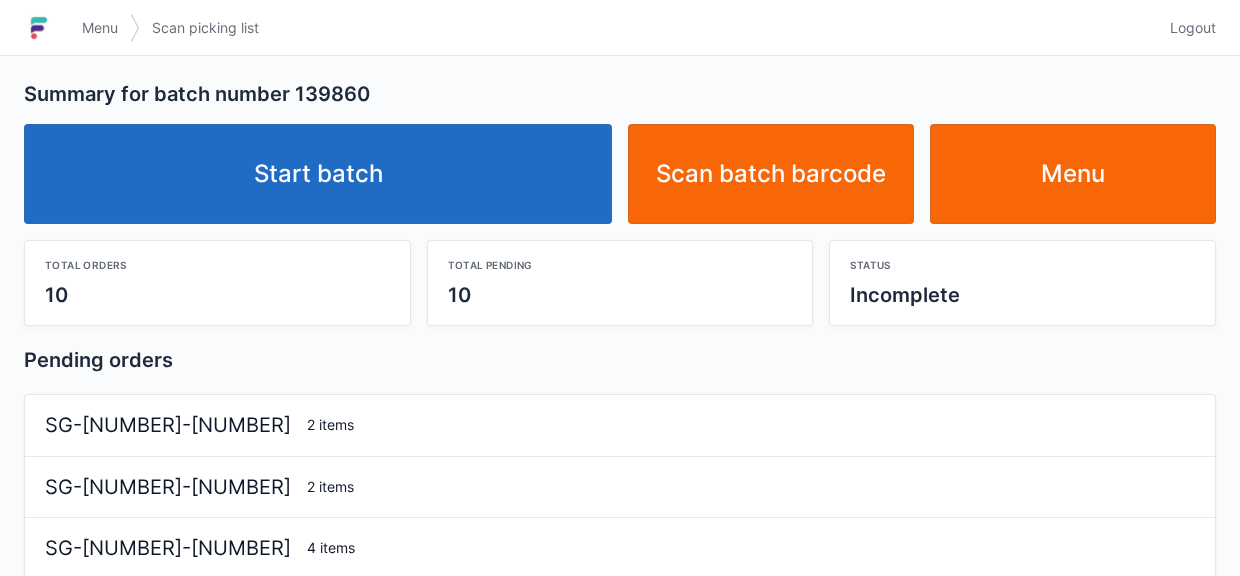 click on "Start batch" at bounding box center (318, 174) 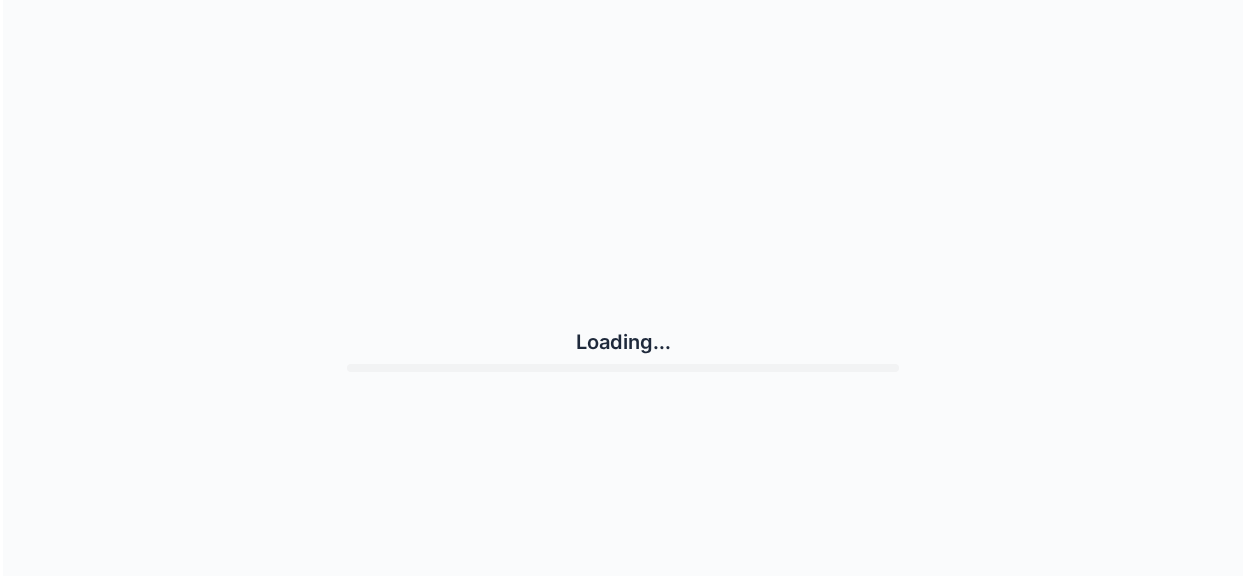 scroll, scrollTop: 0, scrollLeft: 0, axis: both 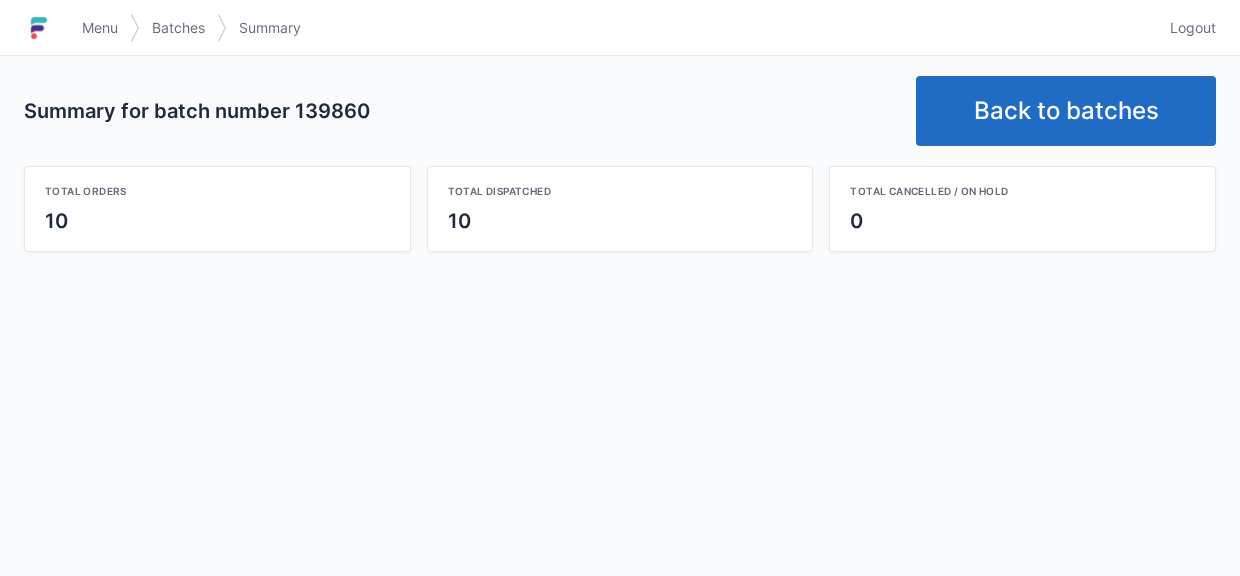 click on "Back to batches" at bounding box center (1066, 111) 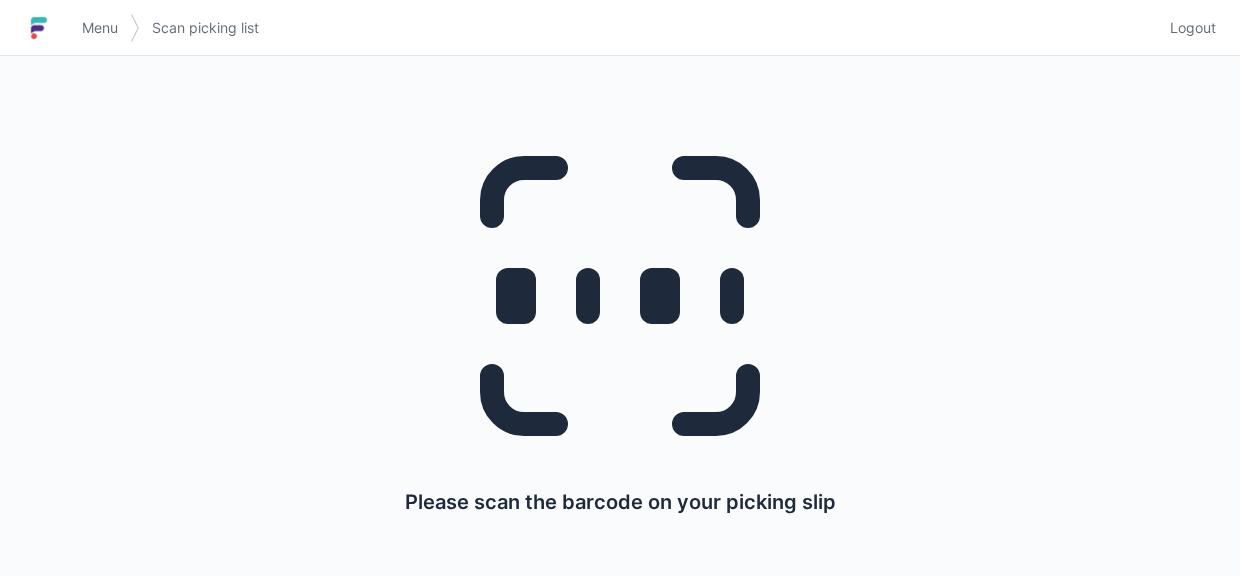 scroll, scrollTop: 0, scrollLeft: 0, axis: both 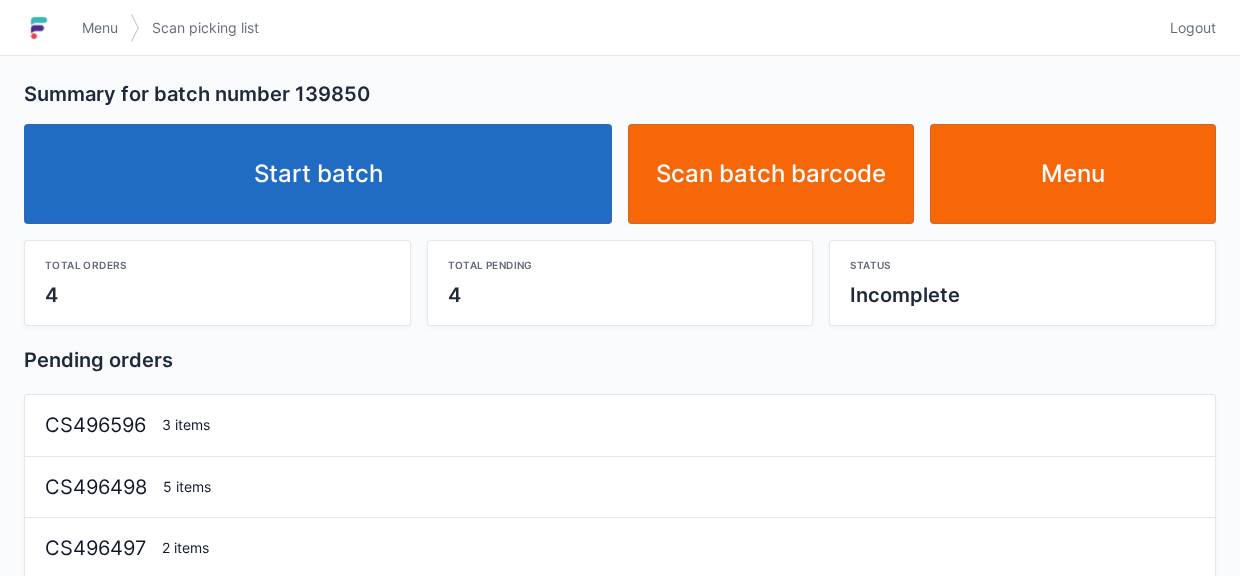 click on "Start batch" at bounding box center [318, 174] 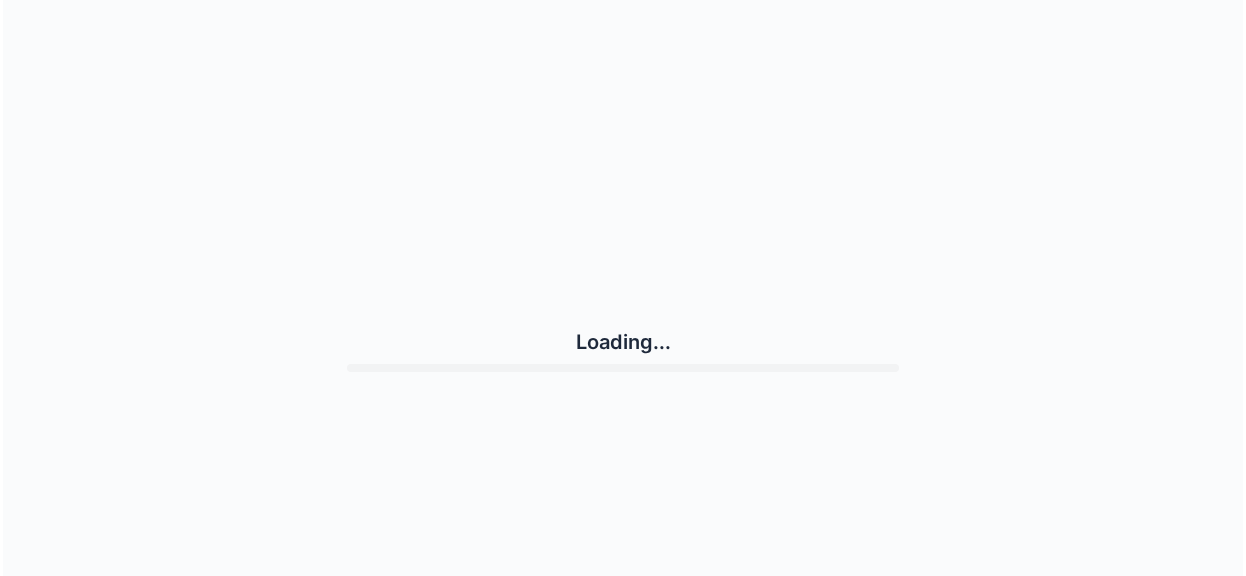 scroll, scrollTop: 0, scrollLeft: 0, axis: both 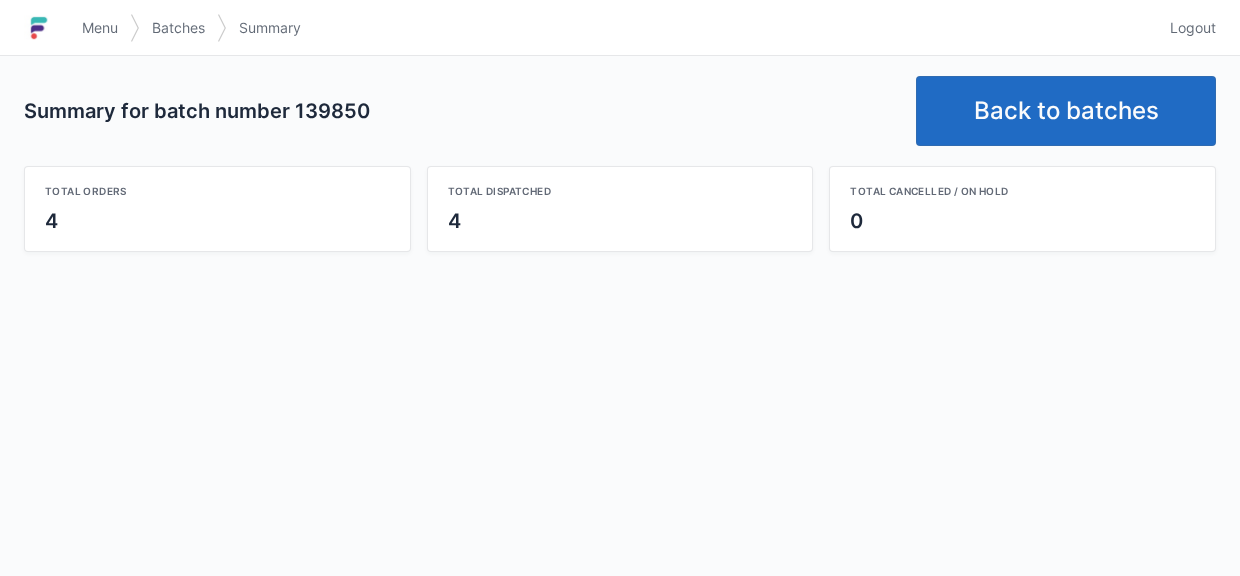 click on "Back to batches" at bounding box center [1066, 111] 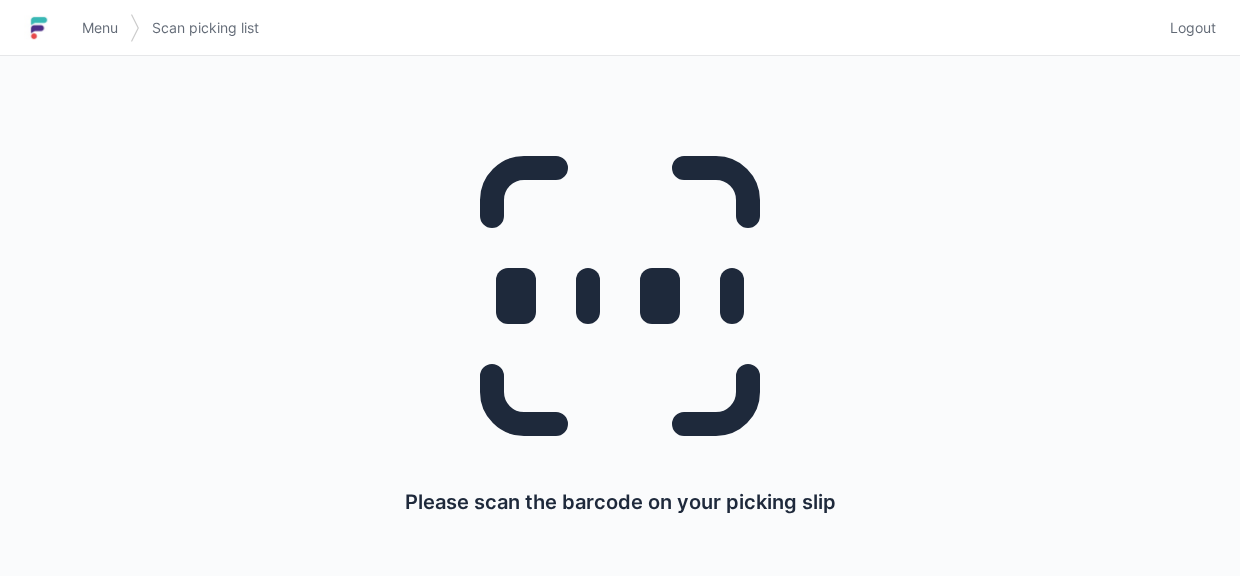 scroll, scrollTop: 0, scrollLeft: 0, axis: both 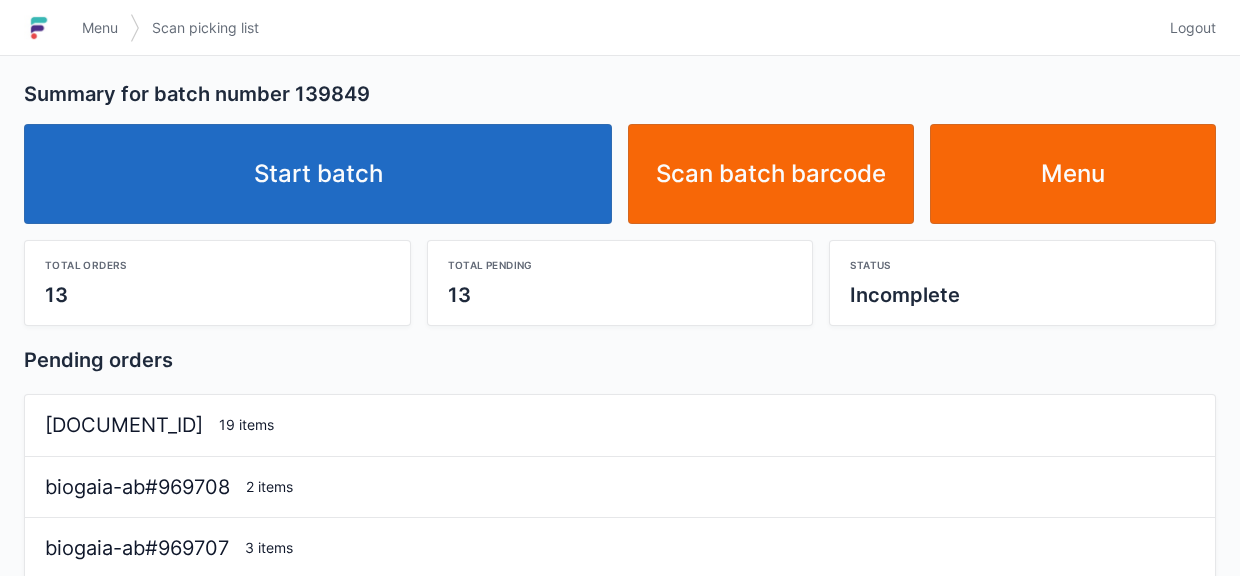 click on "Start batch" at bounding box center (318, 174) 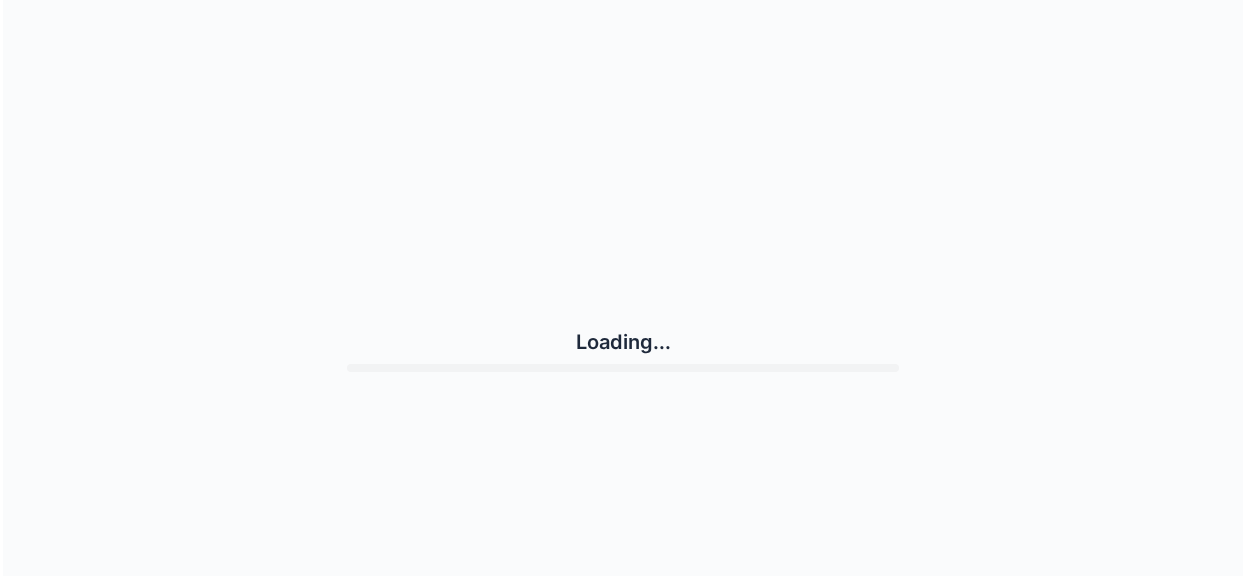 scroll, scrollTop: 0, scrollLeft: 0, axis: both 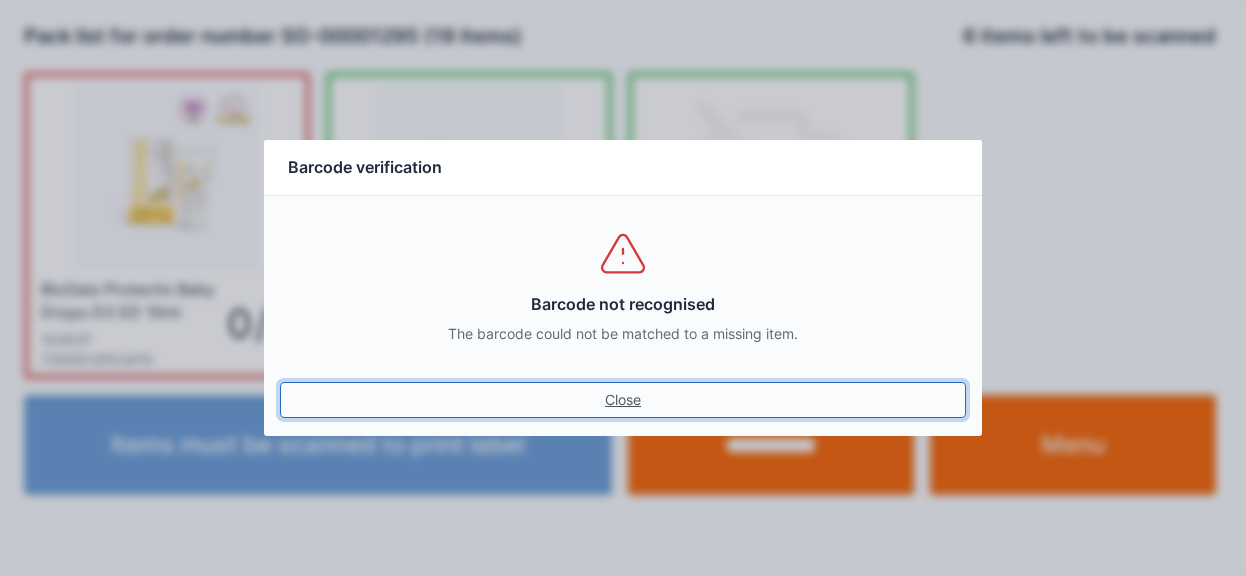 click on "Close" at bounding box center [623, 400] 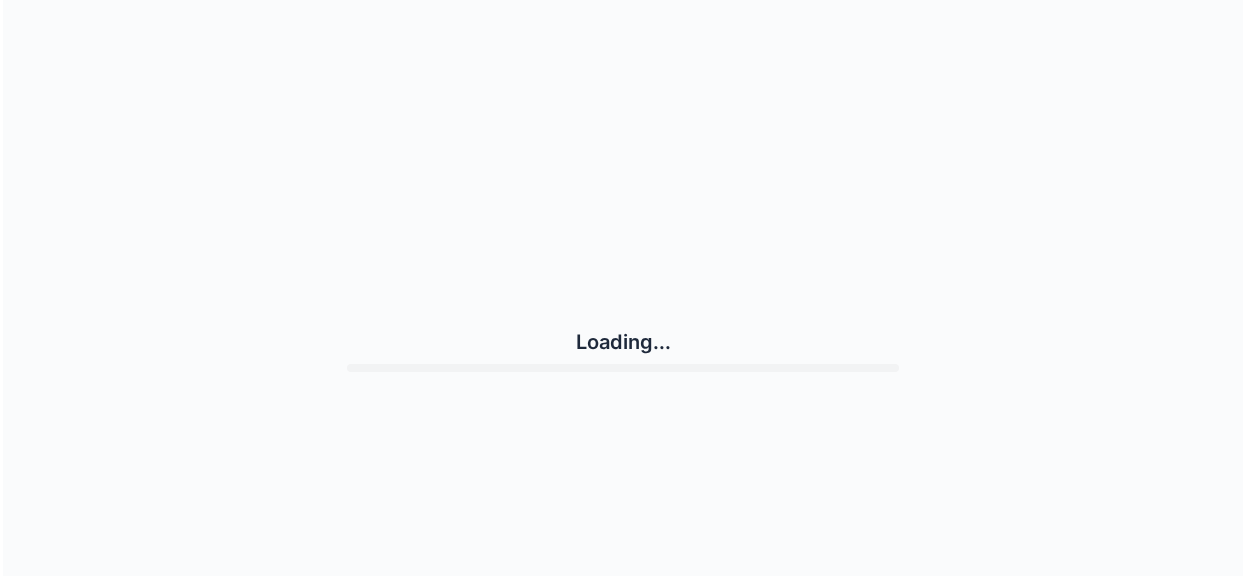 scroll, scrollTop: 0, scrollLeft: 0, axis: both 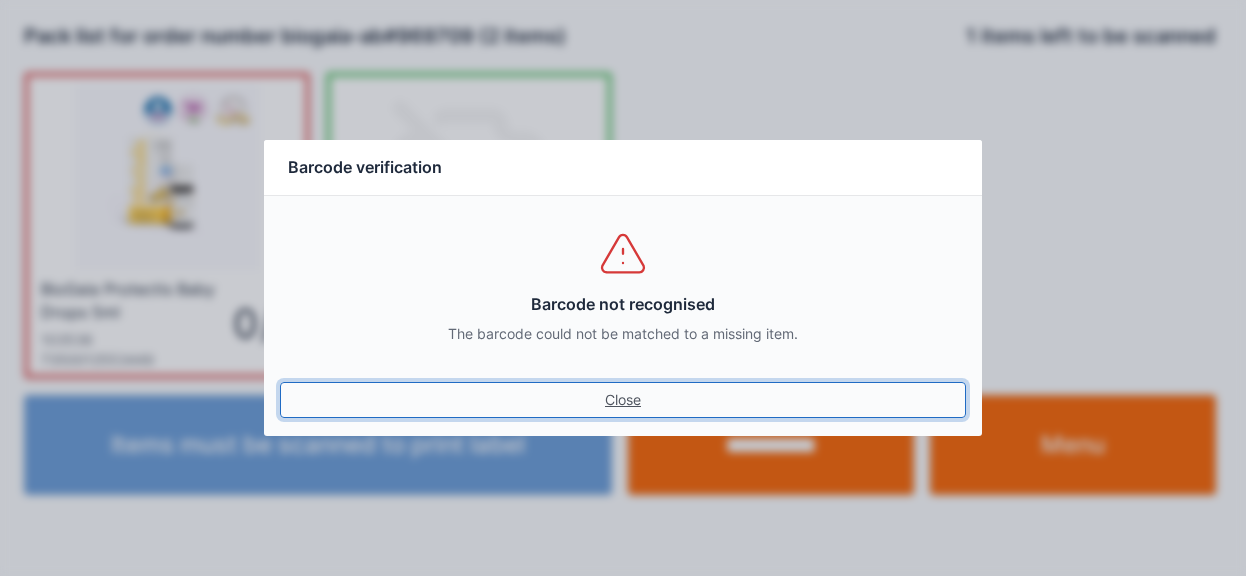 click on "Close" at bounding box center [623, 400] 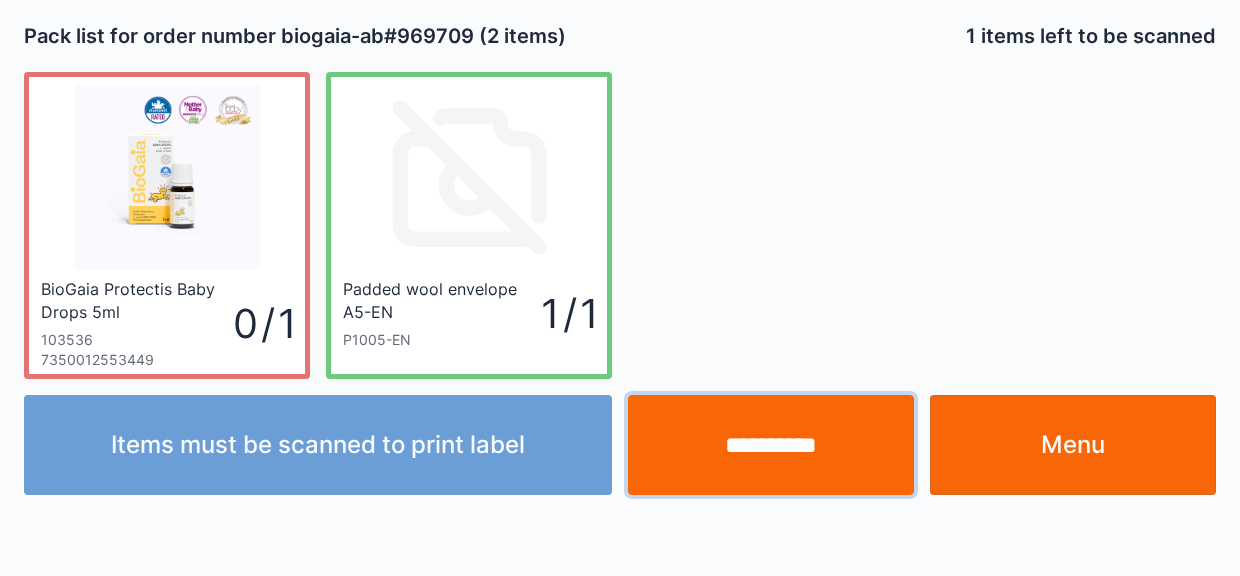 click on "**********" at bounding box center [771, 445] 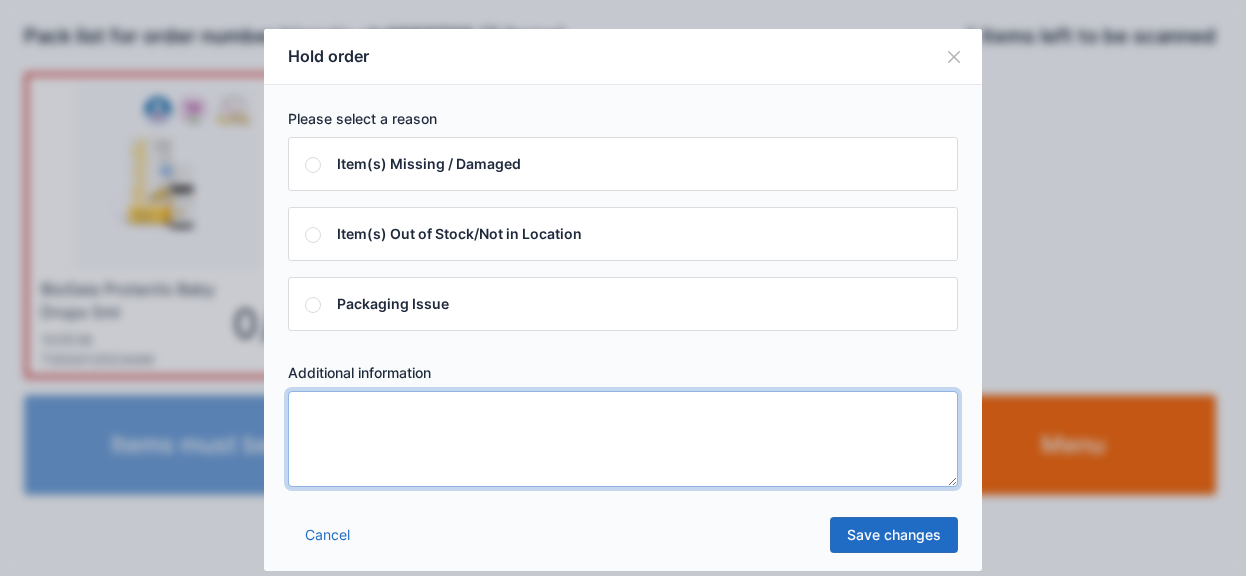 click at bounding box center [623, 439] 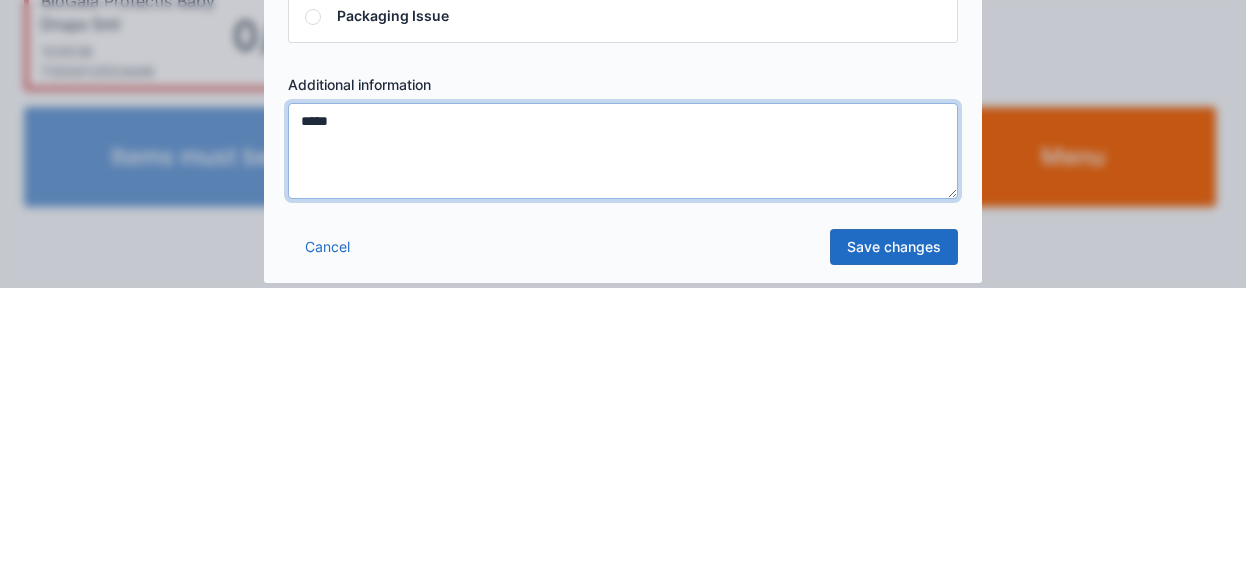 type on "*****" 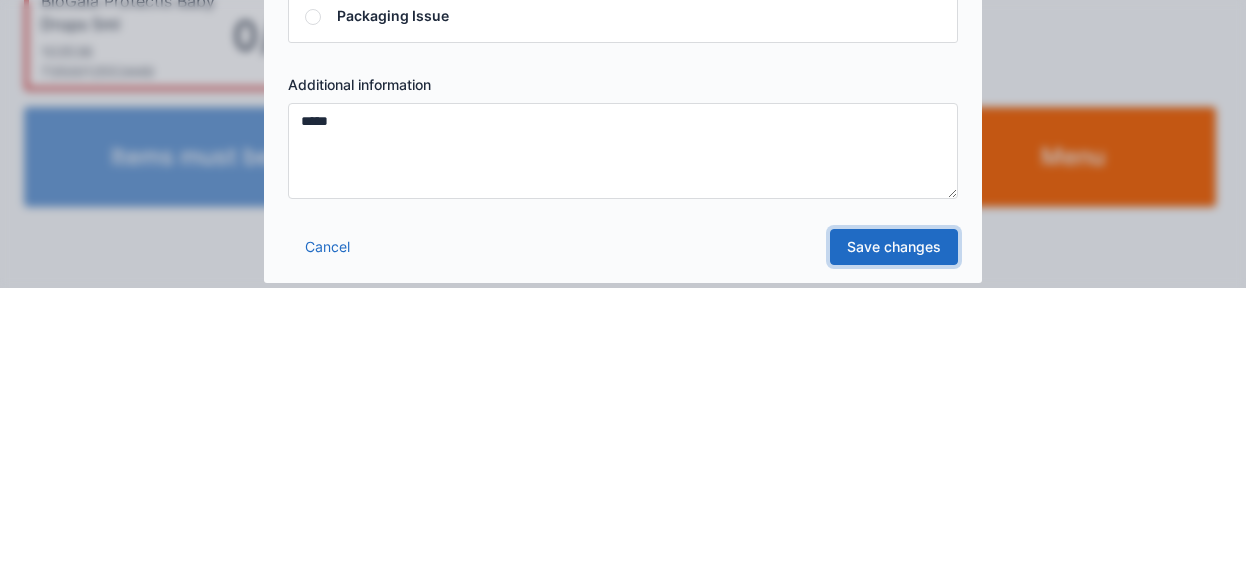 click on "Save changes" at bounding box center (894, 535) 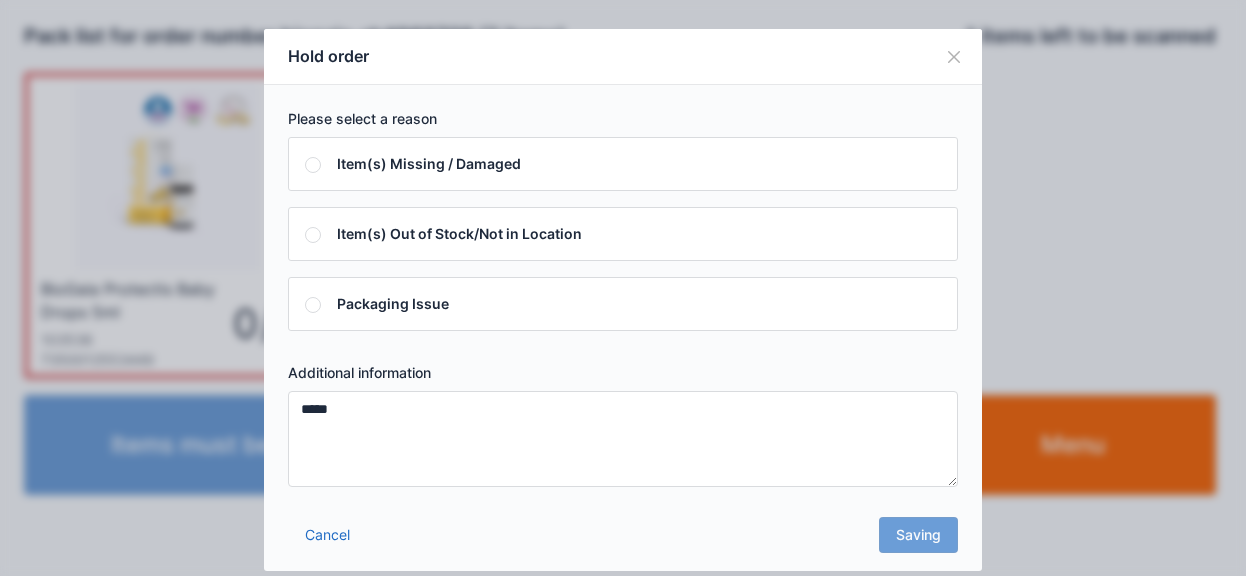 click on "Cancel  Saving" at bounding box center [623, 541] 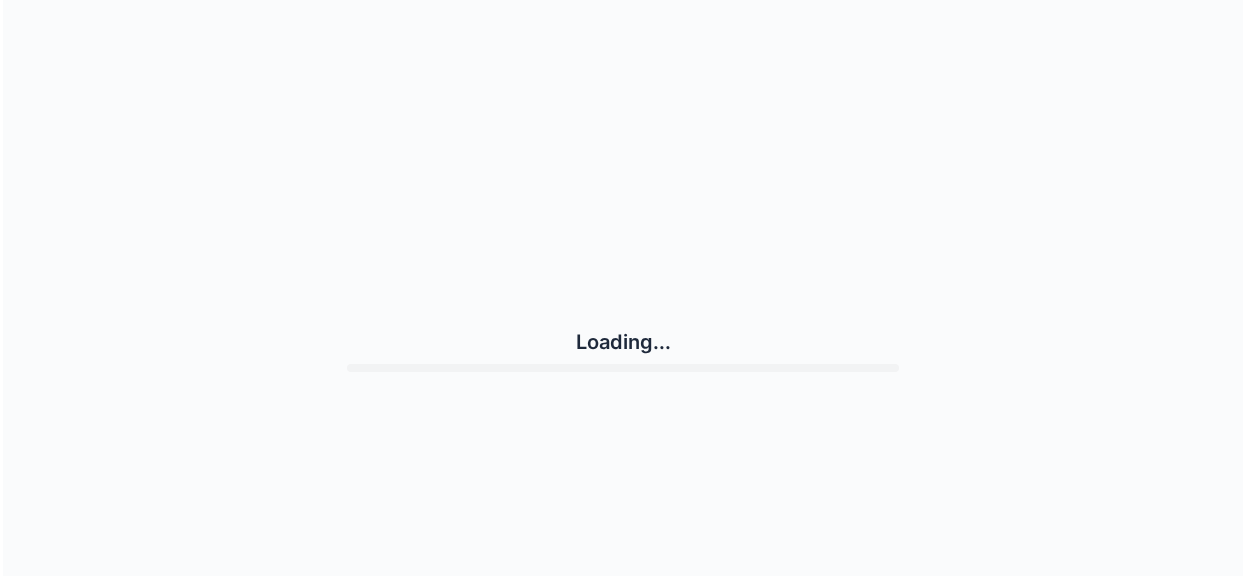 scroll, scrollTop: 0, scrollLeft: 0, axis: both 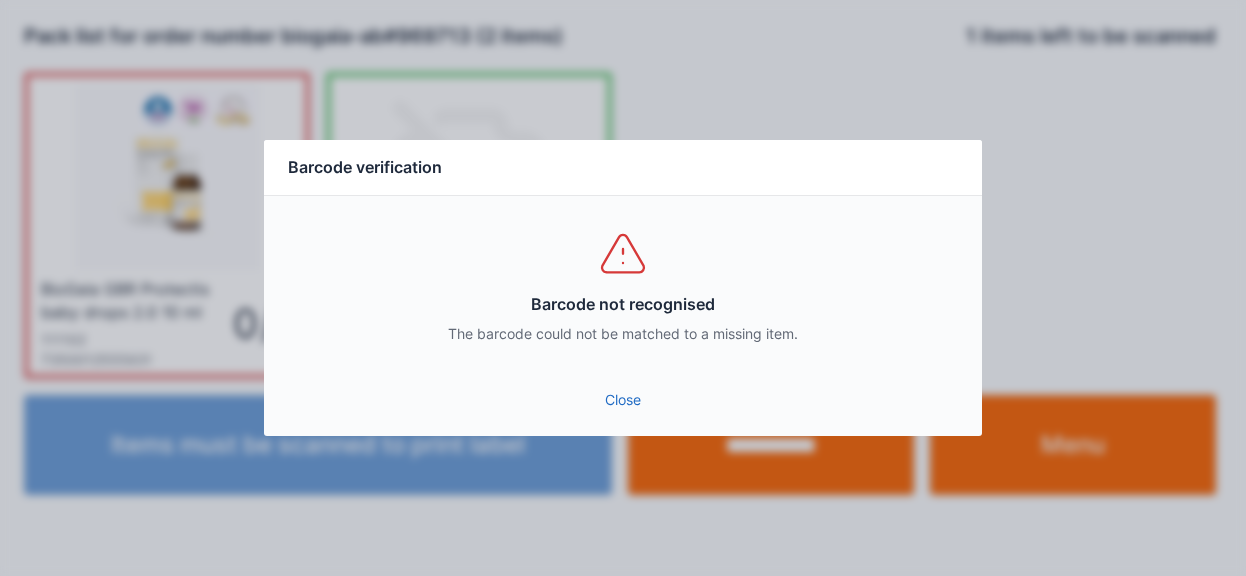 click on "Close" at bounding box center (623, 400) 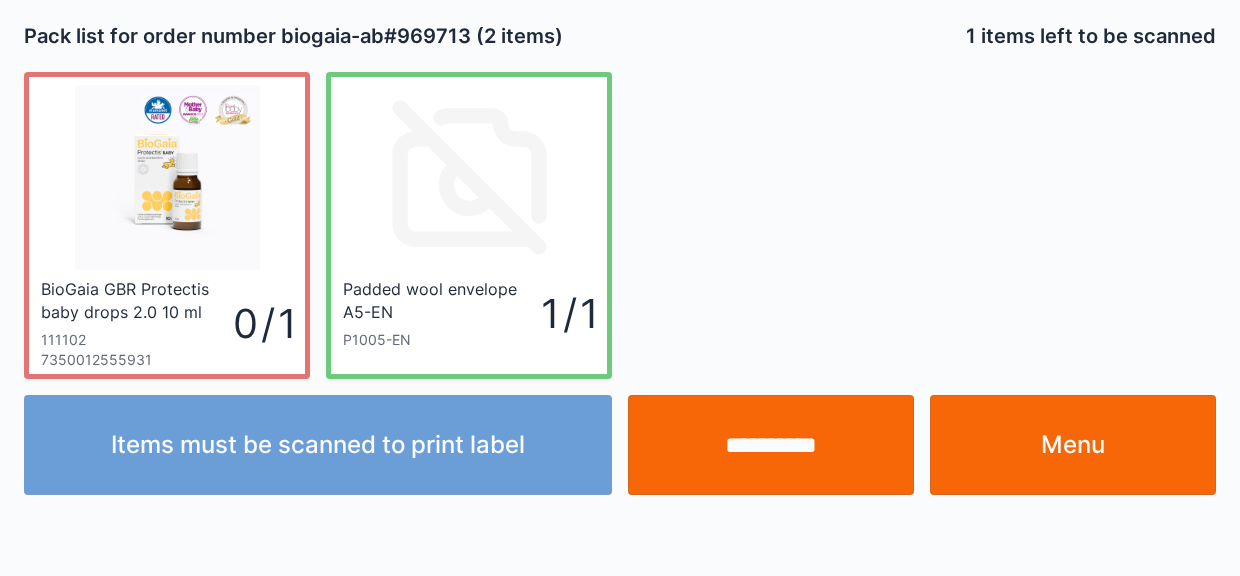 click on "**********" at bounding box center [771, 445] 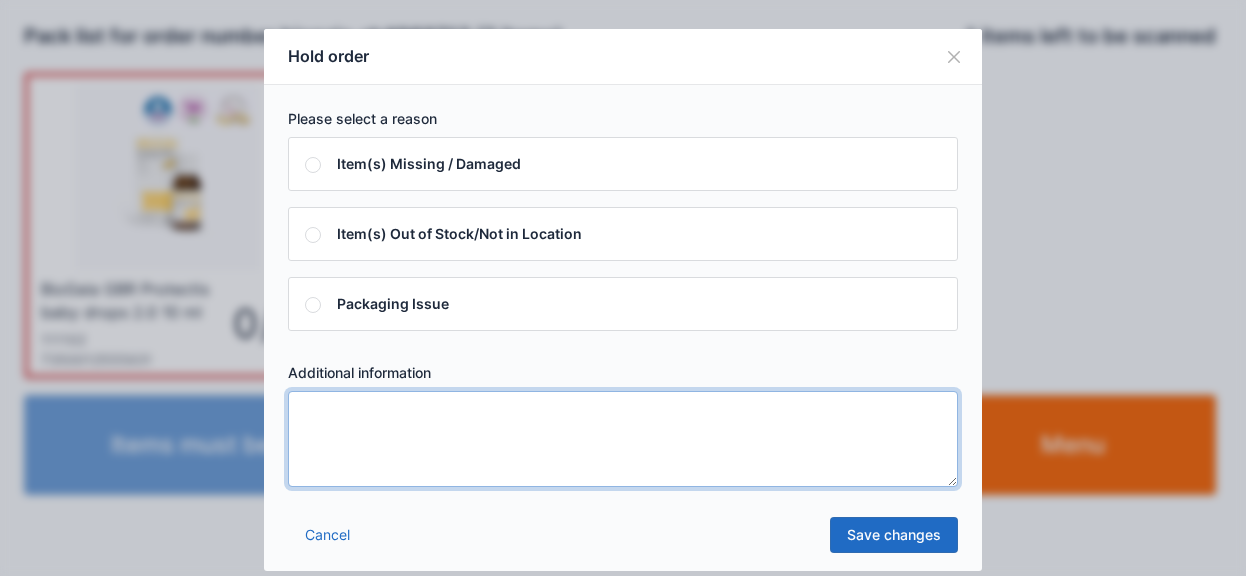click at bounding box center (623, 439) 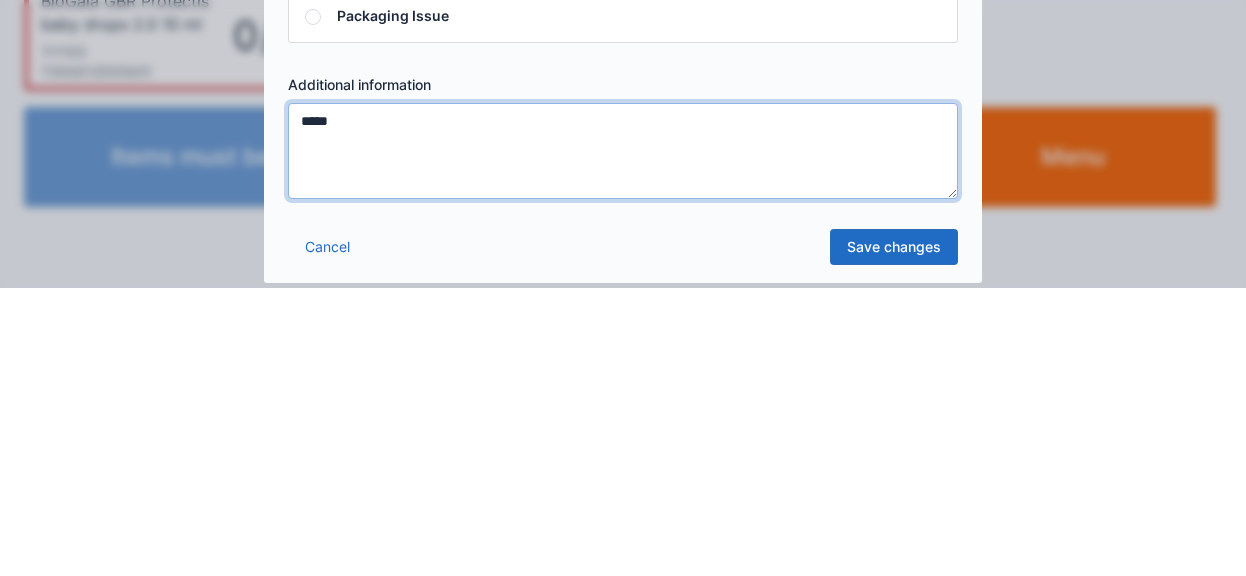 type on "*****" 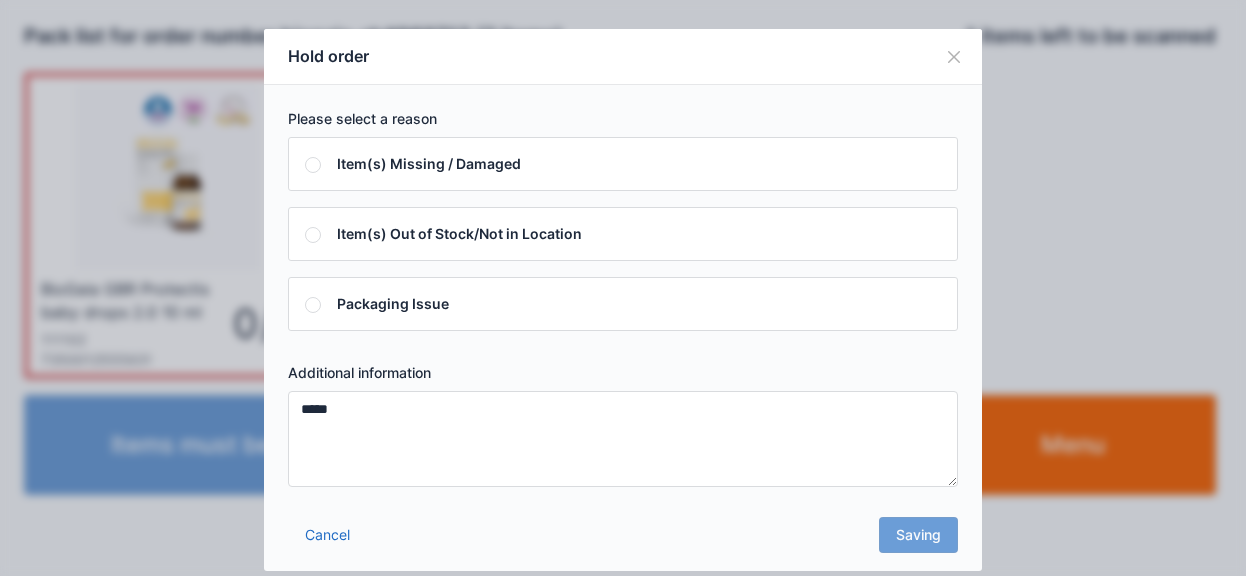 click on "Cancel  Saving" at bounding box center [623, 541] 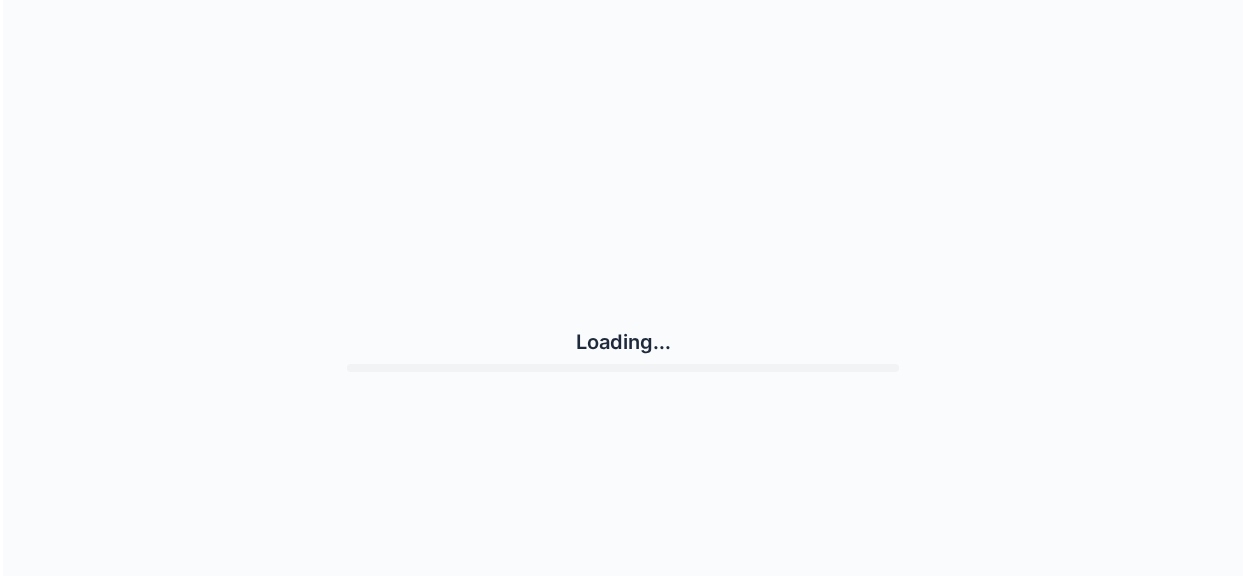 scroll, scrollTop: 0, scrollLeft: 0, axis: both 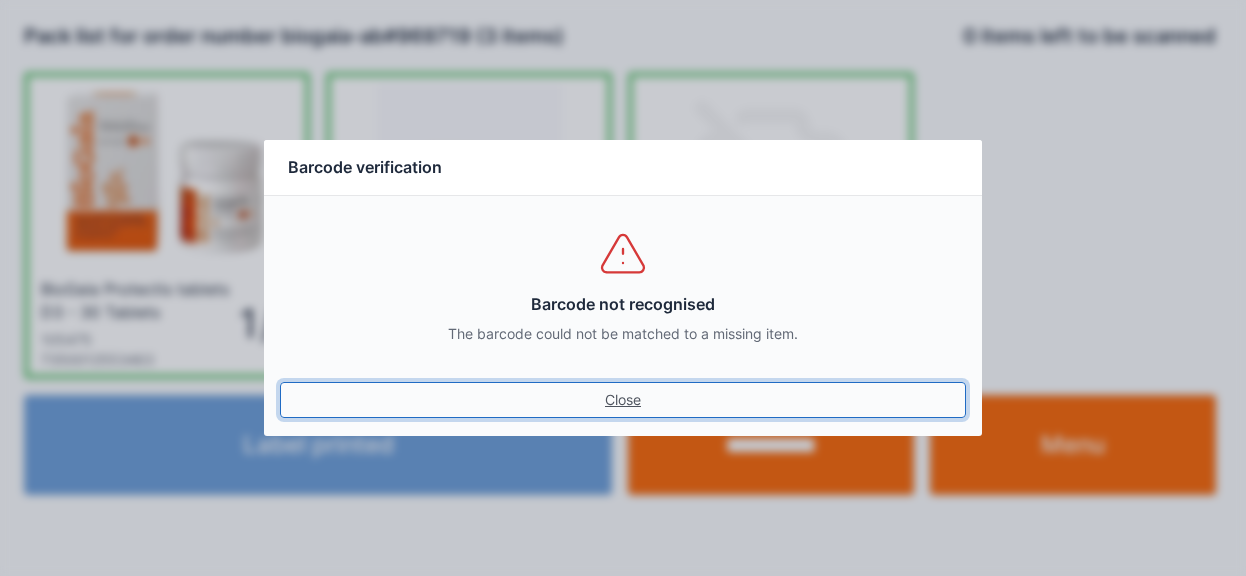 click on "Close" at bounding box center [623, 400] 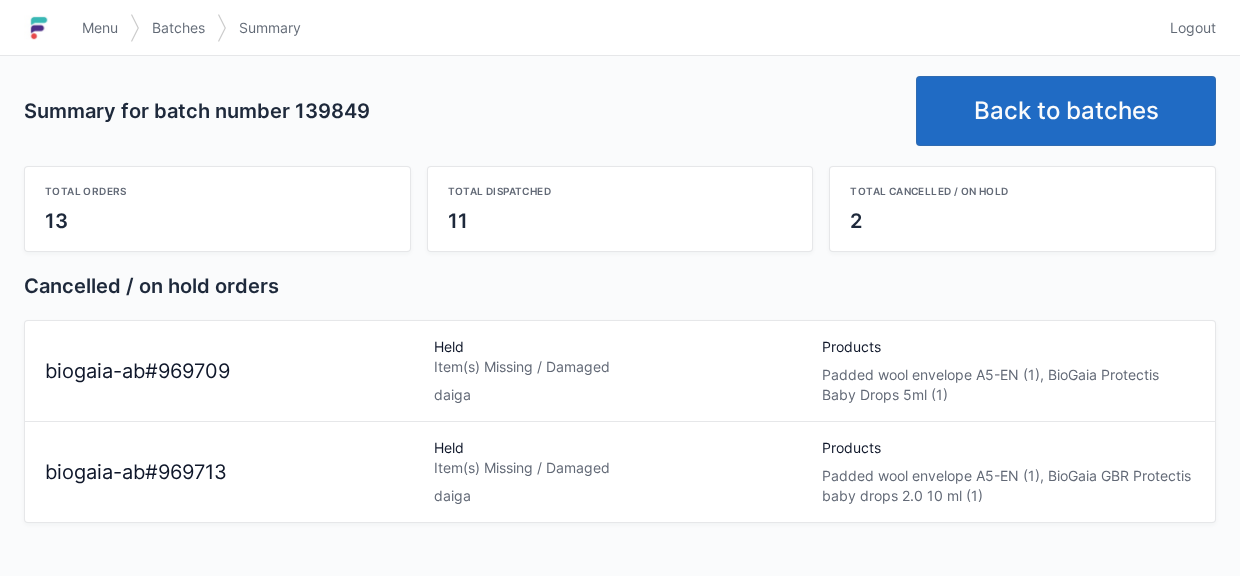 scroll, scrollTop: 0, scrollLeft: 0, axis: both 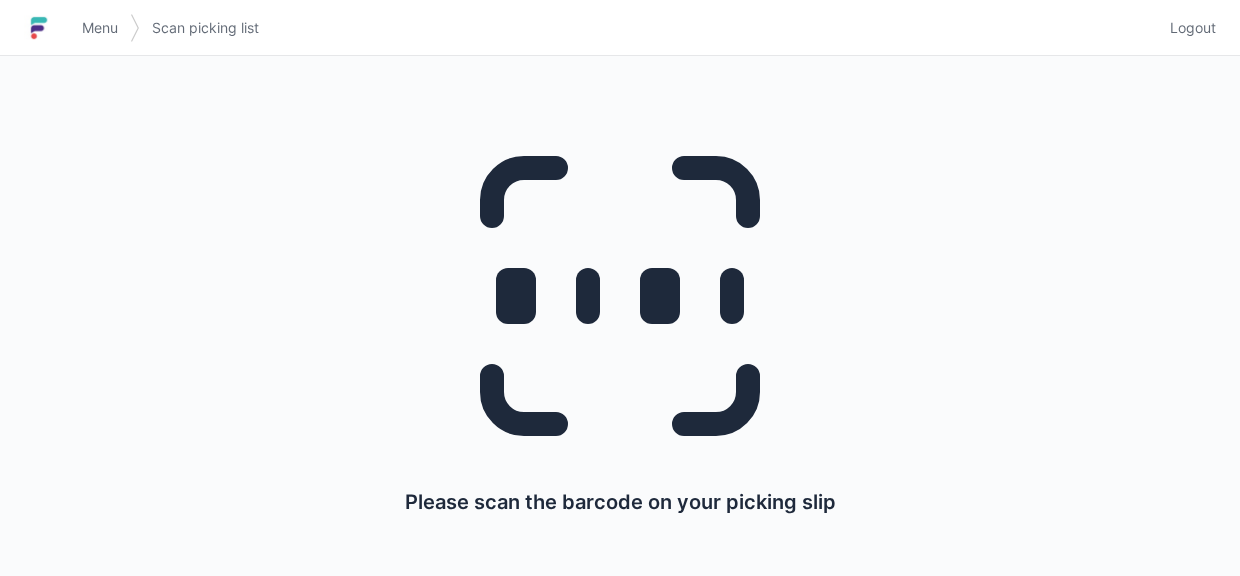 click on "Menu" at bounding box center [100, 28] 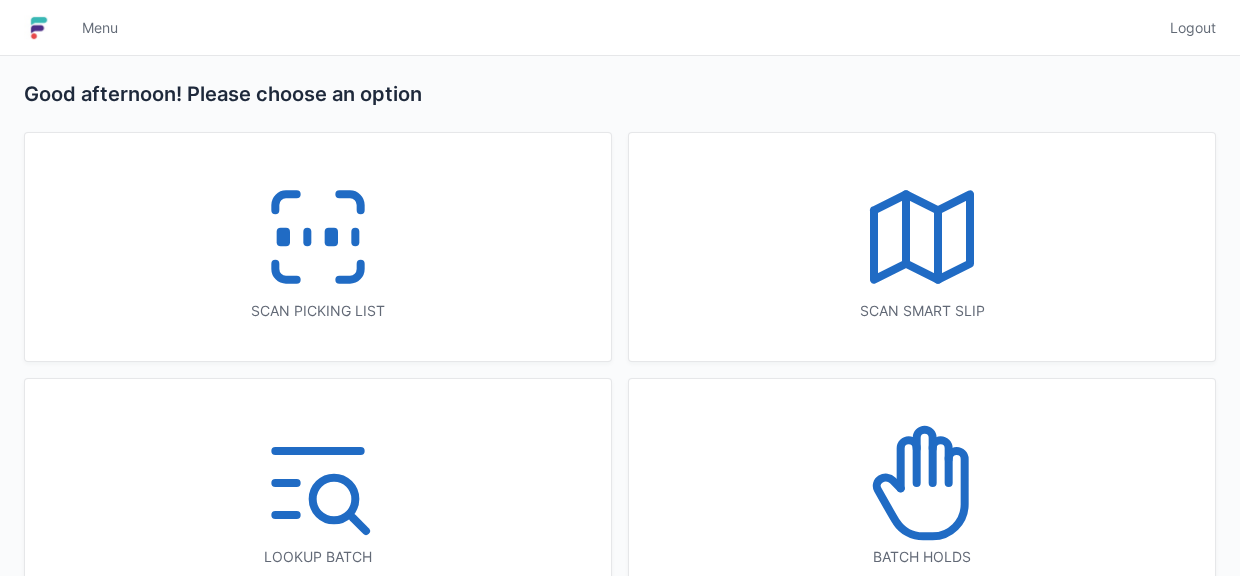 scroll, scrollTop: 0, scrollLeft: 0, axis: both 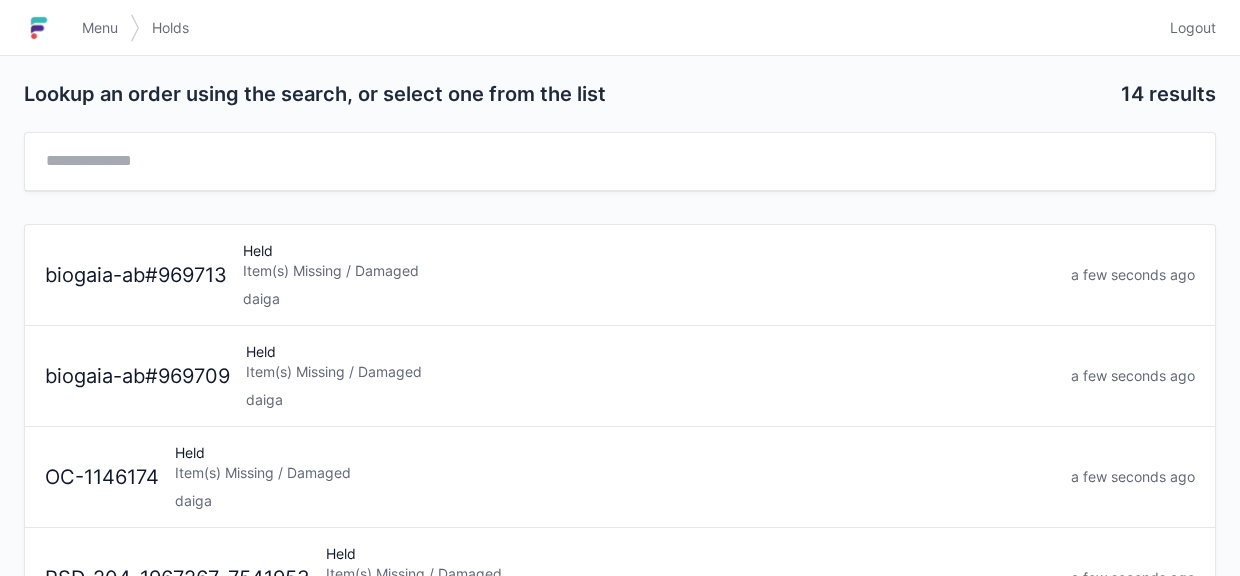 click on "Item(s) Missing / Damaged" at bounding box center (649, 271) 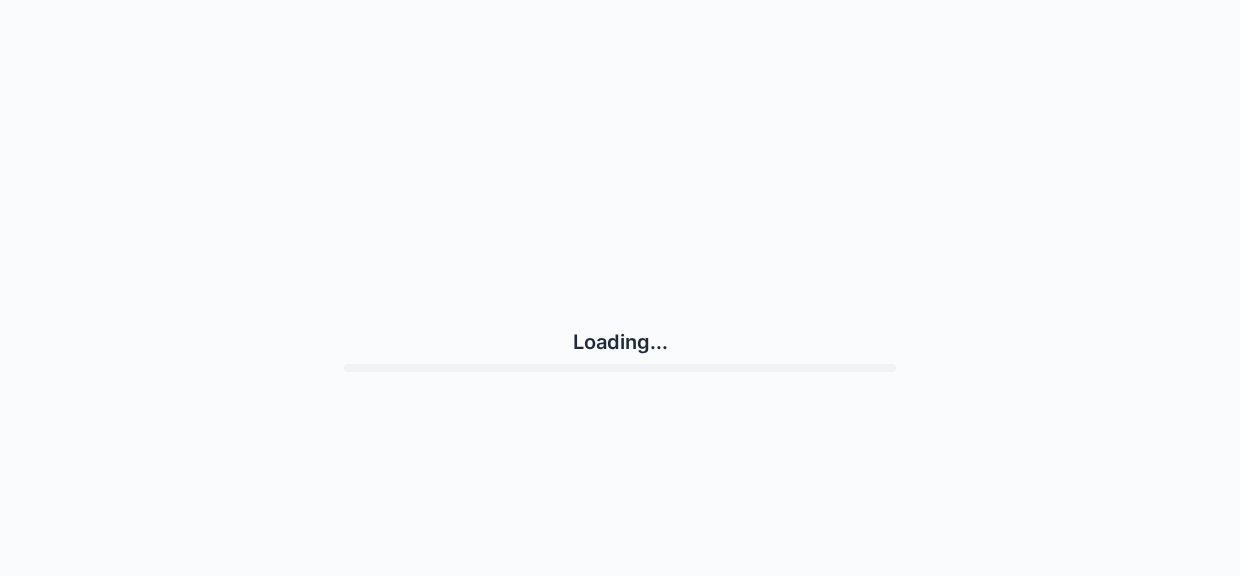 scroll, scrollTop: 0, scrollLeft: 0, axis: both 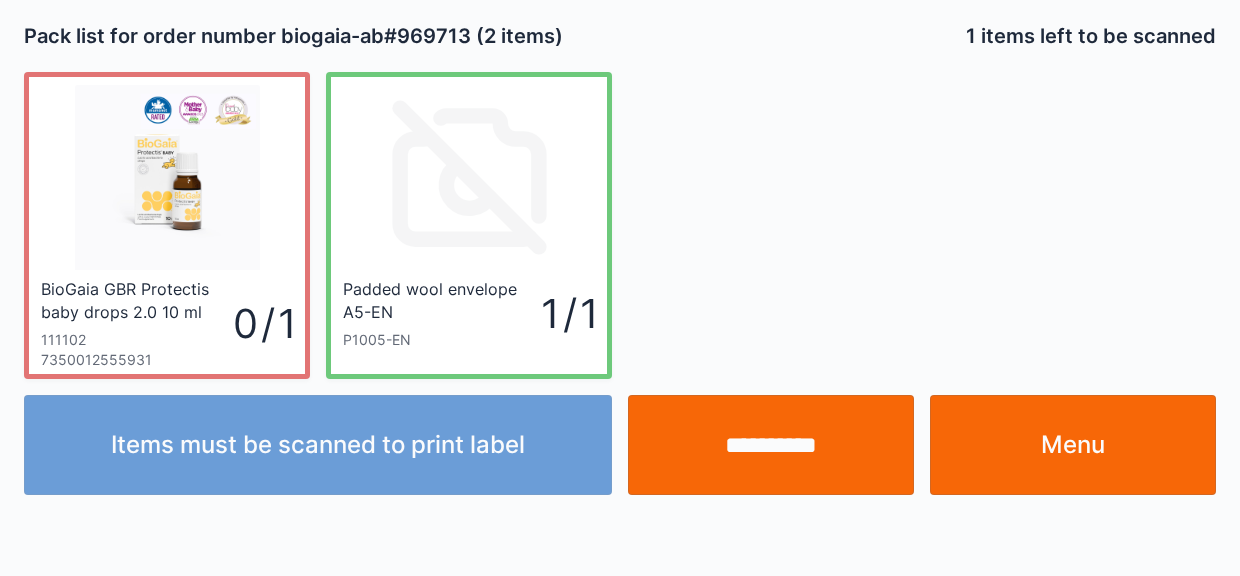 click on "Menu" at bounding box center [1073, 445] 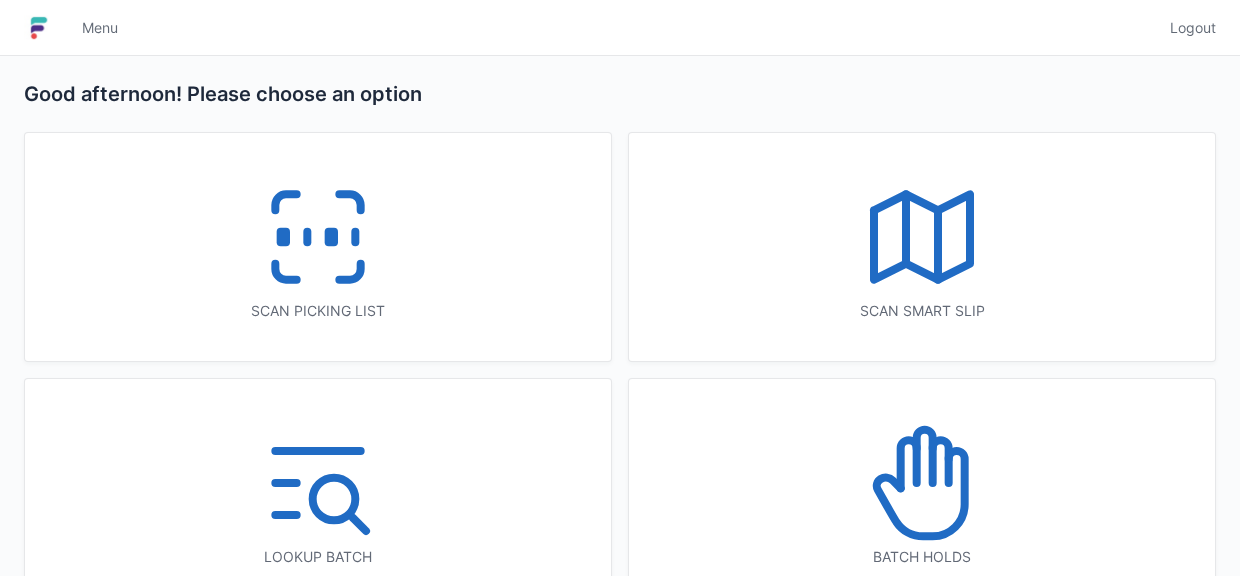 scroll, scrollTop: 0, scrollLeft: 0, axis: both 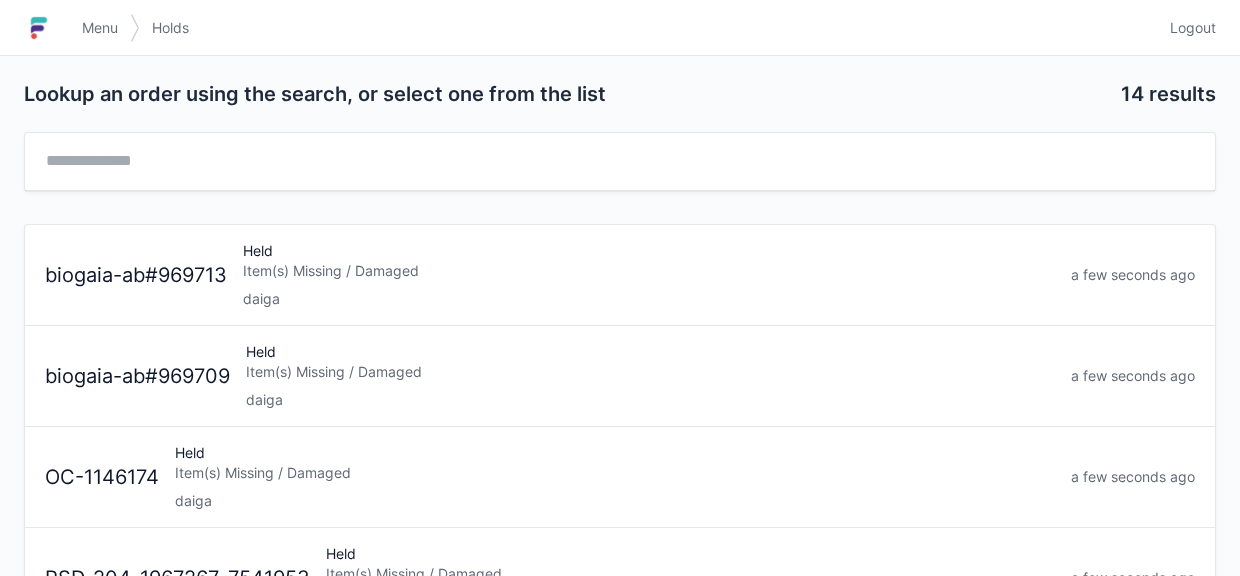 click on "daiga" at bounding box center (650, 400) 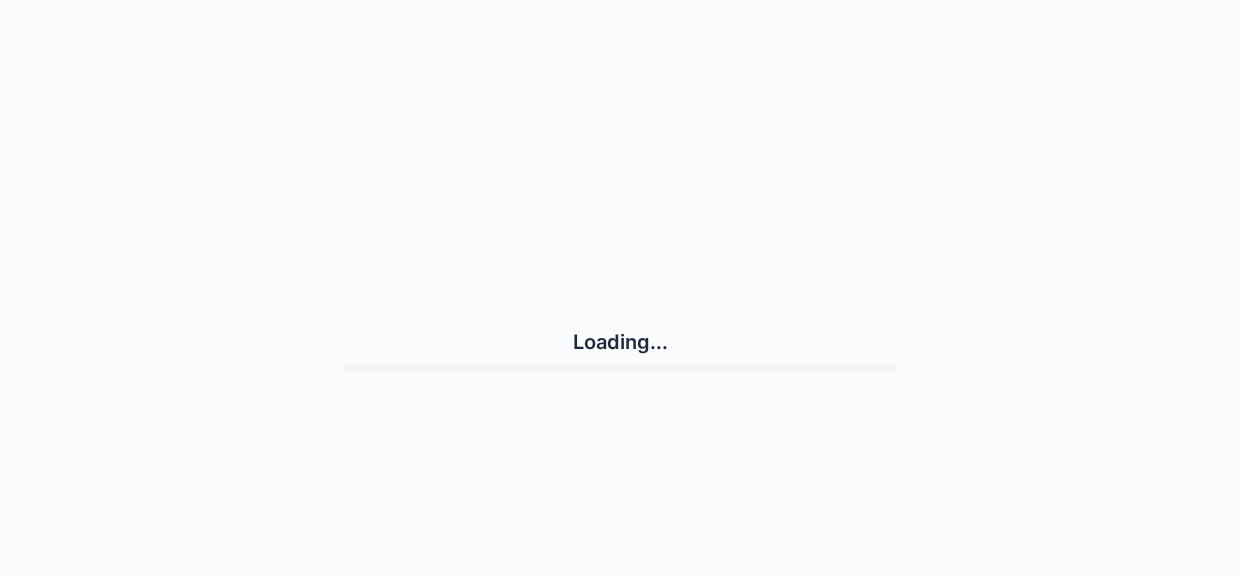 scroll, scrollTop: 0, scrollLeft: 0, axis: both 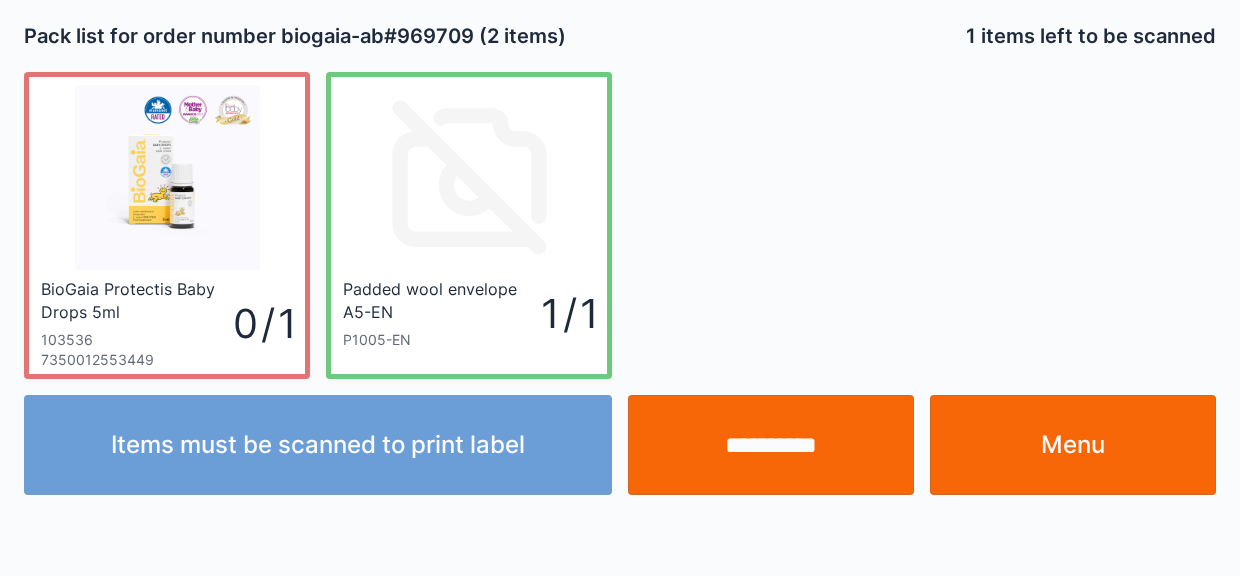 click on "Menu" at bounding box center [1073, 445] 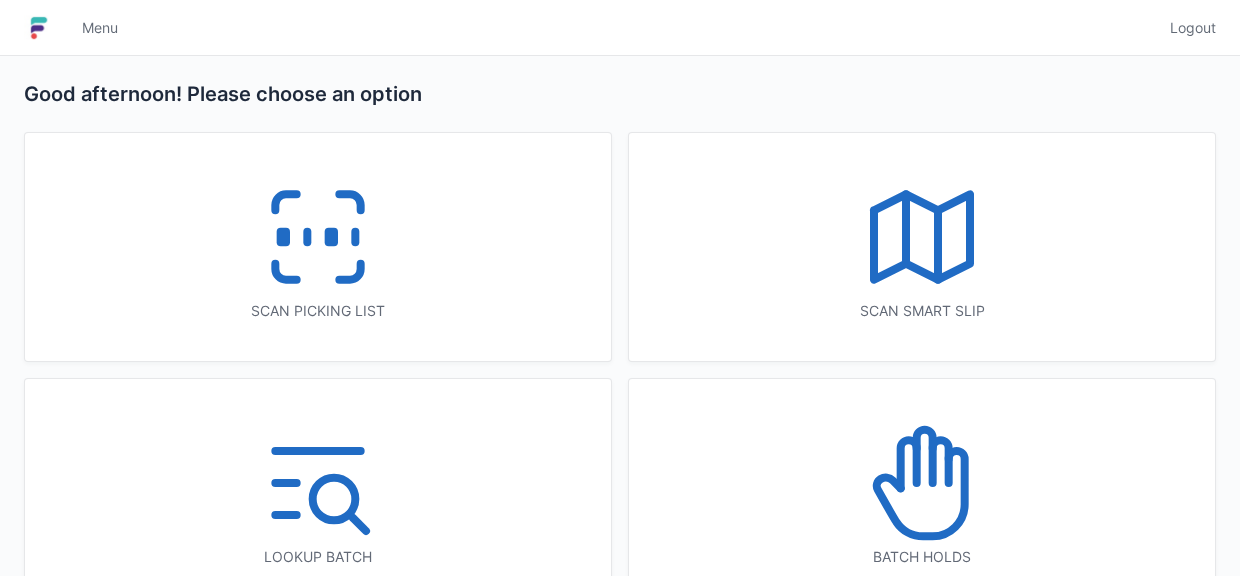 scroll, scrollTop: 0, scrollLeft: 0, axis: both 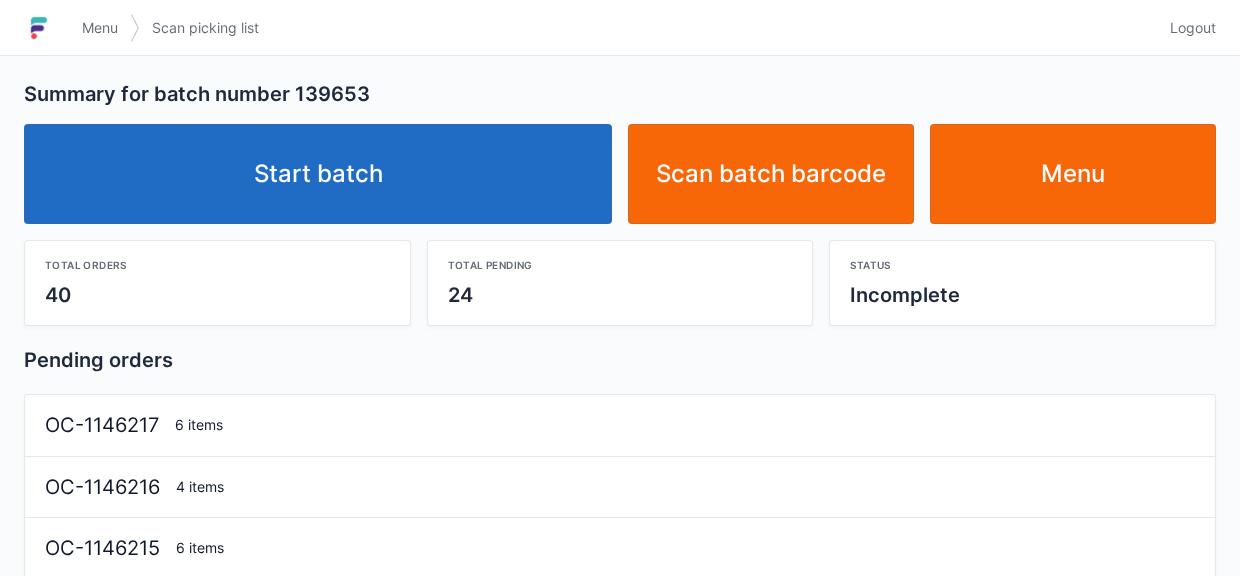 click on "Start batch" at bounding box center [318, 174] 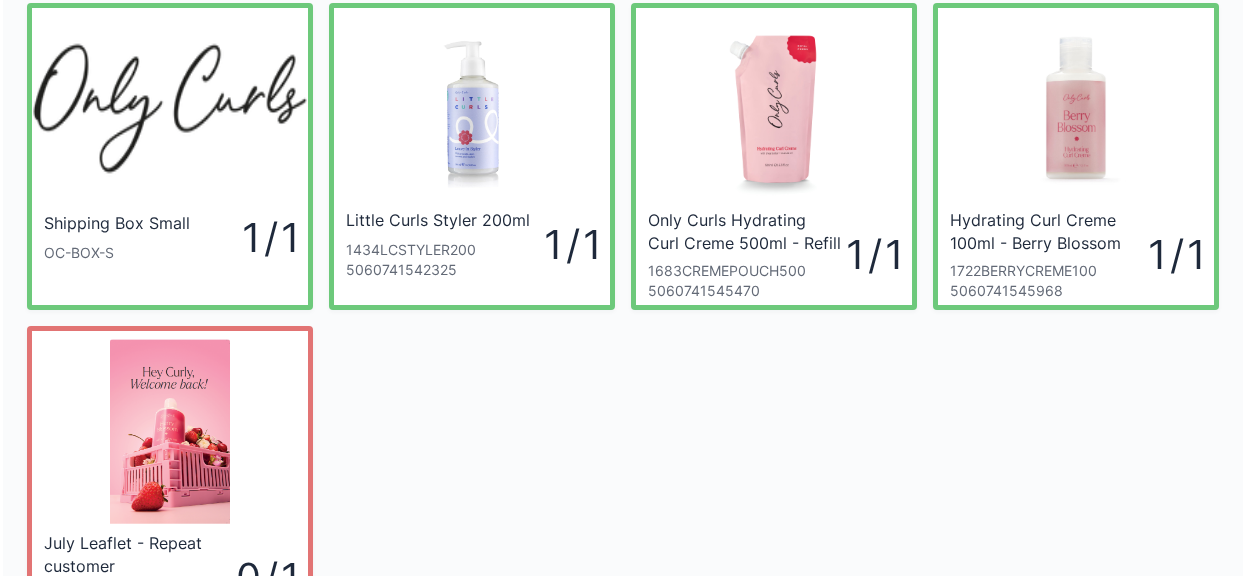 scroll, scrollTop: 70, scrollLeft: 0, axis: vertical 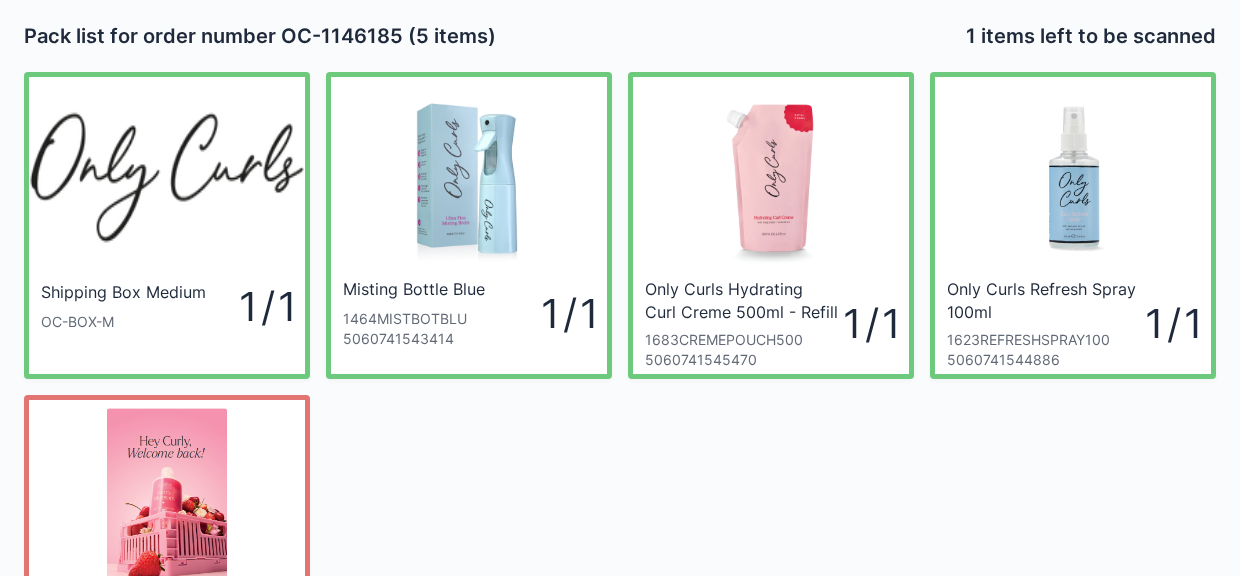 click on "Misting Bottle Blue 1464MISTBOTBLU 5060741543414 1 / 1" at bounding box center (469, 326) 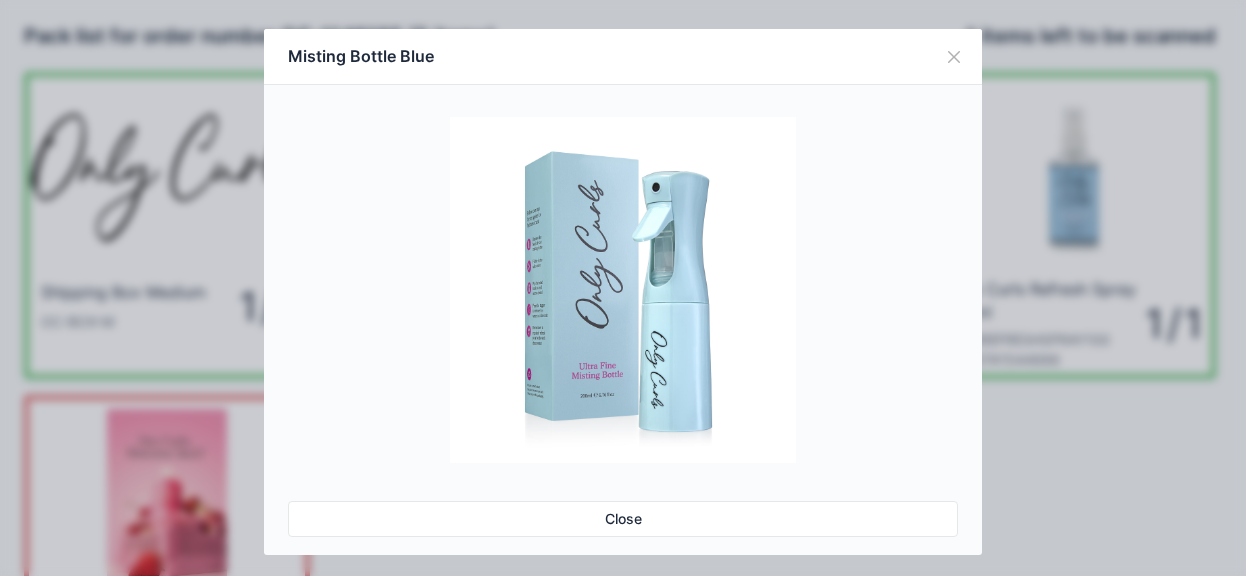click on "Close" at bounding box center [623, 519] 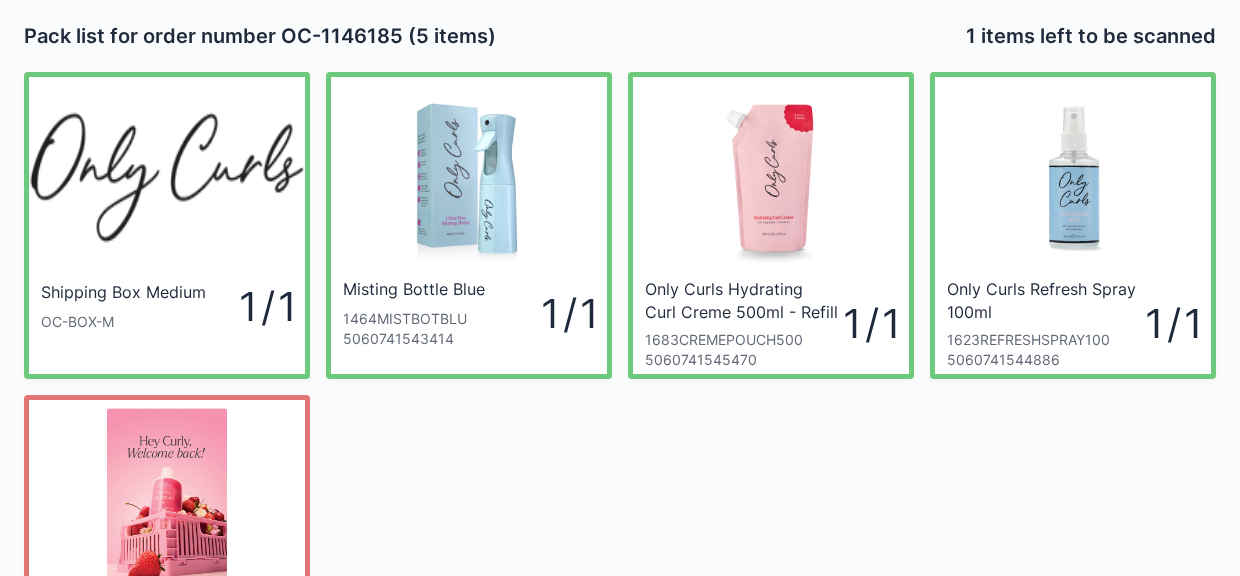click on "Shipping Box Medium OC-BOX-M 1 / 1 Misting Bottle Blue 1464MISTBOTBLU 5060741543414 1 / 1 Only Curls Hydrating Curl Creme 500ml - Refill Pouch 1683CREMEPOUCH500 5060741545470 1 / 1 Only Curls Refresh Spray 100ml 1623REFRESHSPRAY100 5060741544886 1 / 1 July Leaflet - Repeat customer 1759REPTLEAFLTJUL25 5060741546354 0 / 1" at bounding box center (620, 379) 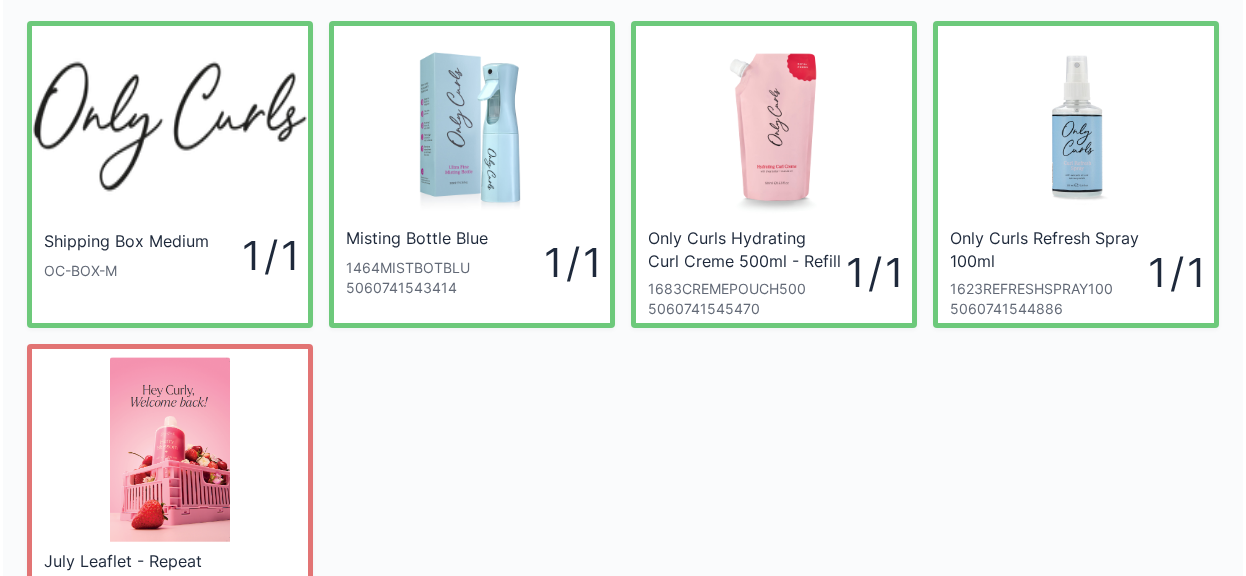 scroll, scrollTop: 260, scrollLeft: 0, axis: vertical 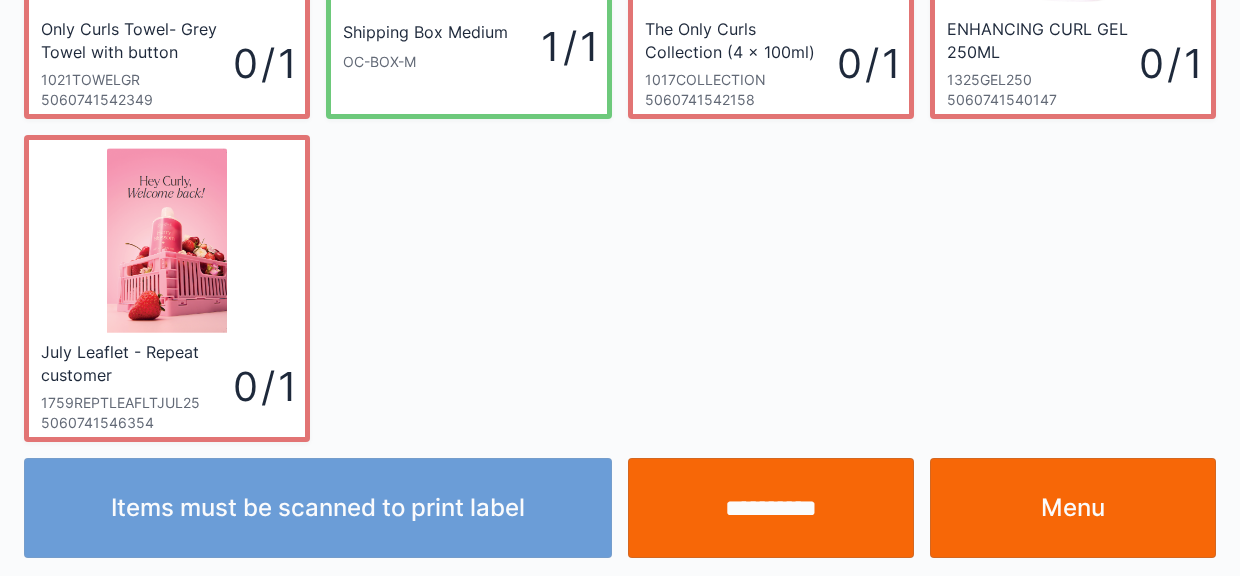 click on "Menu" at bounding box center [1073, 508] 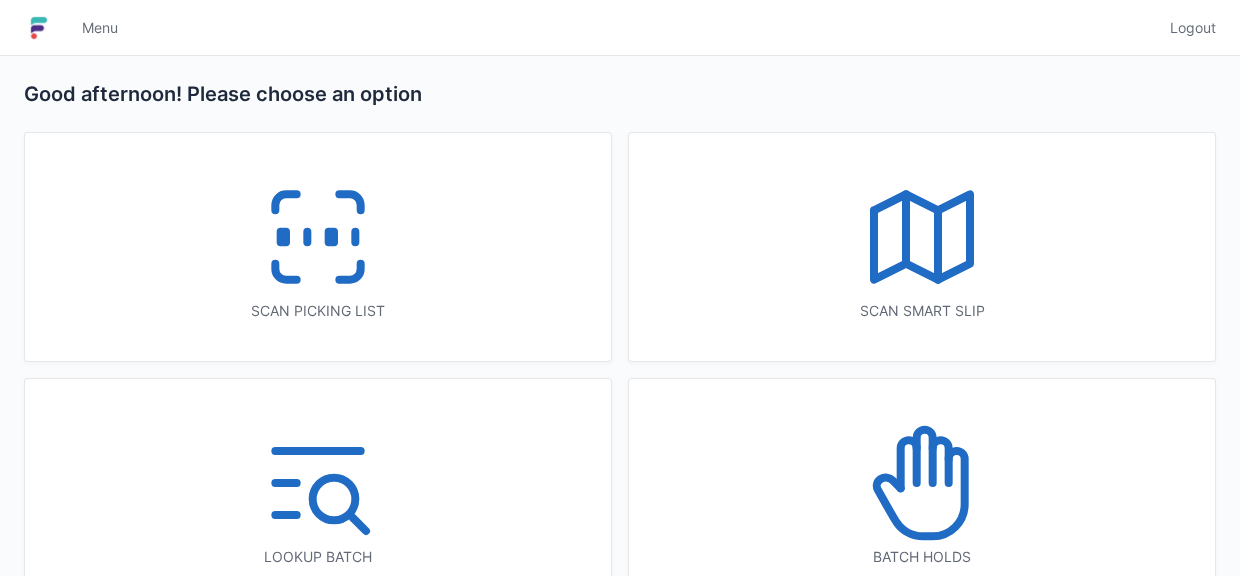 scroll, scrollTop: 0, scrollLeft: 0, axis: both 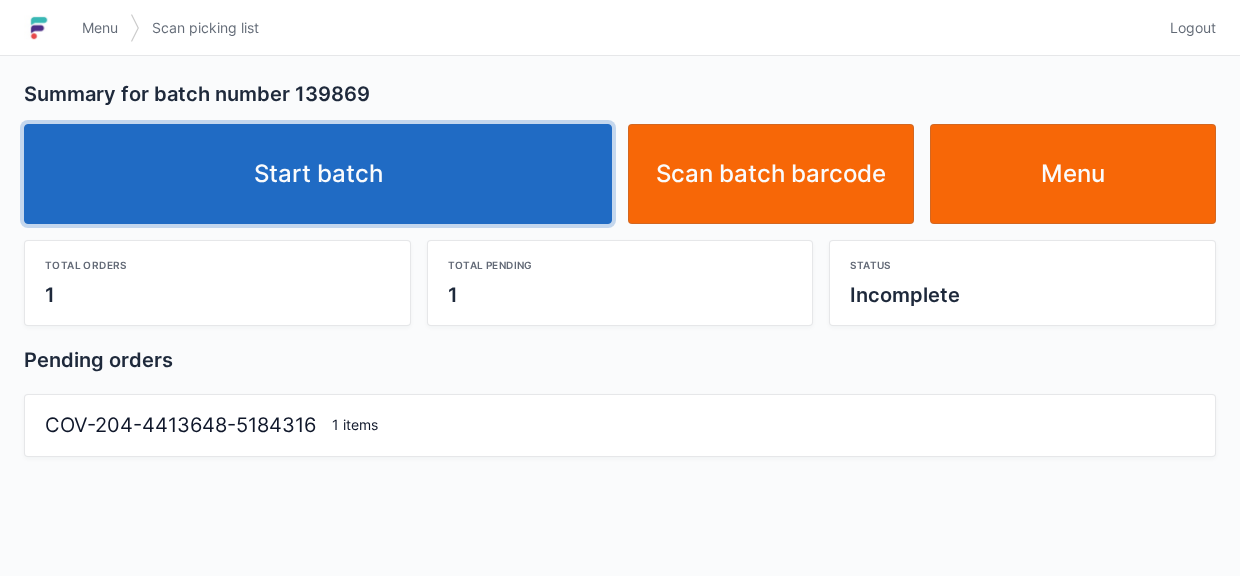 click on "Start batch" at bounding box center [318, 174] 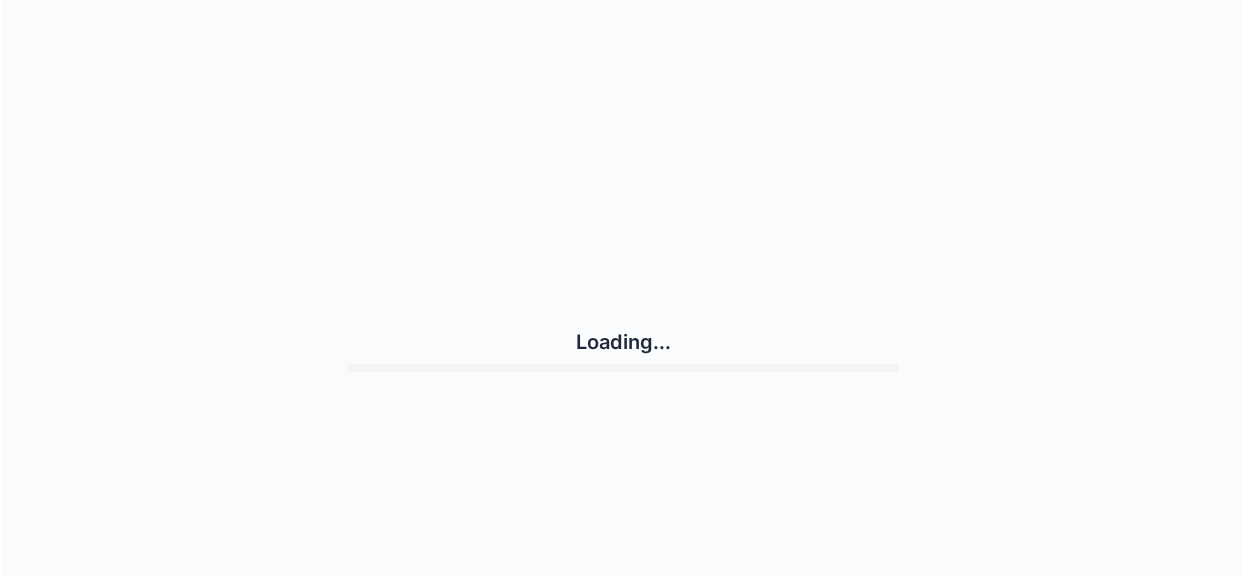 scroll, scrollTop: 0, scrollLeft: 0, axis: both 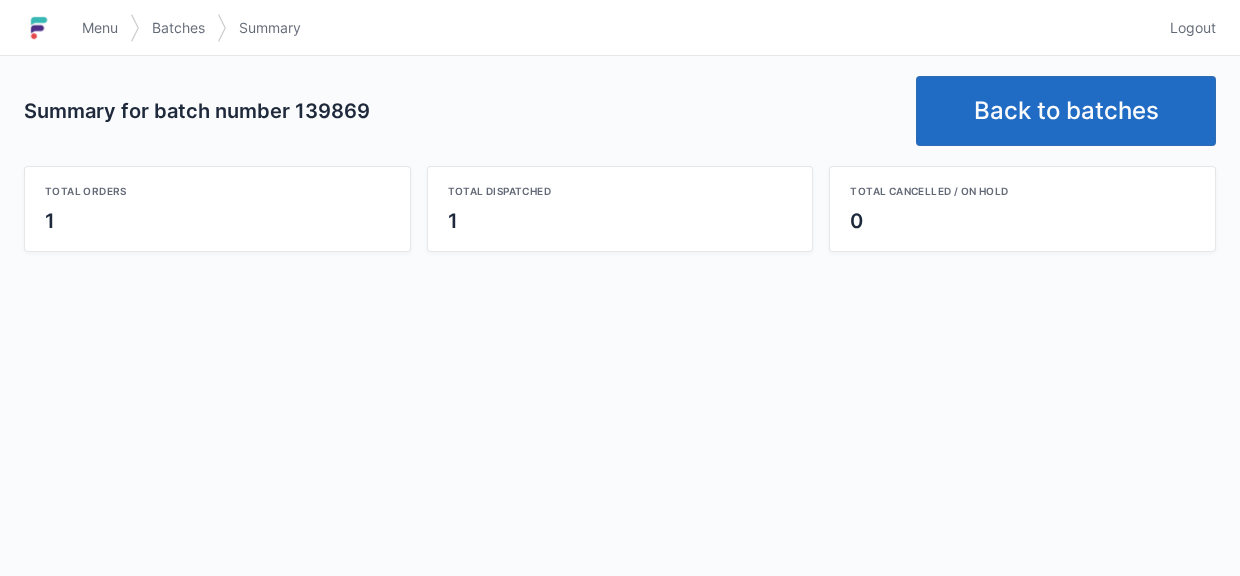 click on "Back to batches" at bounding box center (1066, 111) 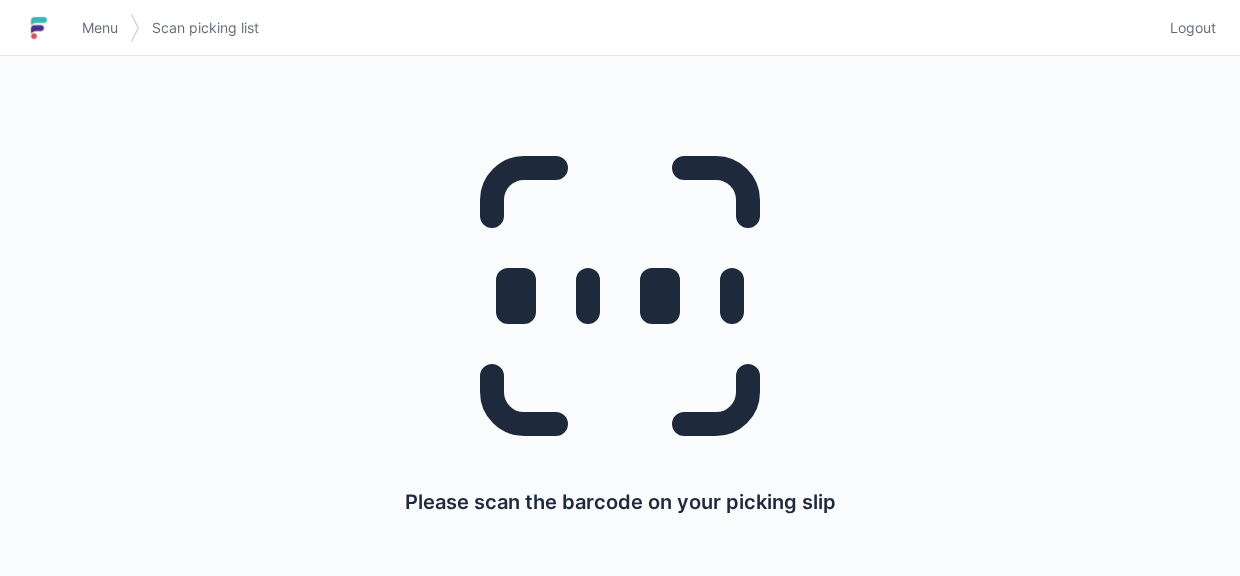 scroll, scrollTop: 0, scrollLeft: 0, axis: both 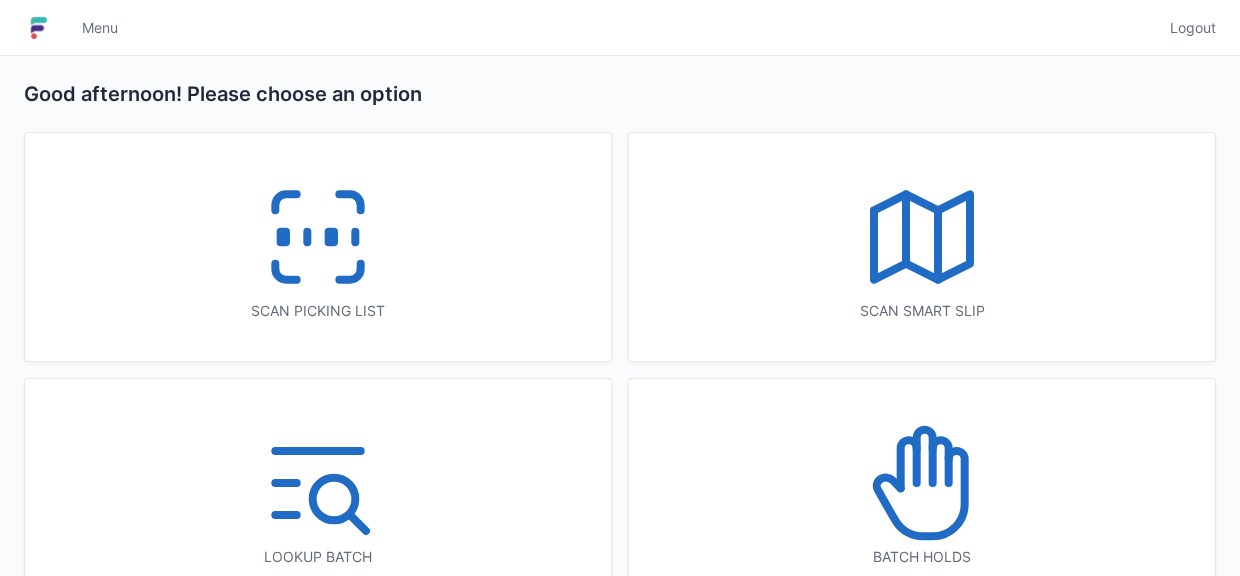 click 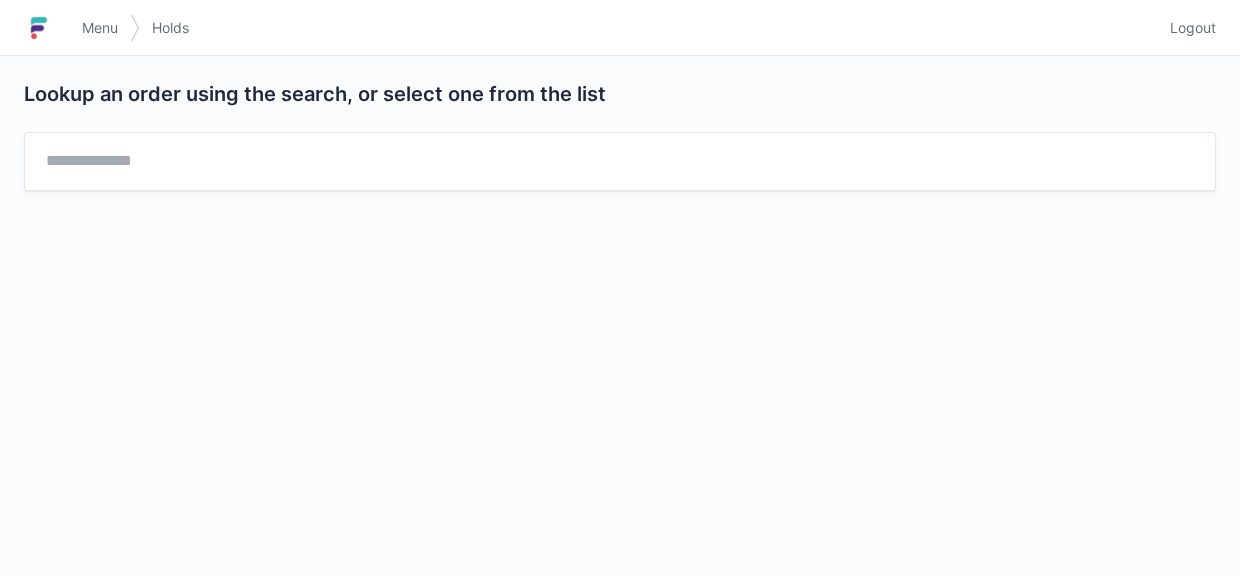 scroll, scrollTop: 0, scrollLeft: 0, axis: both 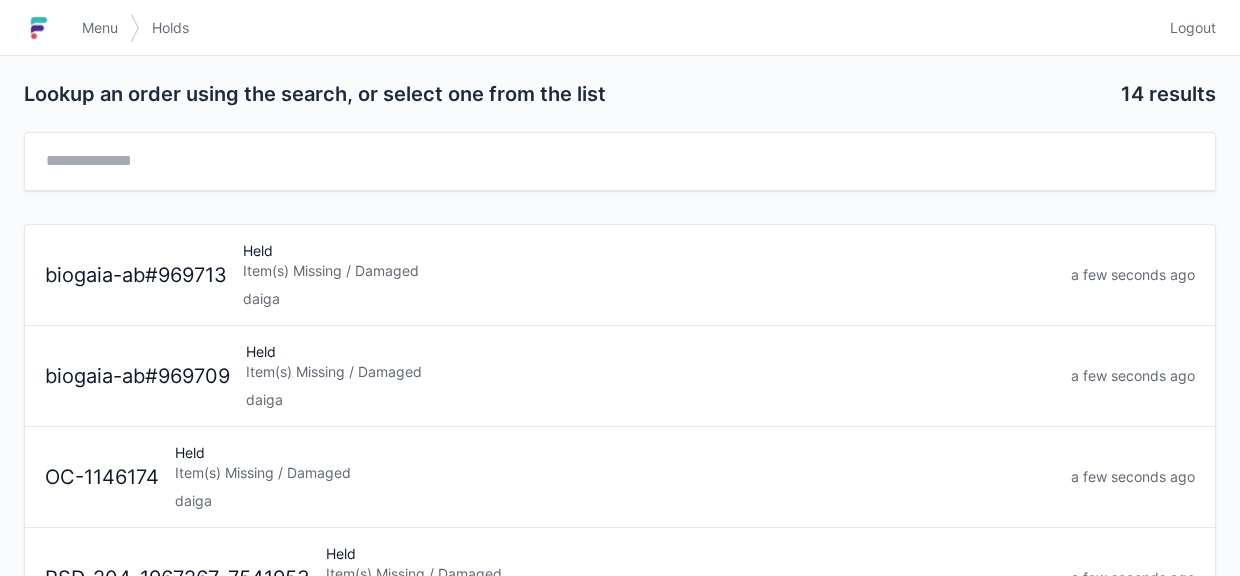 click on "daiga" at bounding box center [649, 299] 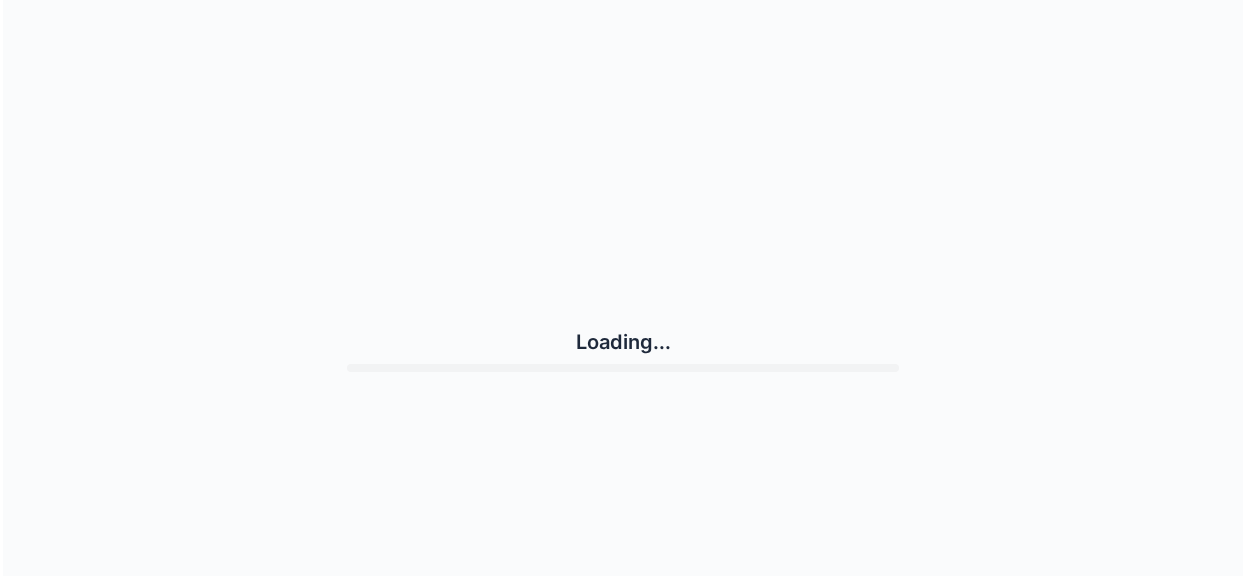 scroll, scrollTop: 0, scrollLeft: 0, axis: both 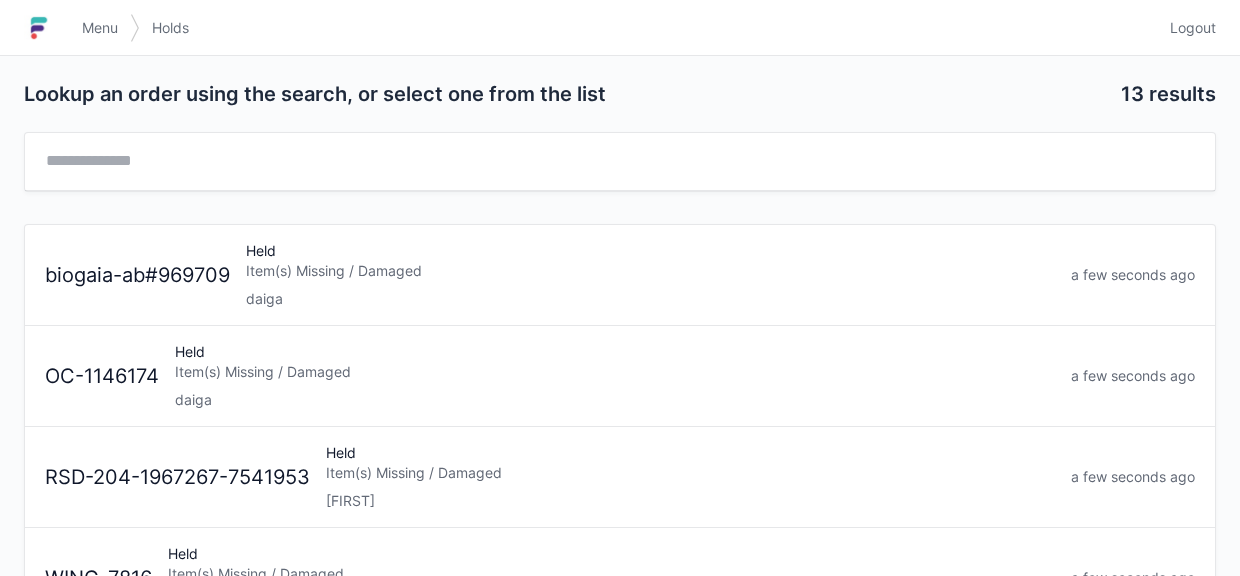 click on "daiga" at bounding box center [650, 299] 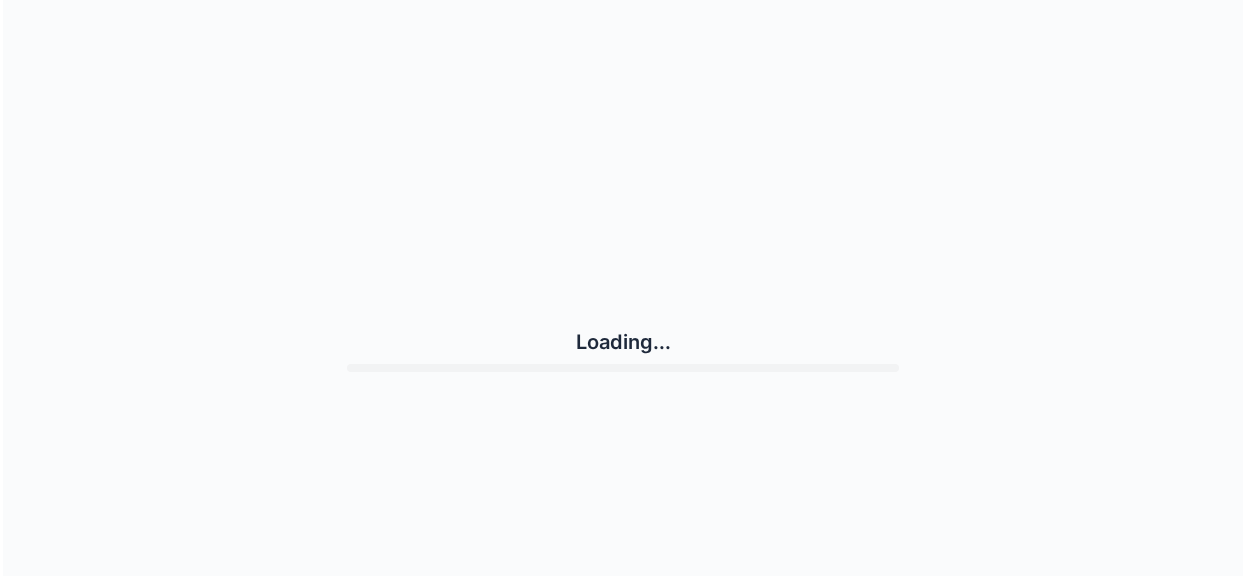 scroll, scrollTop: 0, scrollLeft: 0, axis: both 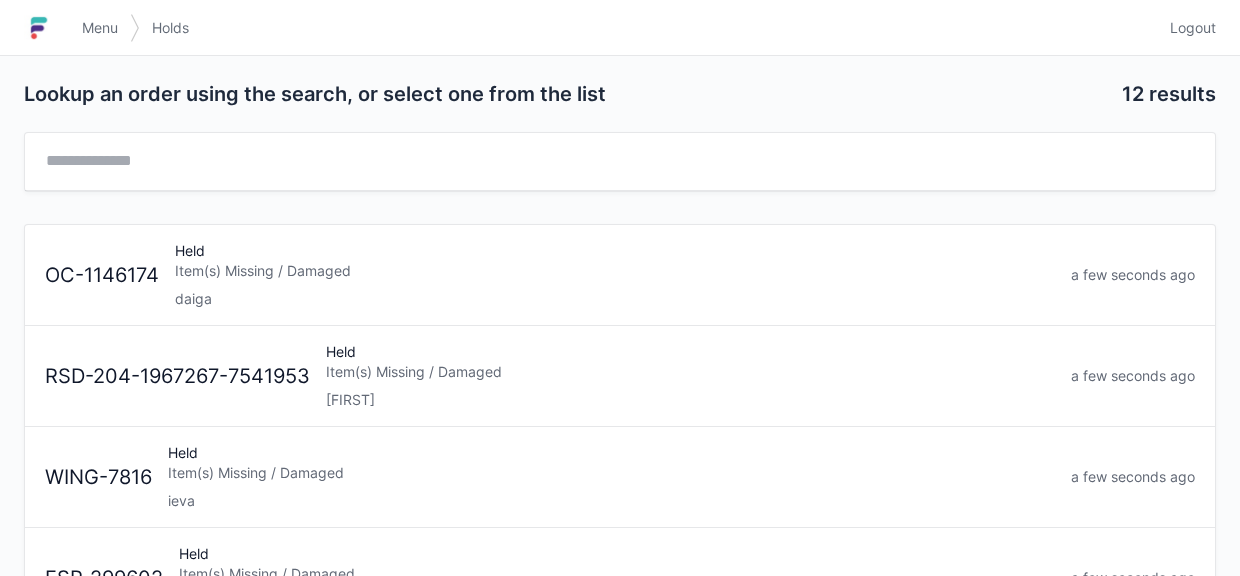 click on "daiga" at bounding box center (615, 299) 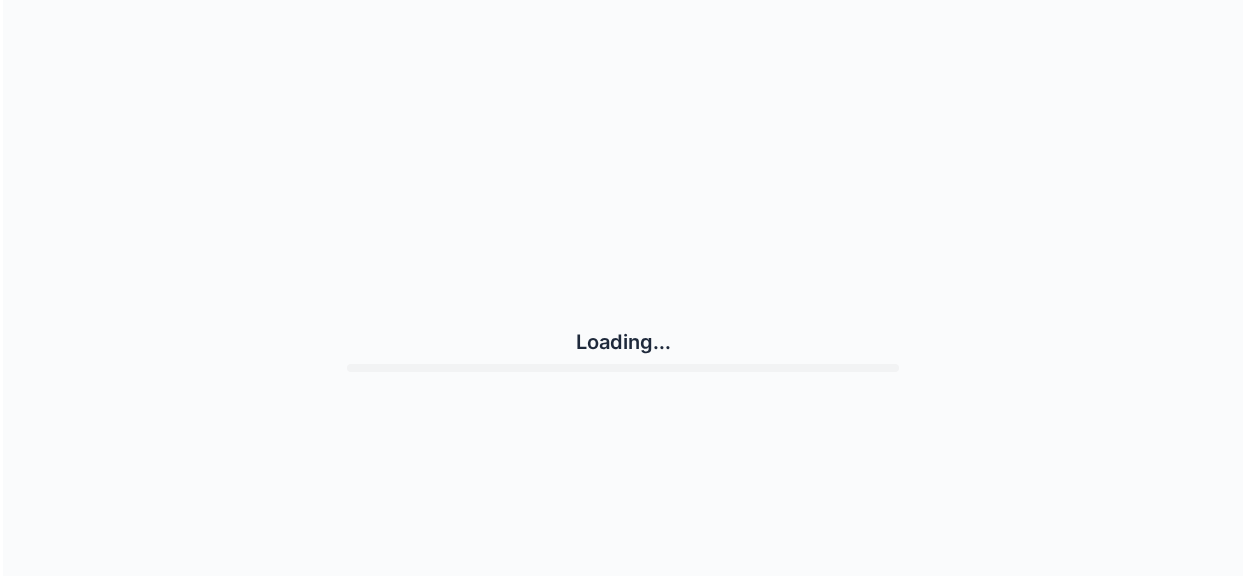 scroll, scrollTop: 0, scrollLeft: 0, axis: both 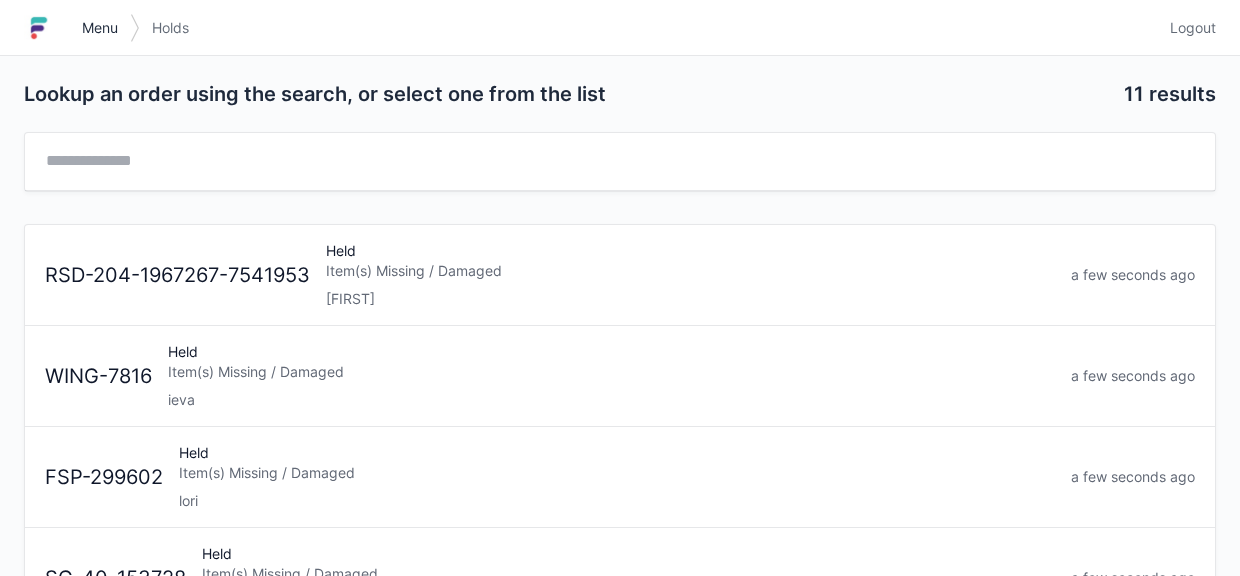 click on "Menu" at bounding box center [100, 28] 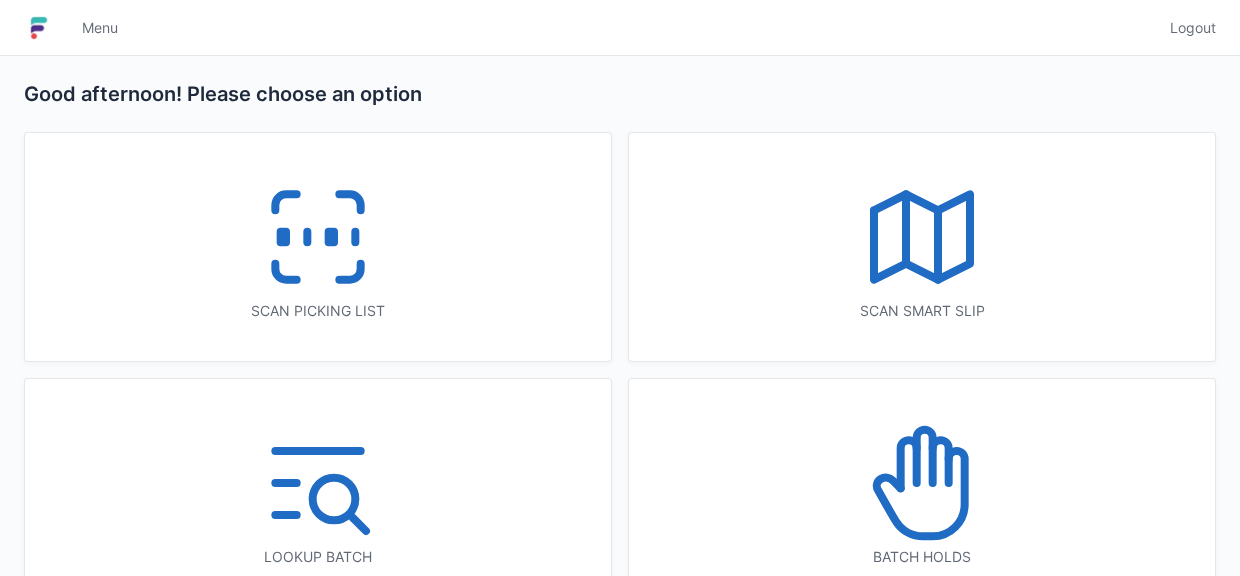 scroll, scrollTop: 0, scrollLeft: 0, axis: both 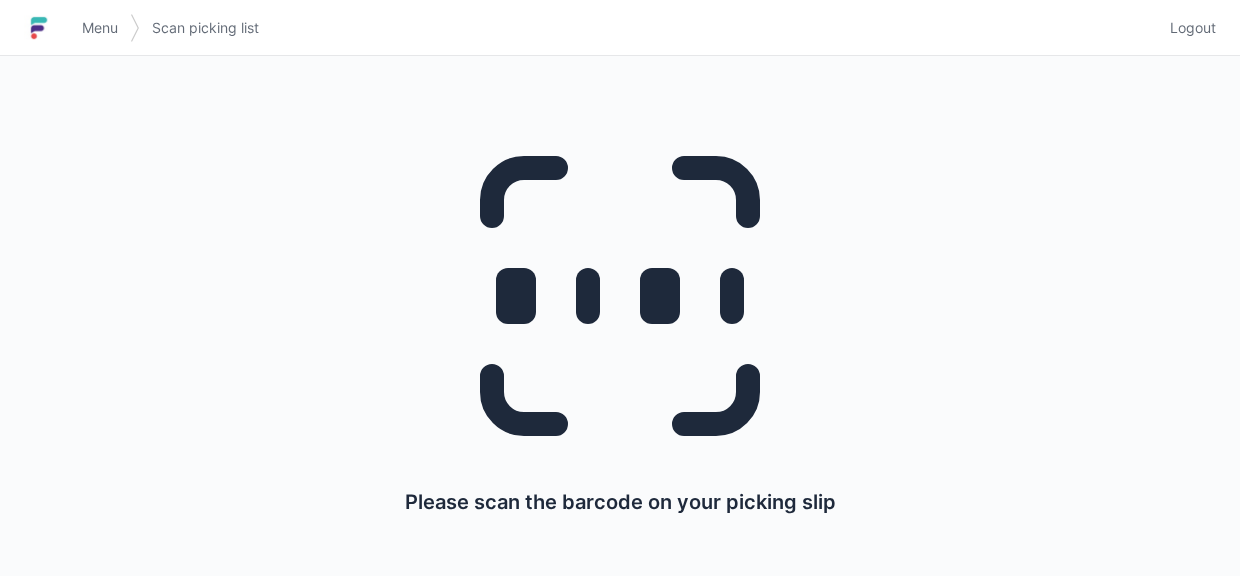 click on "Menu" at bounding box center [100, 28] 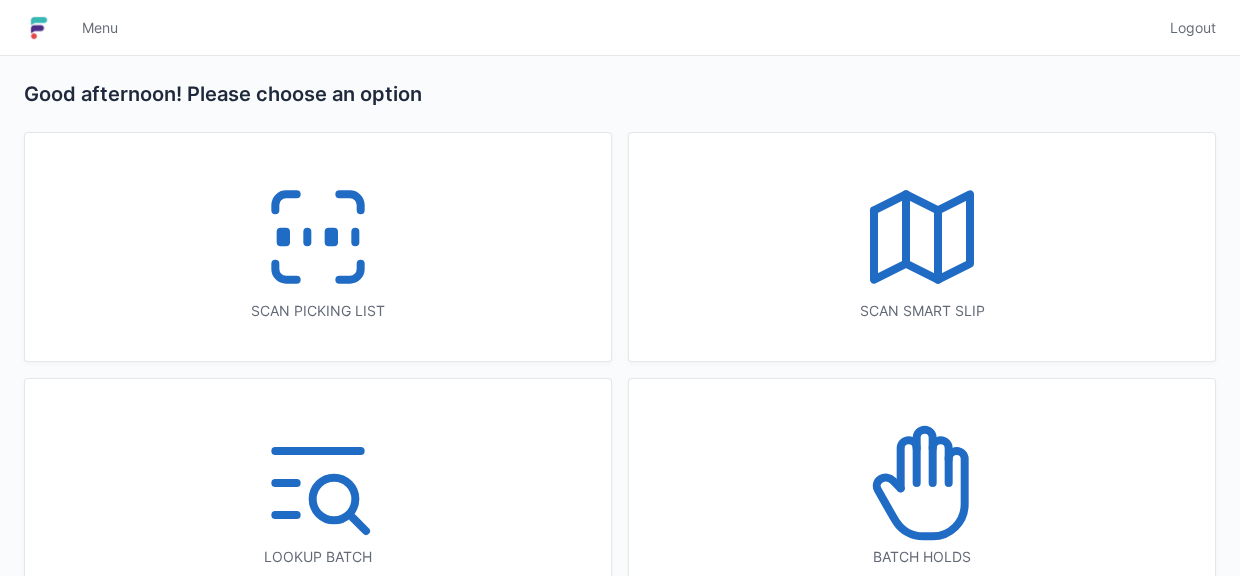 scroll, scrollTop: 0, scrollLeft: 0, axis: both 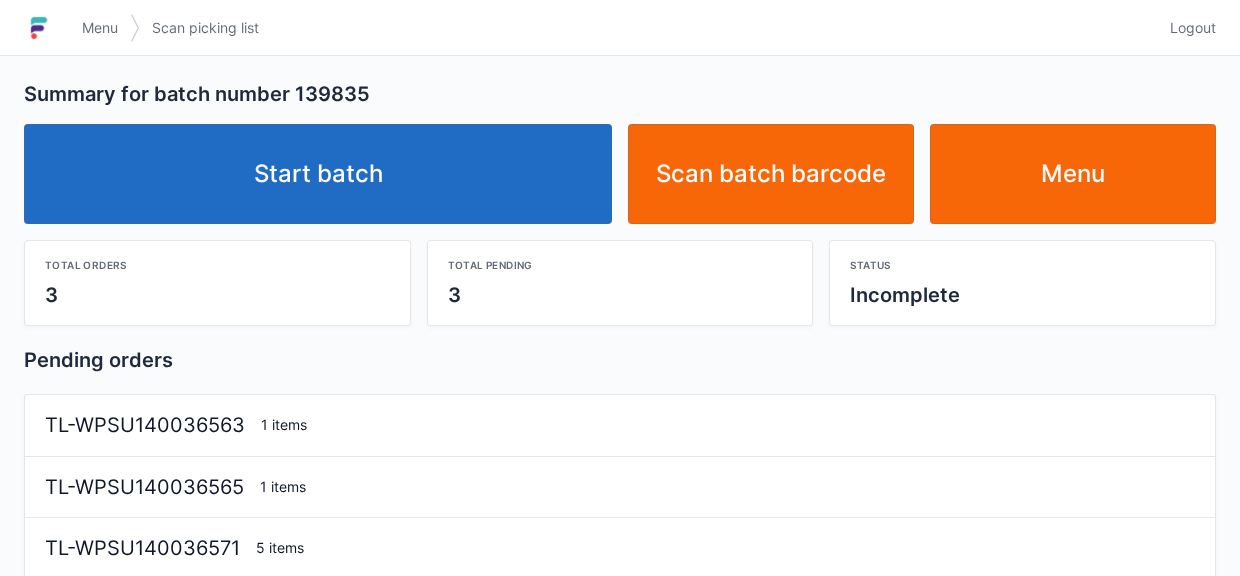 click on "Start batch" at bounding box center (318, 174) 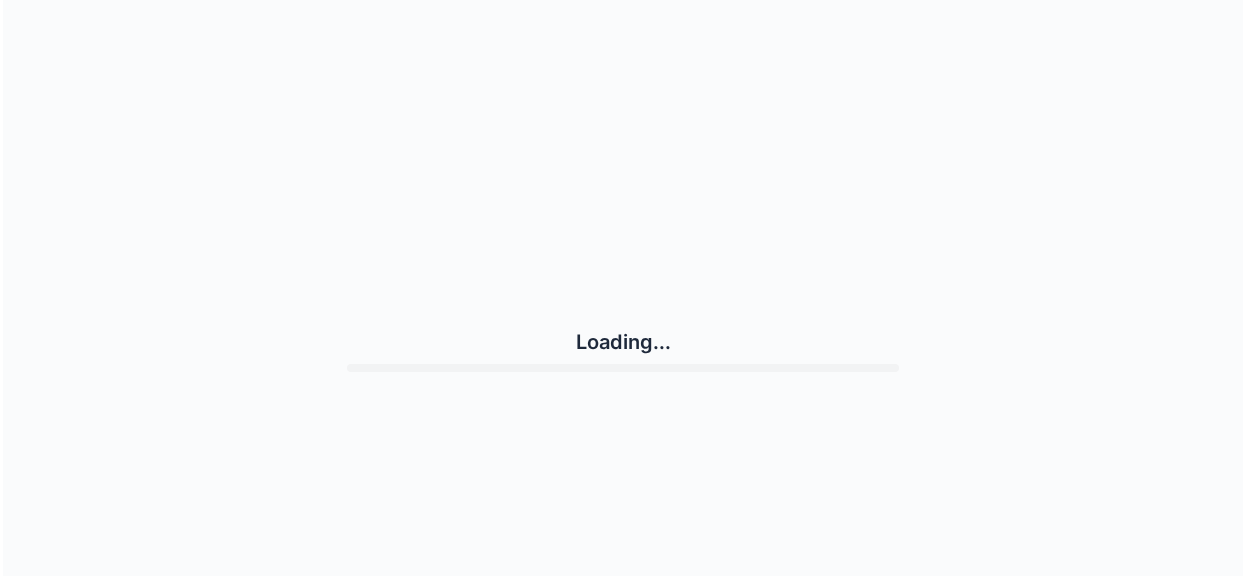 scroll, scrollTop: 0, scrollLeft: 0, axis: both 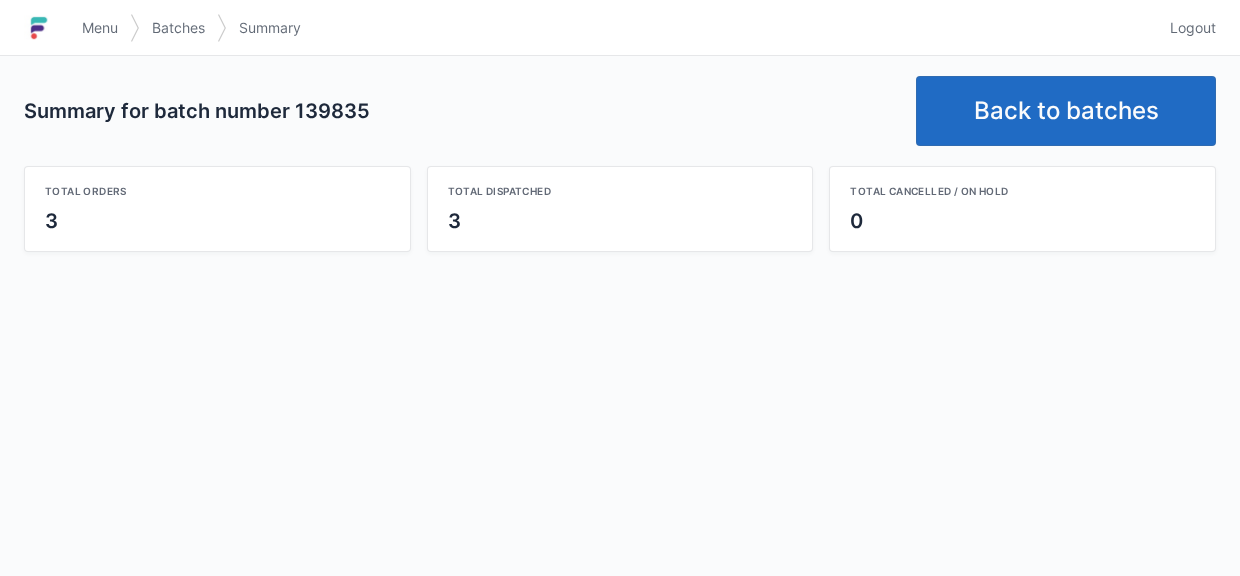 click on "Back to batches" at bounding box center (1066, 111) 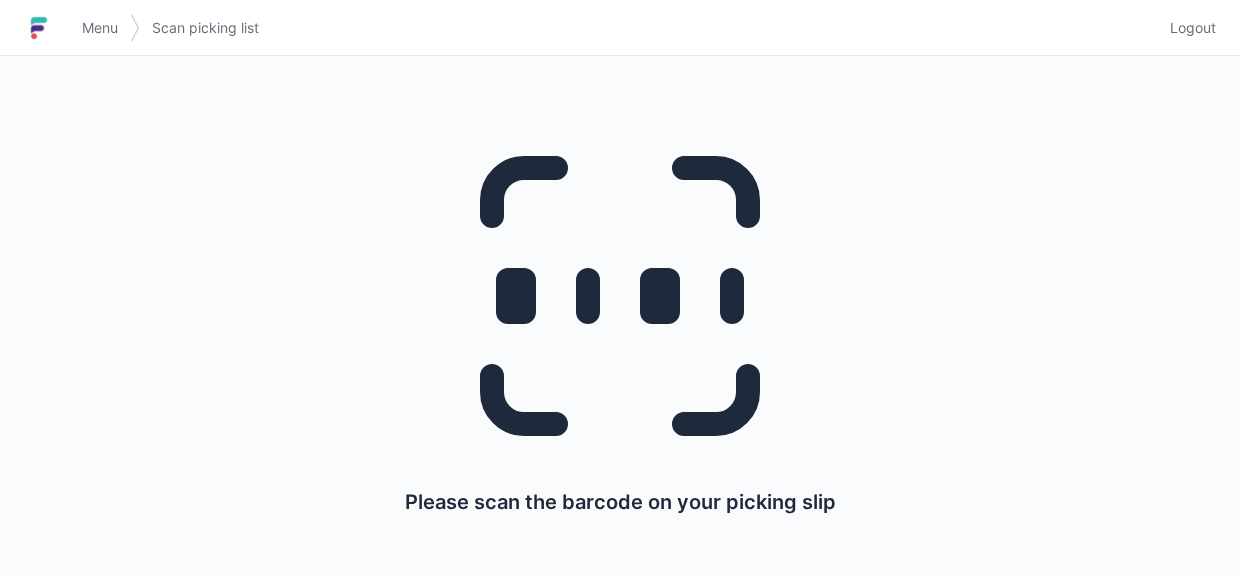 scroll, scrollTop: 0, scrollLeft: 0, axis: both 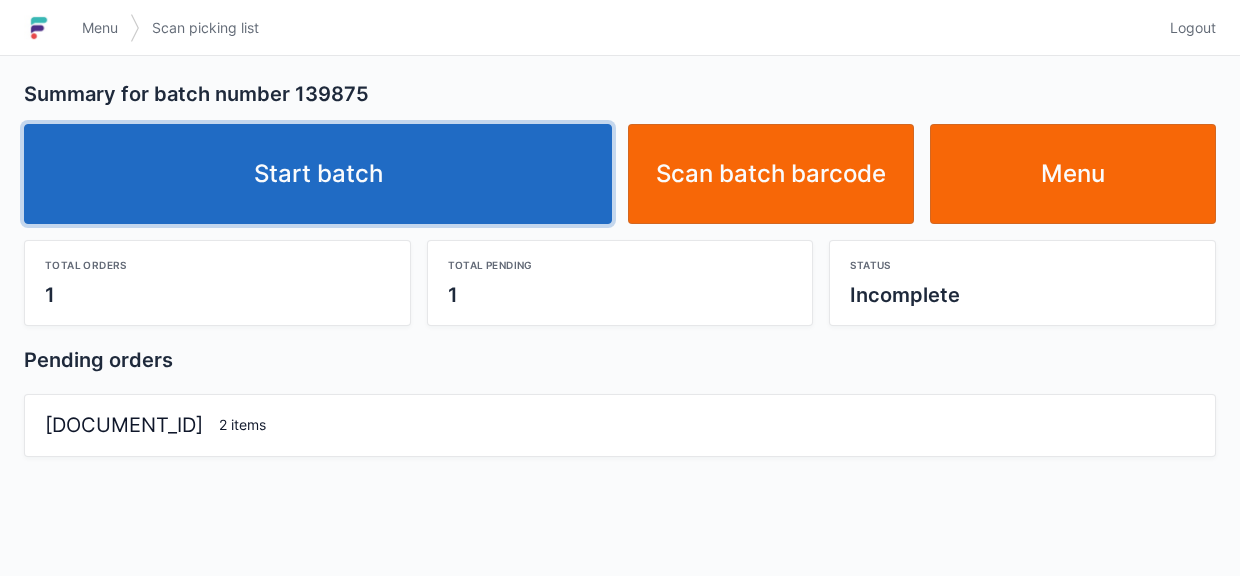 click on "Start batch" at bounding box center (318, 174) 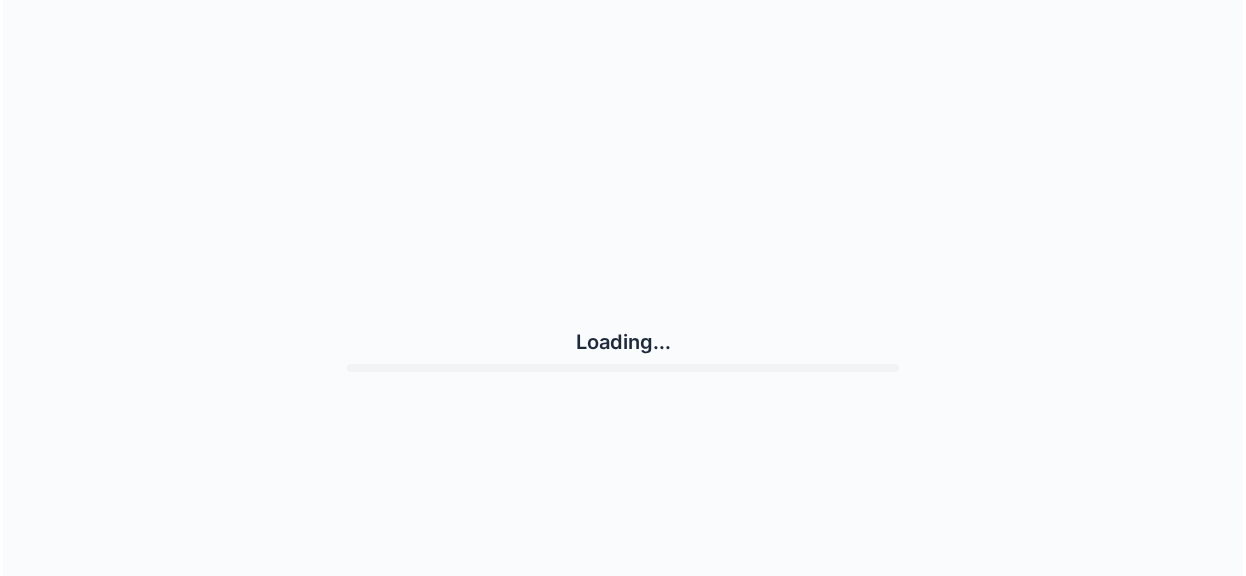 scroll, scrollTop: 0, scrollLeft: 0, axis: both 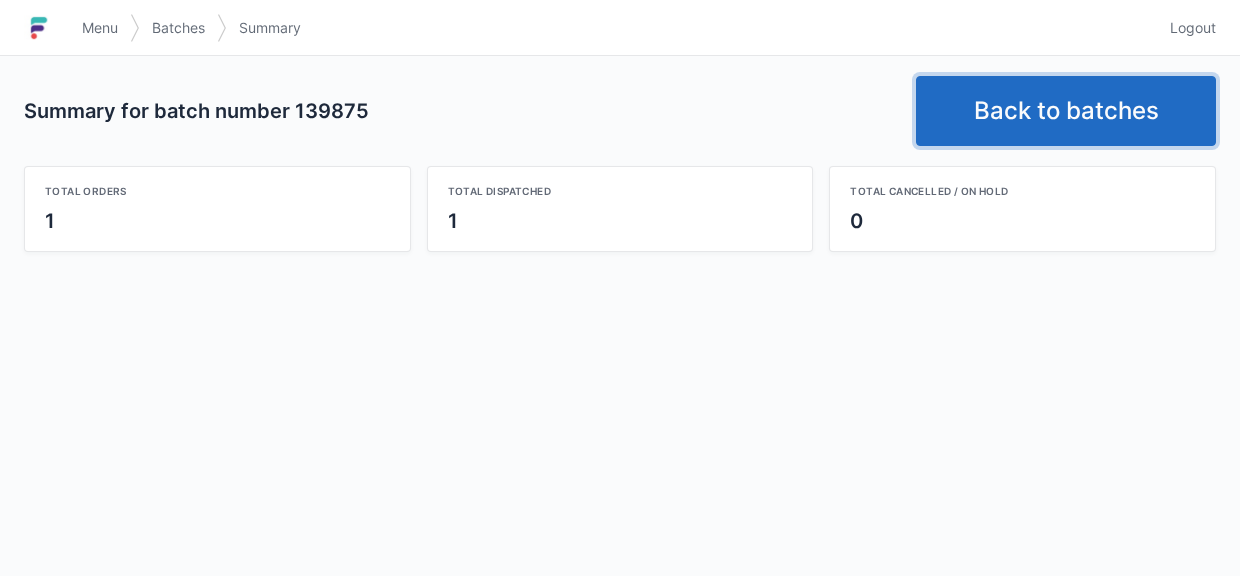 click on "Back to batches" at bounding box center (1066, 111) 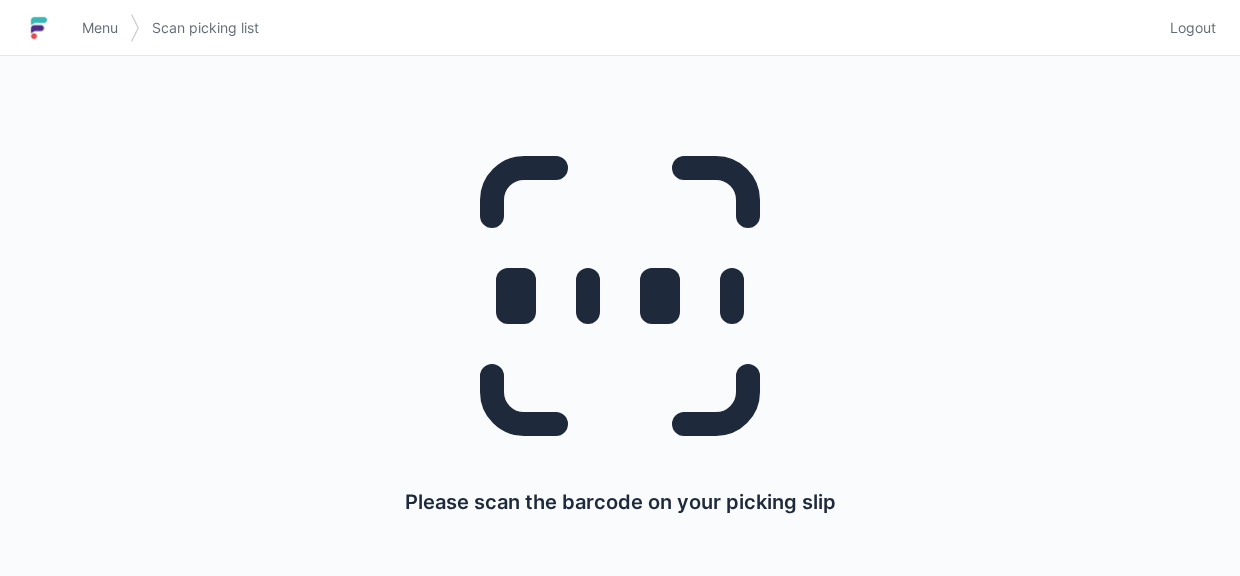 scroll, scrollTop: 0, scrollLeft: 0, axis: both 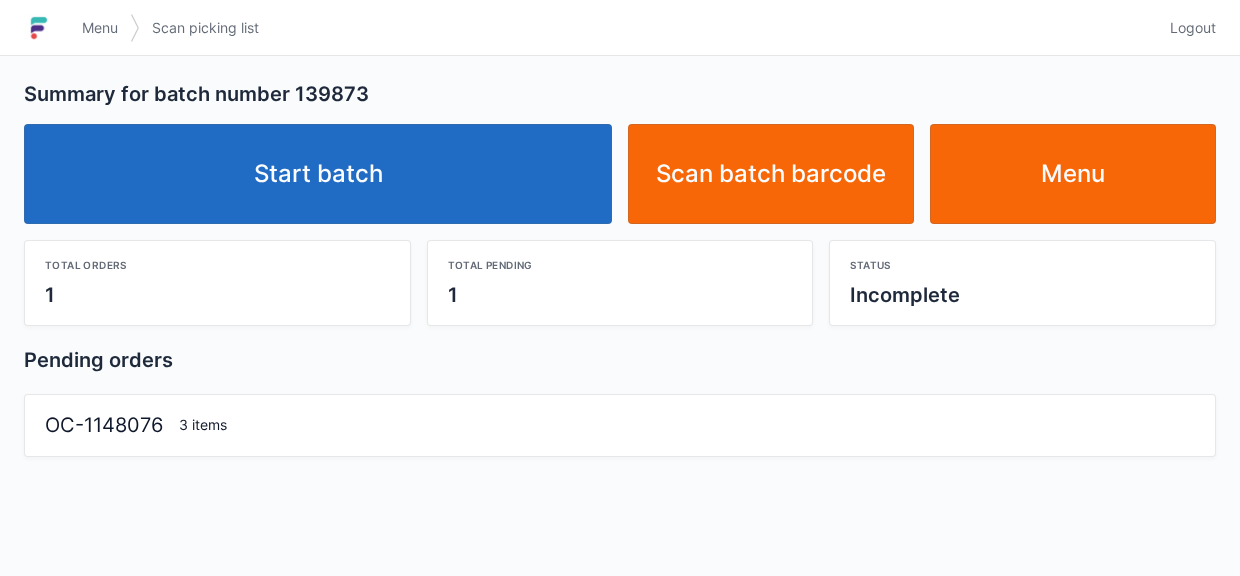 click on "Start batch" at bounding box center (318, 174) 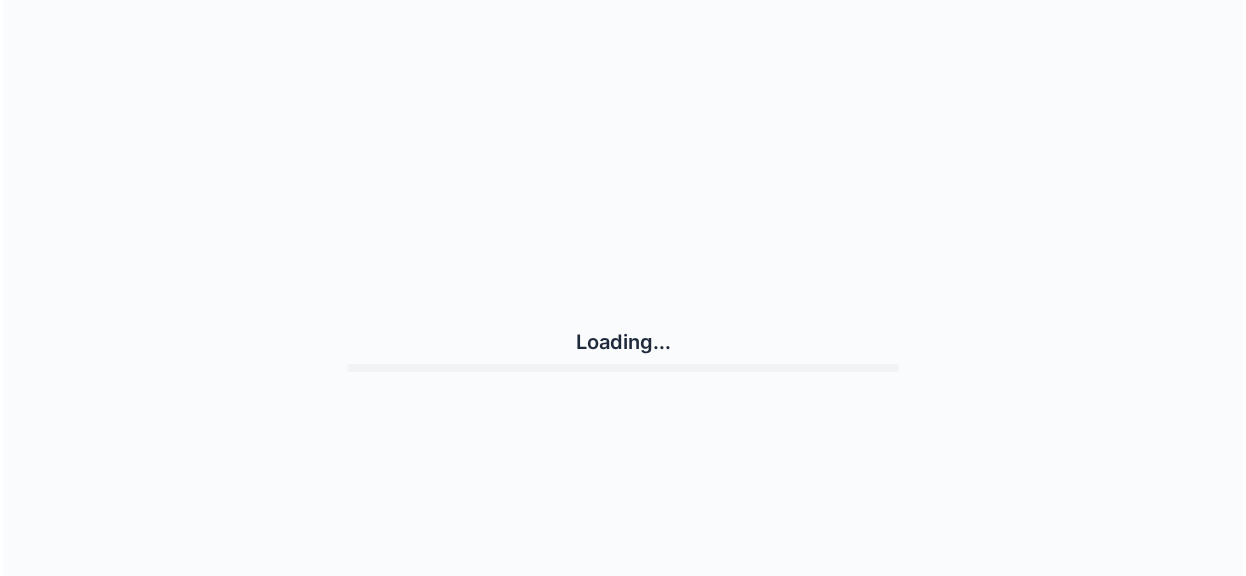 scroll, scrollTop: 0, scrollLeft: 0, axis: both 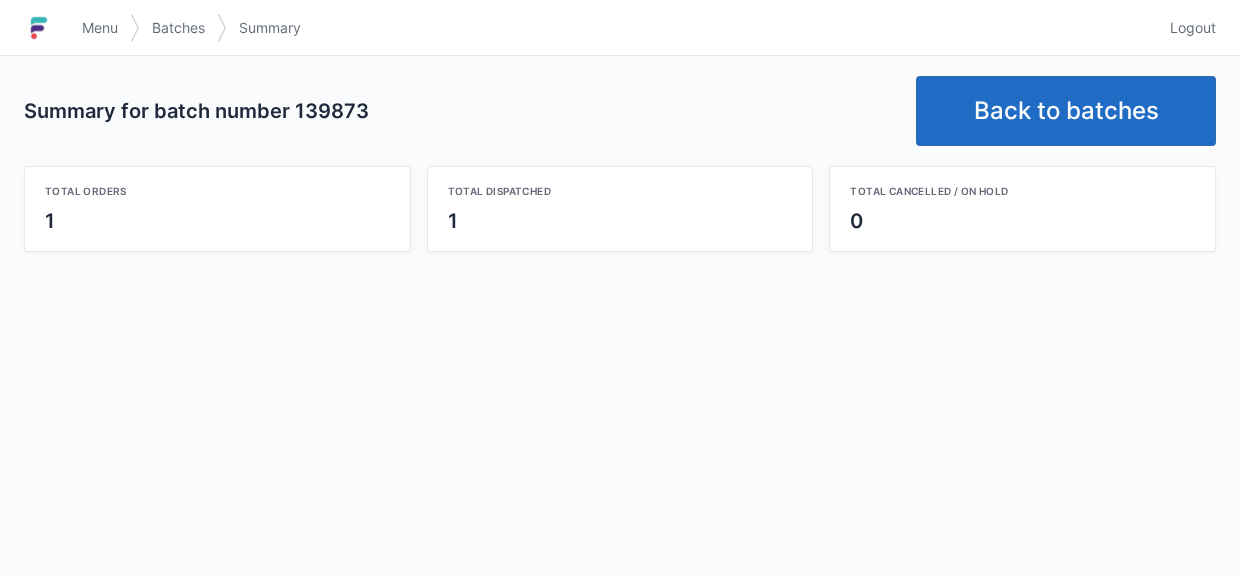 click on "Back to batches" at bounding box center (1066, 111) 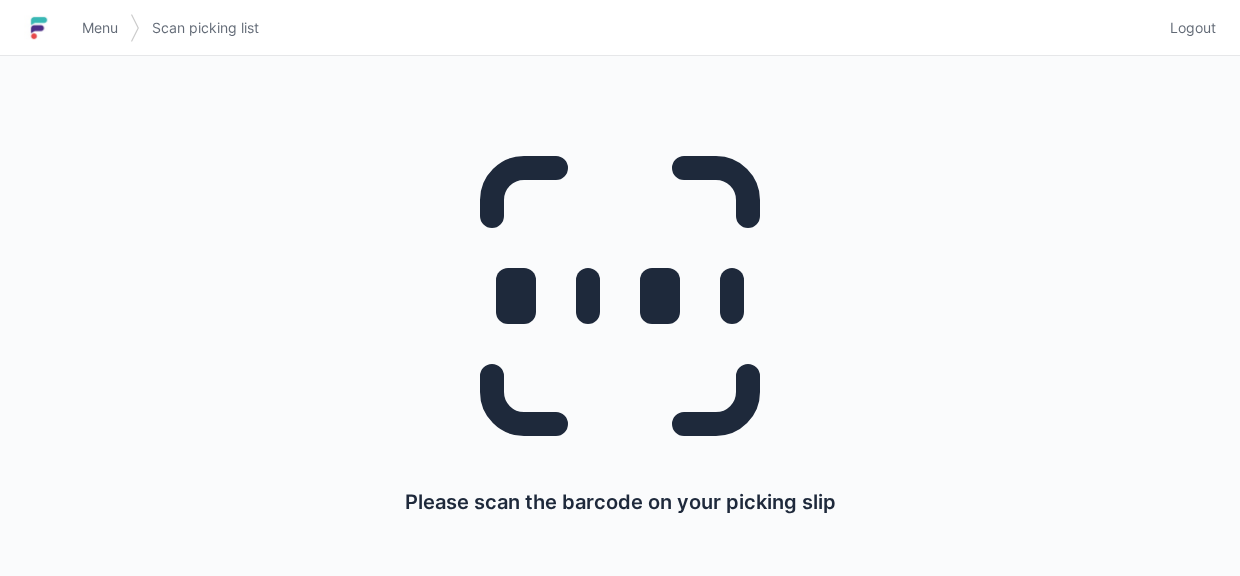 scroll, scrollTop: 0, scrollLeft: 0, axis: both 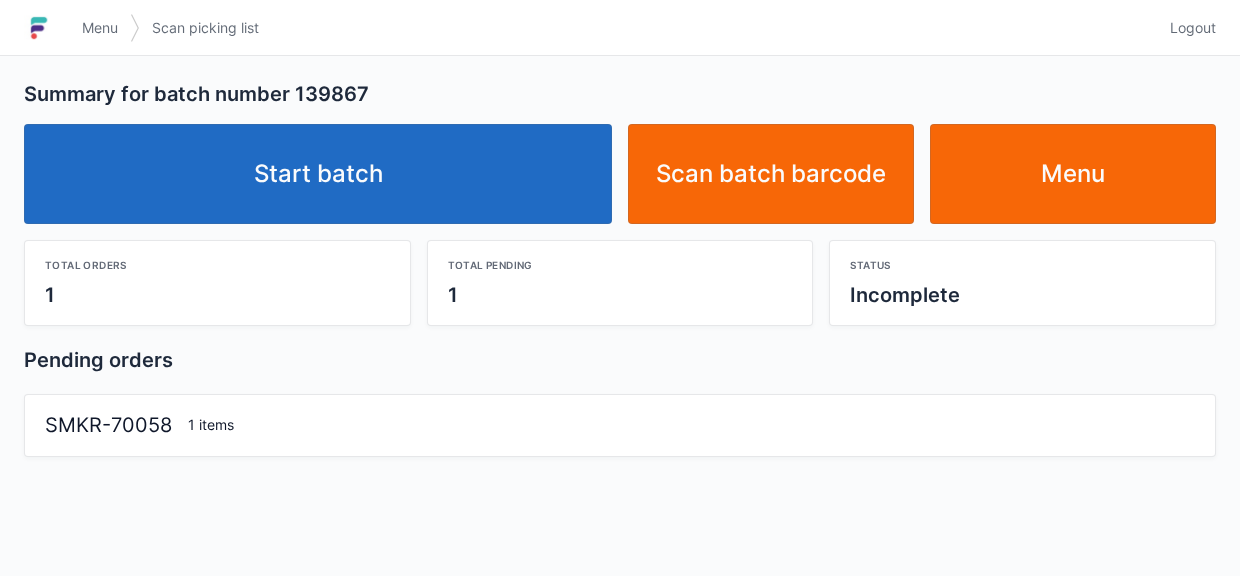 click on "Start batch" at bounding box center [318, 174] 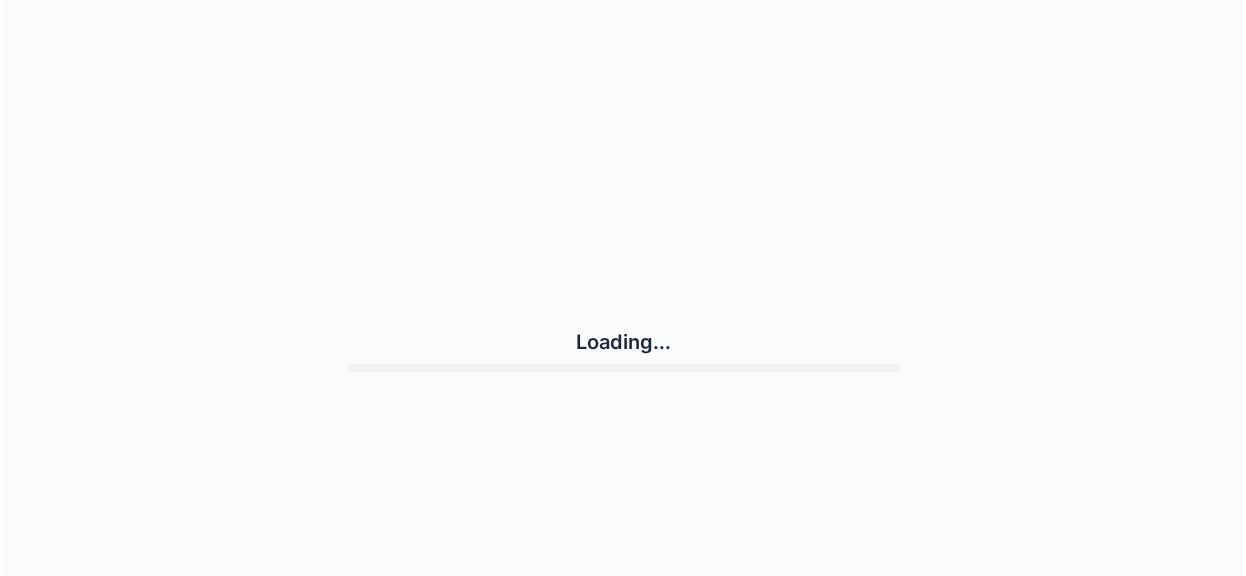 scroll, scrollTop: 0, scrollLeft: 0, axis: both 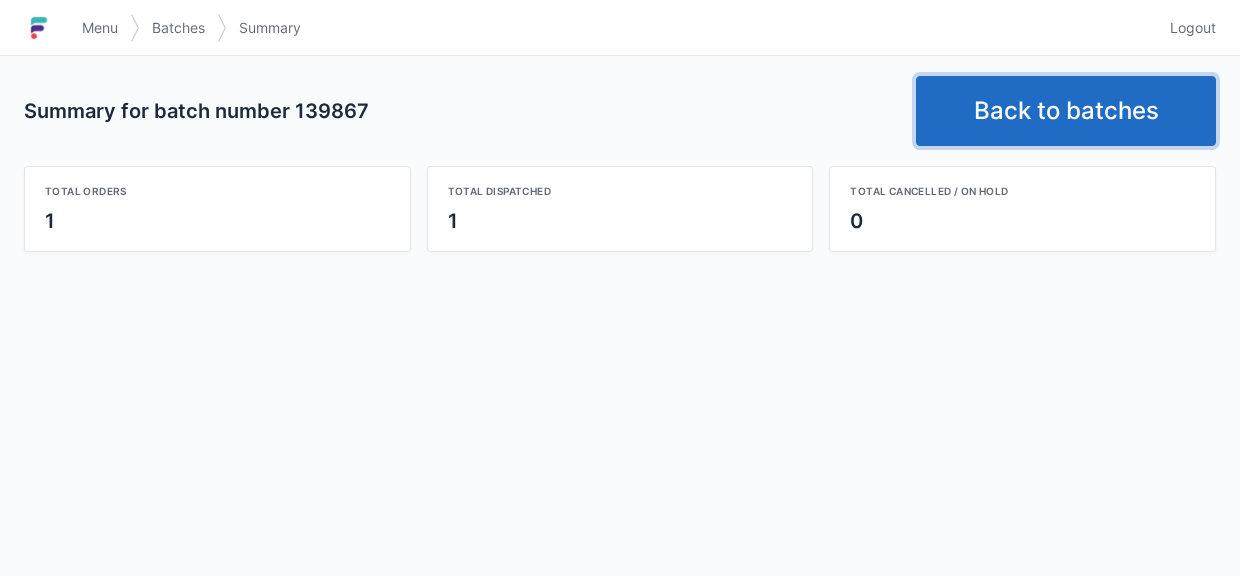 click on "Back to batches" at bounding box center [1066, 111] 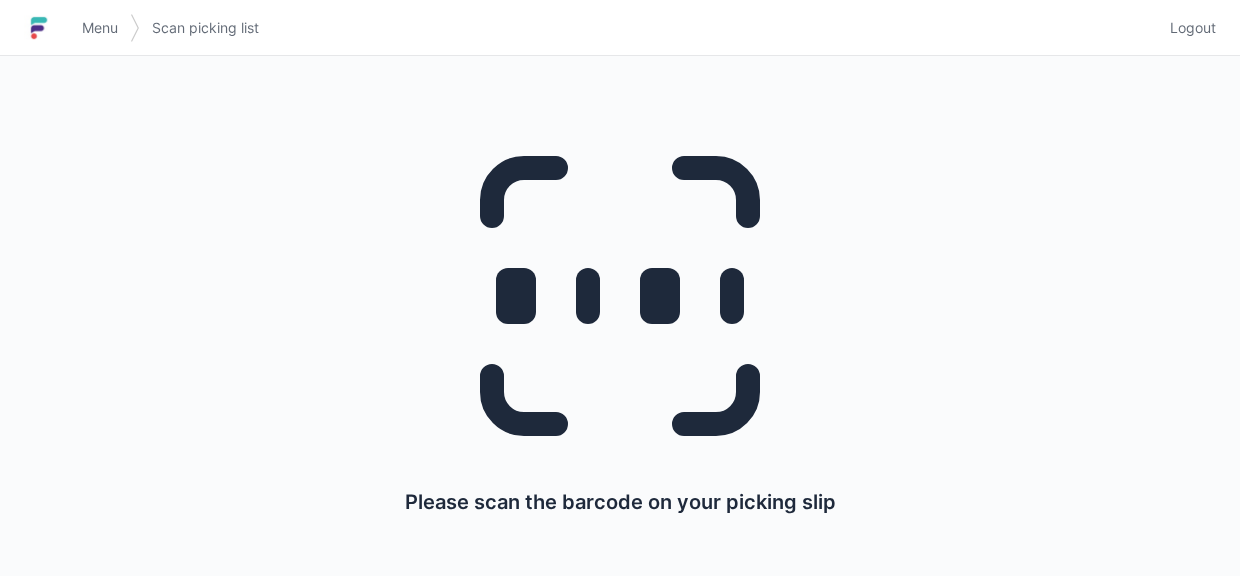 scroll, scrollTop: 0, scrollLeft: 0, axis: both 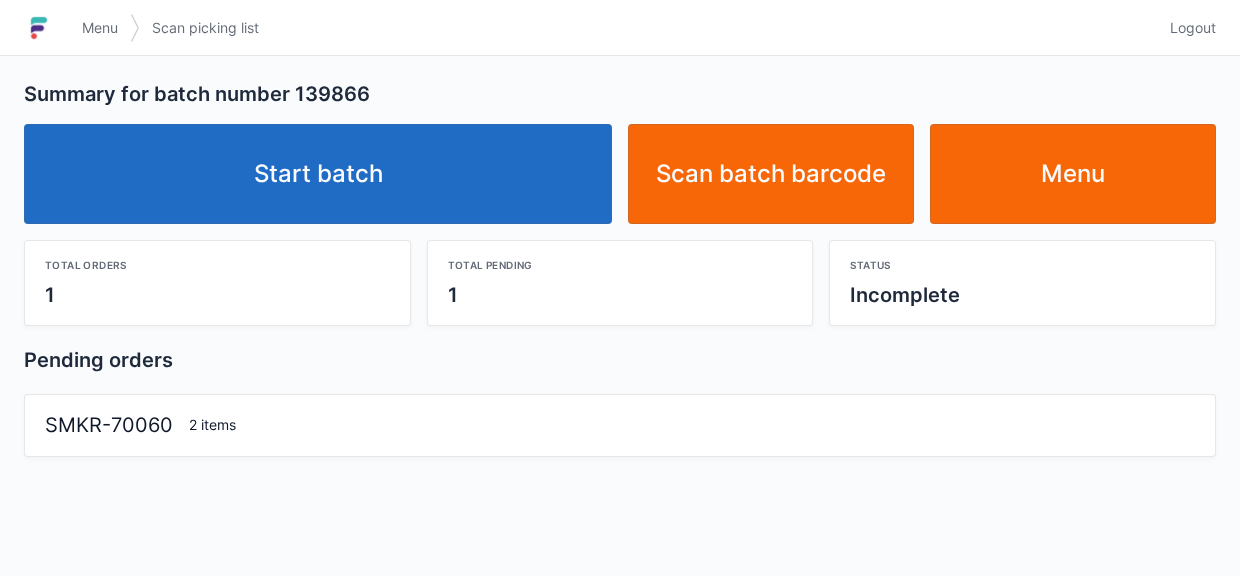 click on "Start batch" at bounding box center (318, 174) 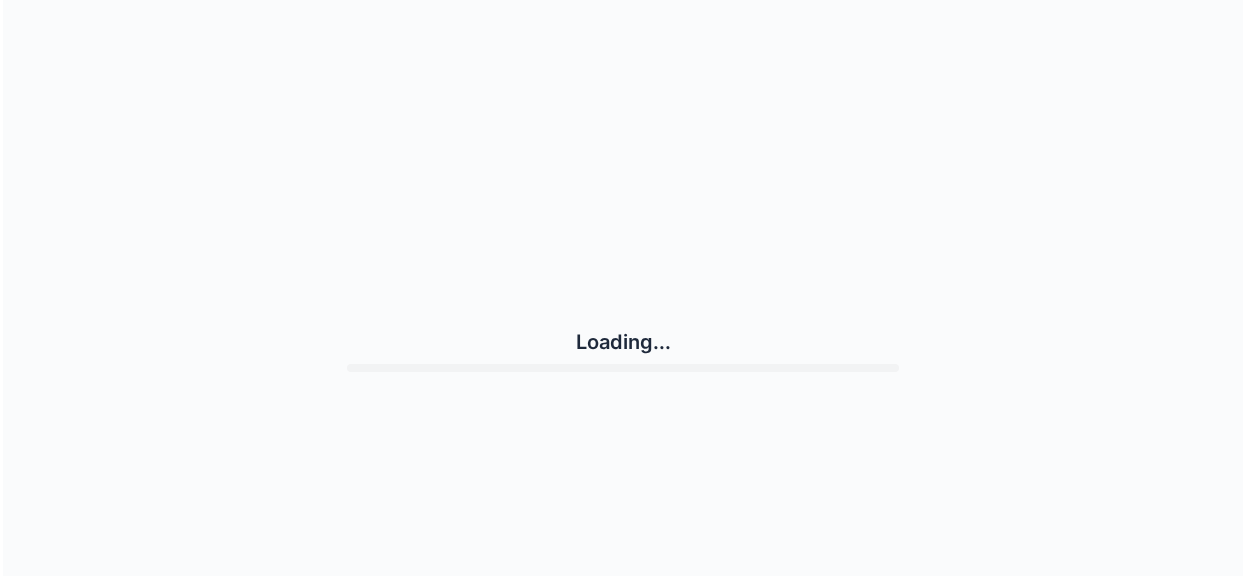 scroll, scrollTop: 0, scrollLeft: 0, axis: both 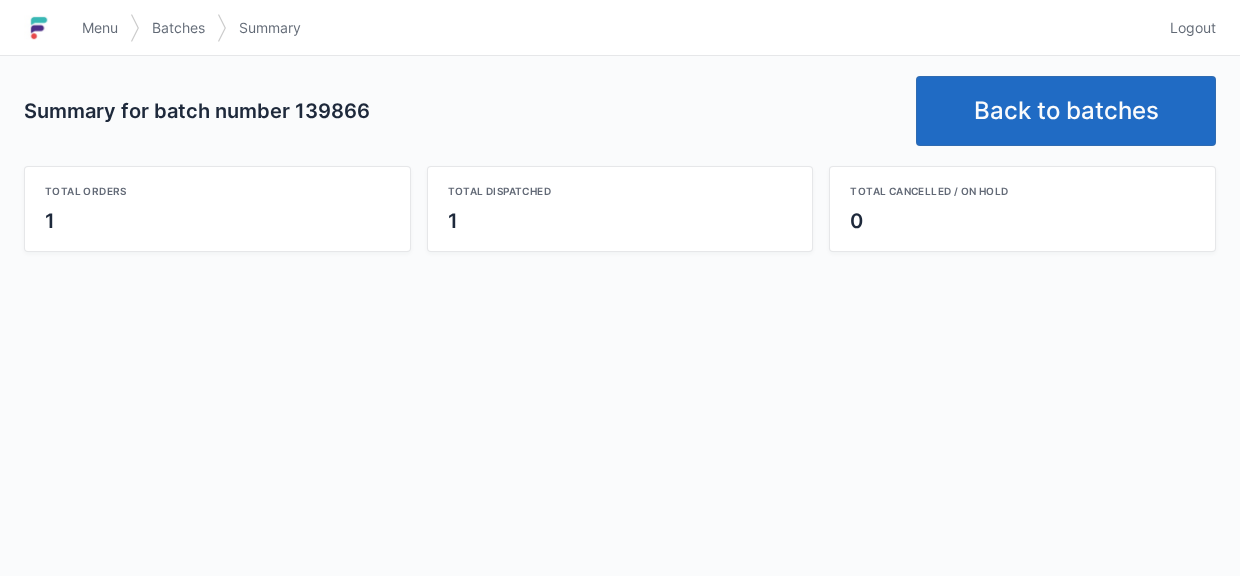 click on "Back to batches" at bounding box center [1066, 111] 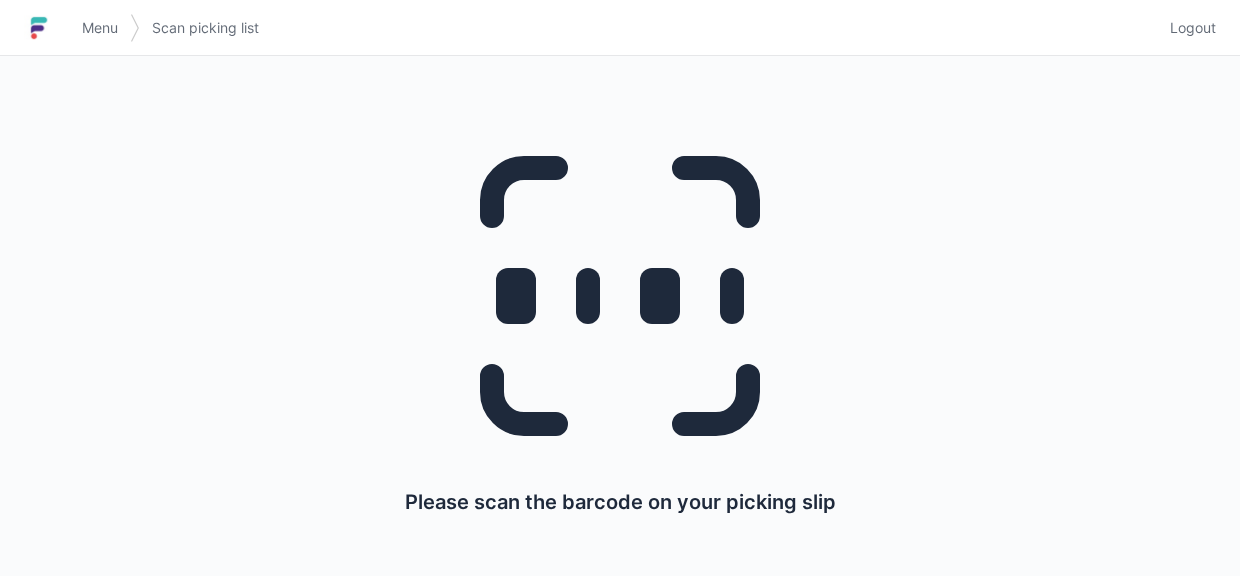 scroll, scrollTop: 0, scrollLeft: 0, axis: both 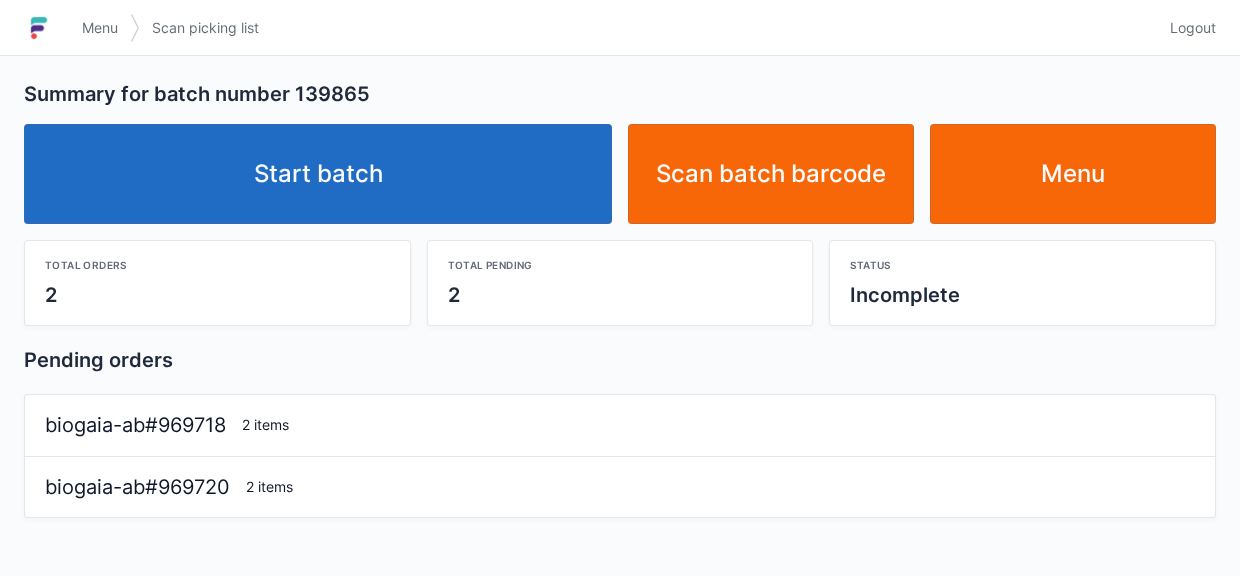 click on "Start batch" at bounding box center [318, 174] 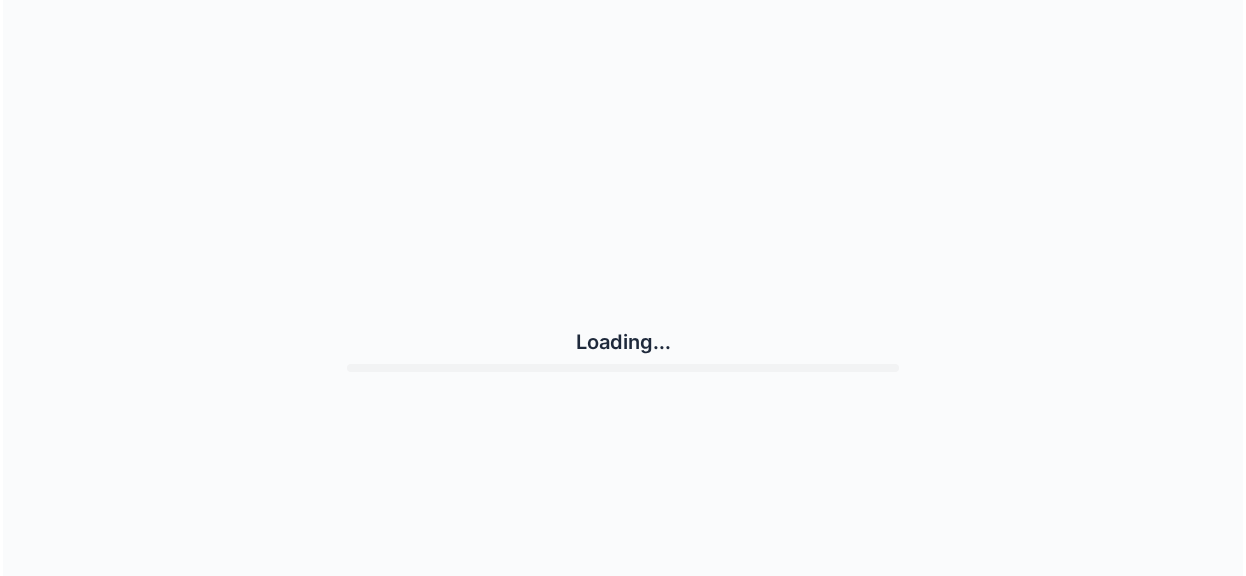 scroll, scrollTop: 0, scrollLeft: 0, axis: both 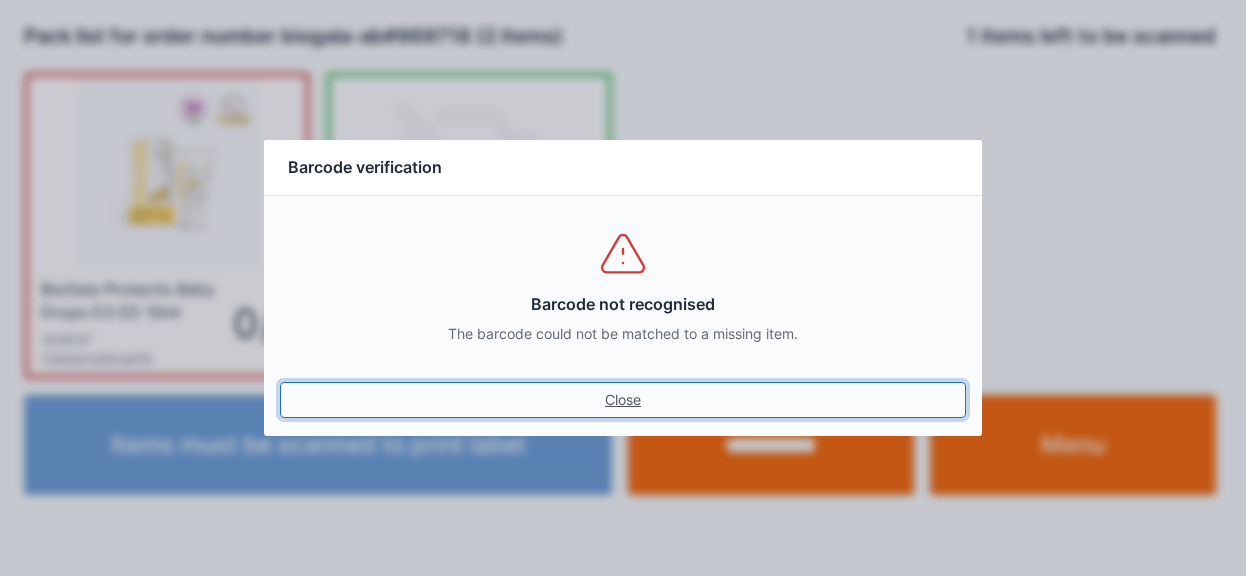 click on "Close" at bounding box center (623, 400) 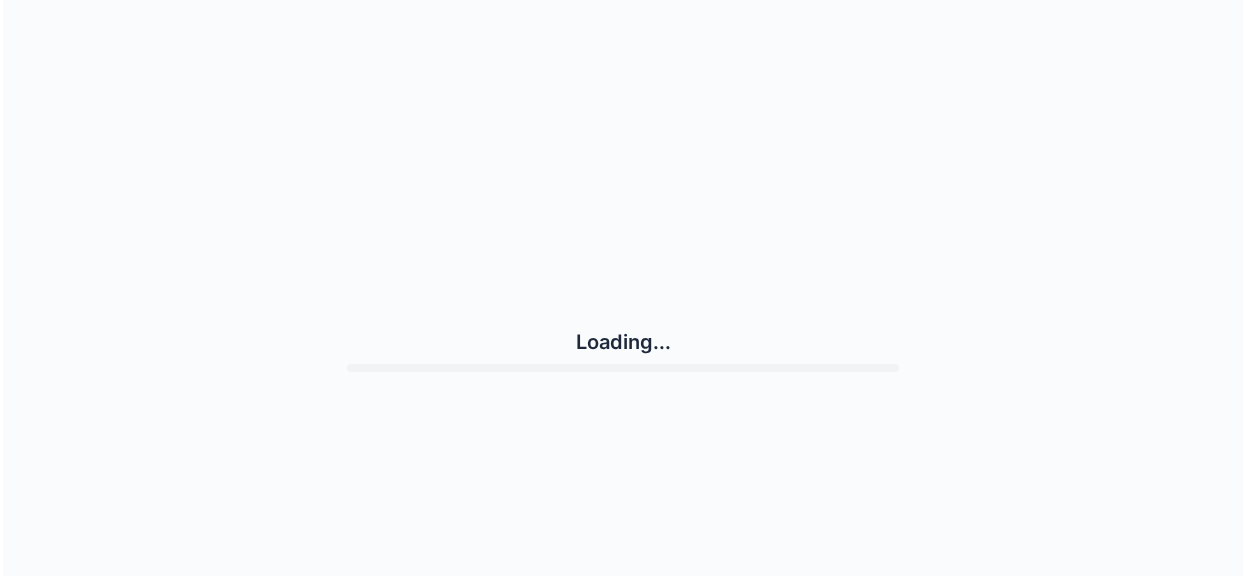 scroll, scrollTop: 0, scrollLeft: 0, axis: both 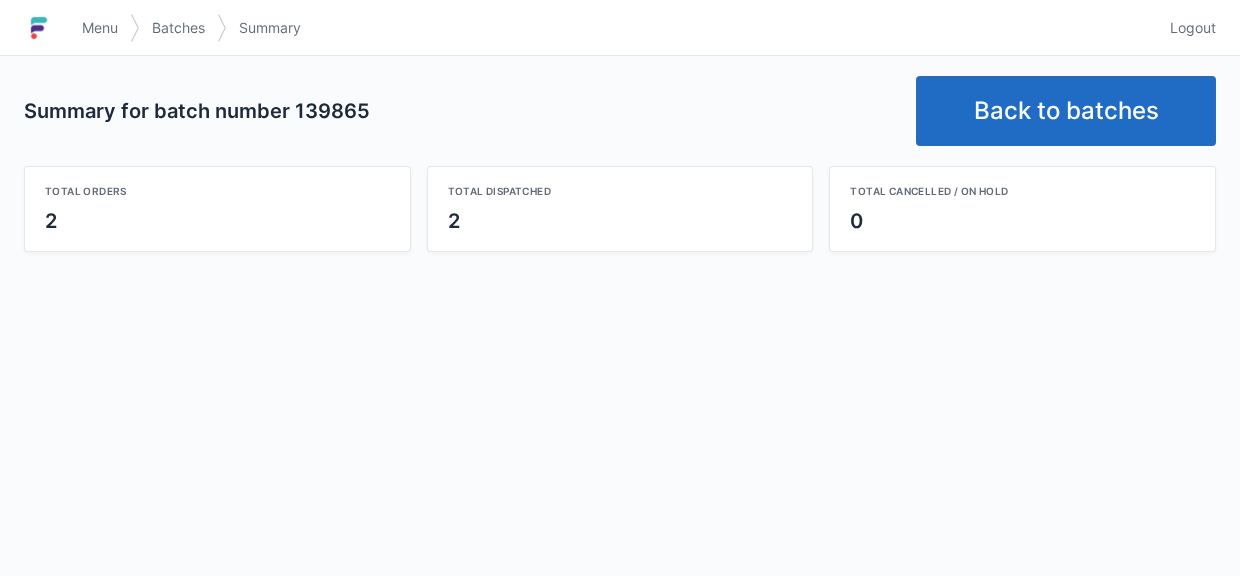 click on "Back to batches" at bounding box center (1066, 111) 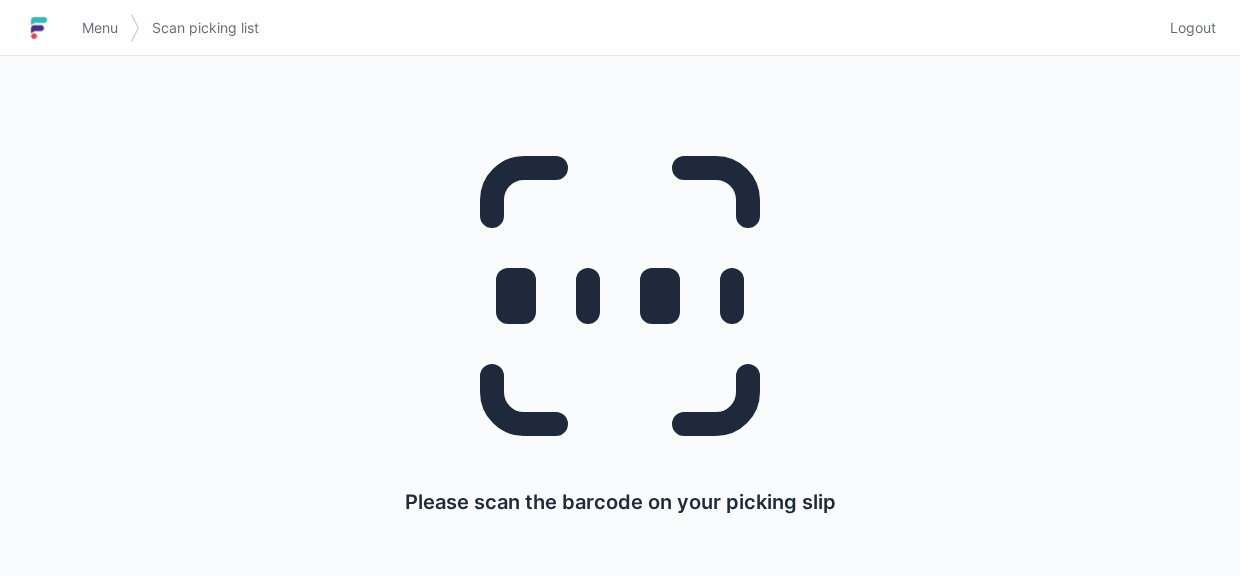 scroll, scrollTop: 0, scrollLeft: 0, axis: both 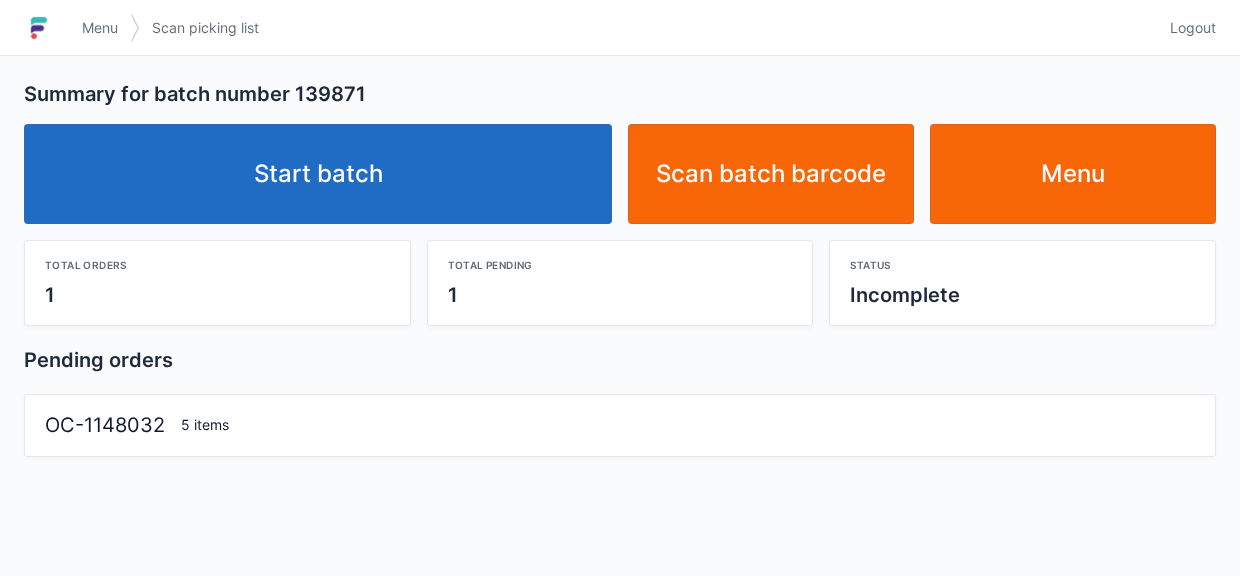 click on "Start batch" at bounding box center (318, 174) 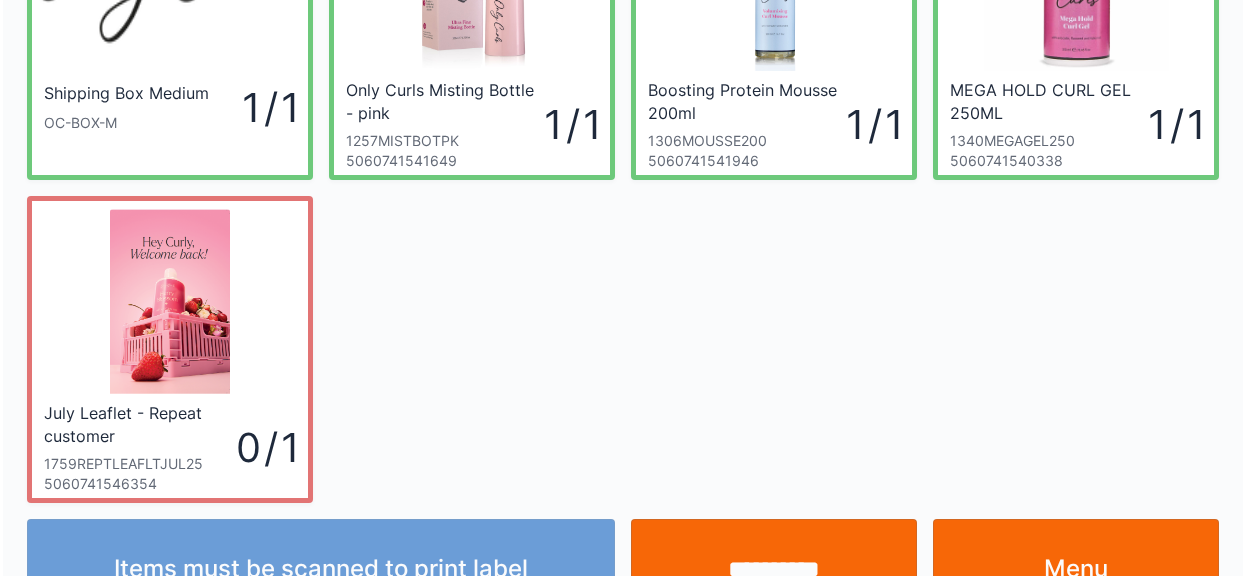 scroll, scrollTop: 232, scrollLeft: 0, axis: vertical 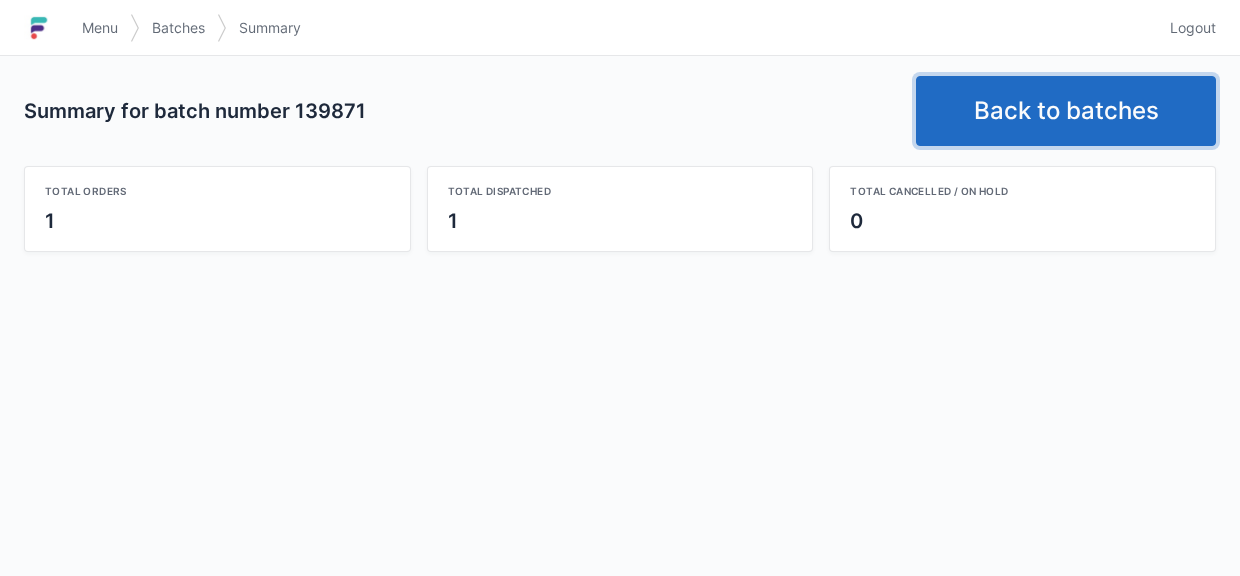 click on "Back to batches" at bounding box center [1066, 111] 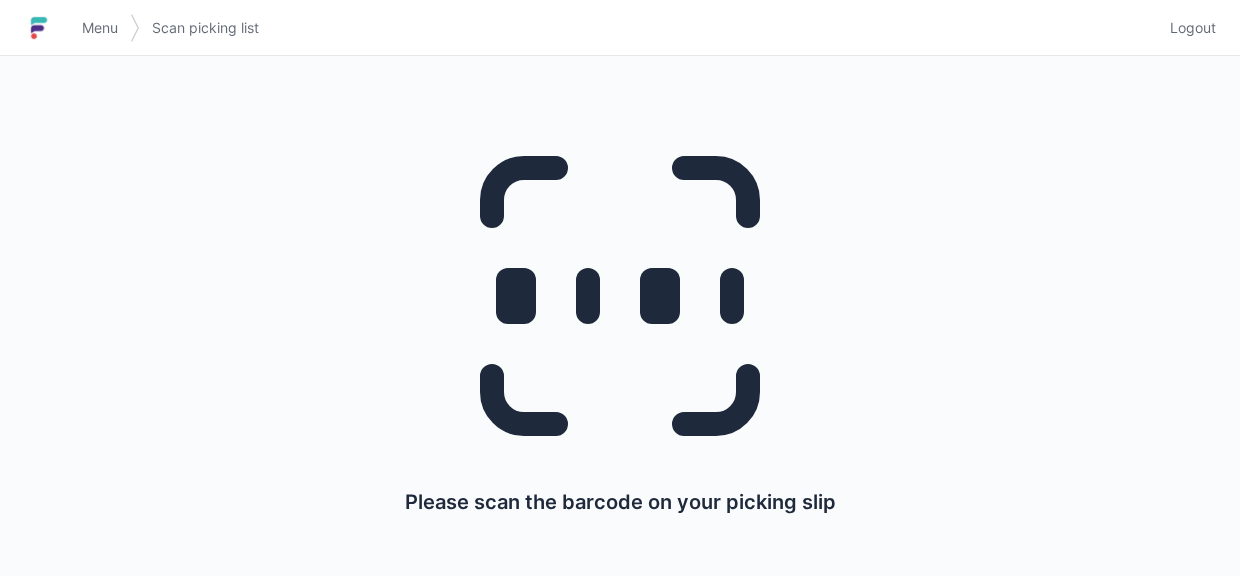scroll, scrollTop: 0, scrollLeft: 0, axis: both 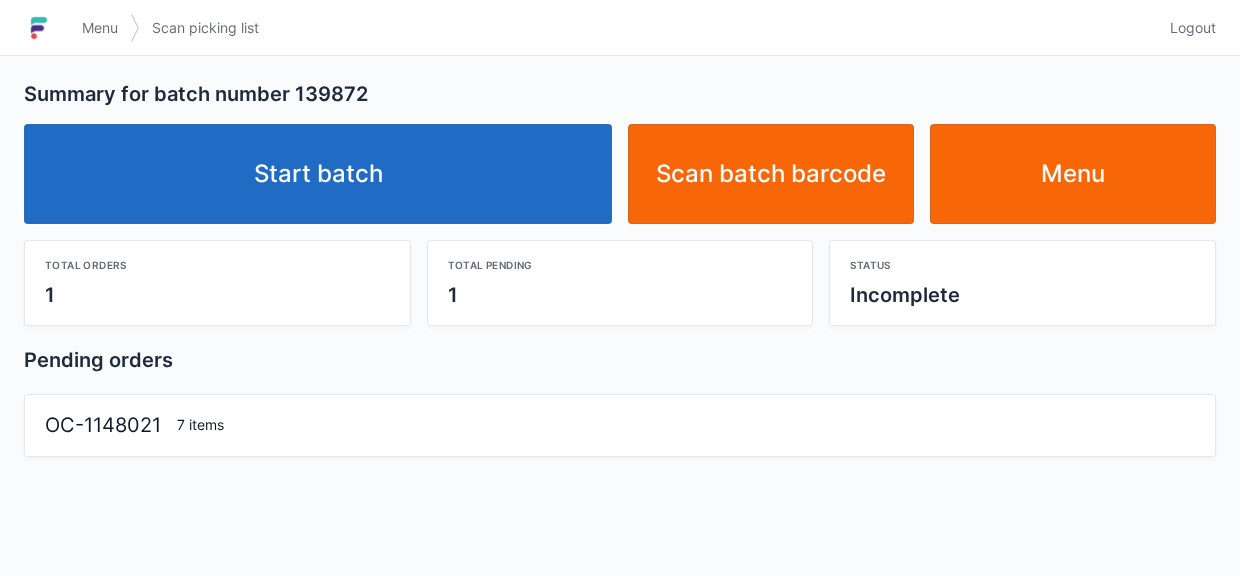 click on "Start batch" at bounding box center (318, 174) 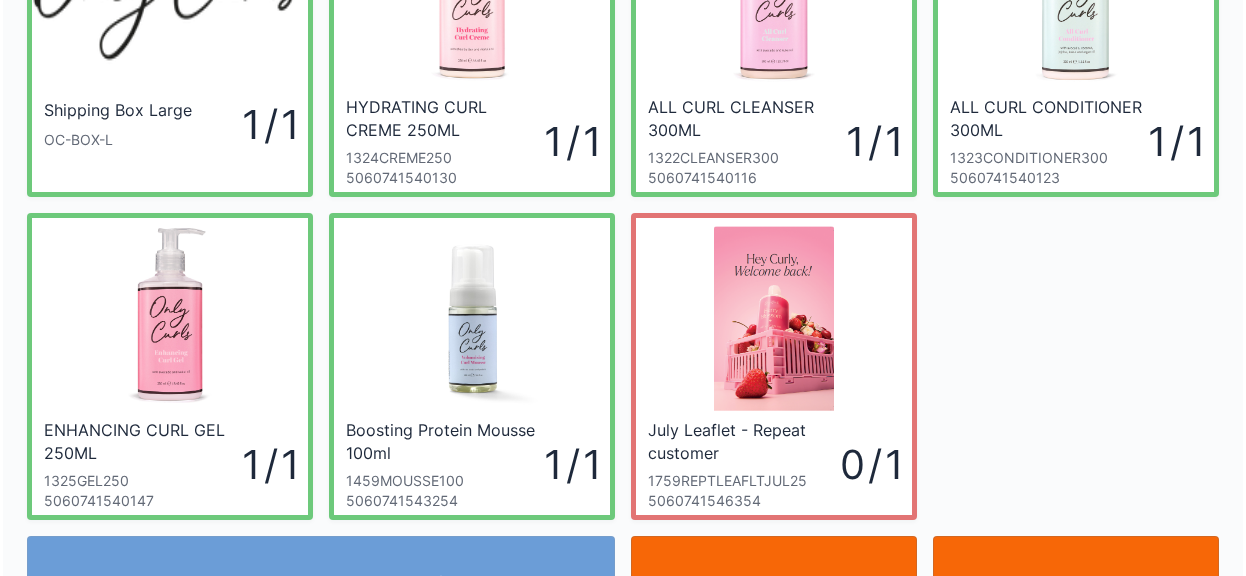 scroll, scrollTop: 260, scrollLeft: 0, axis: vertical 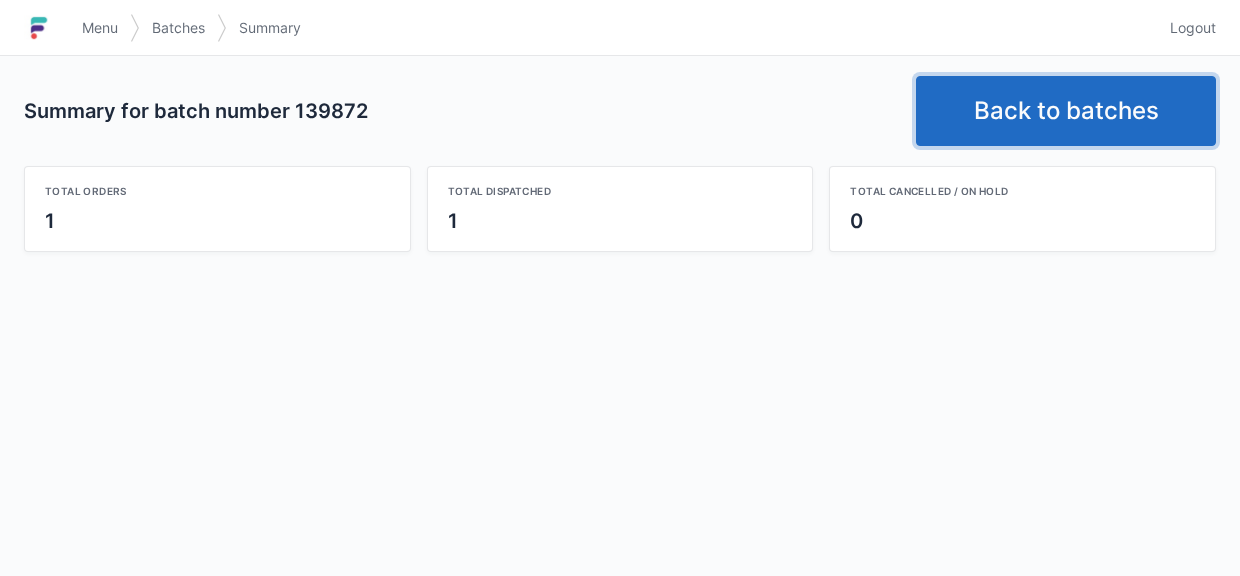 click on "Back to batches" at bounding box center (1066, 111) 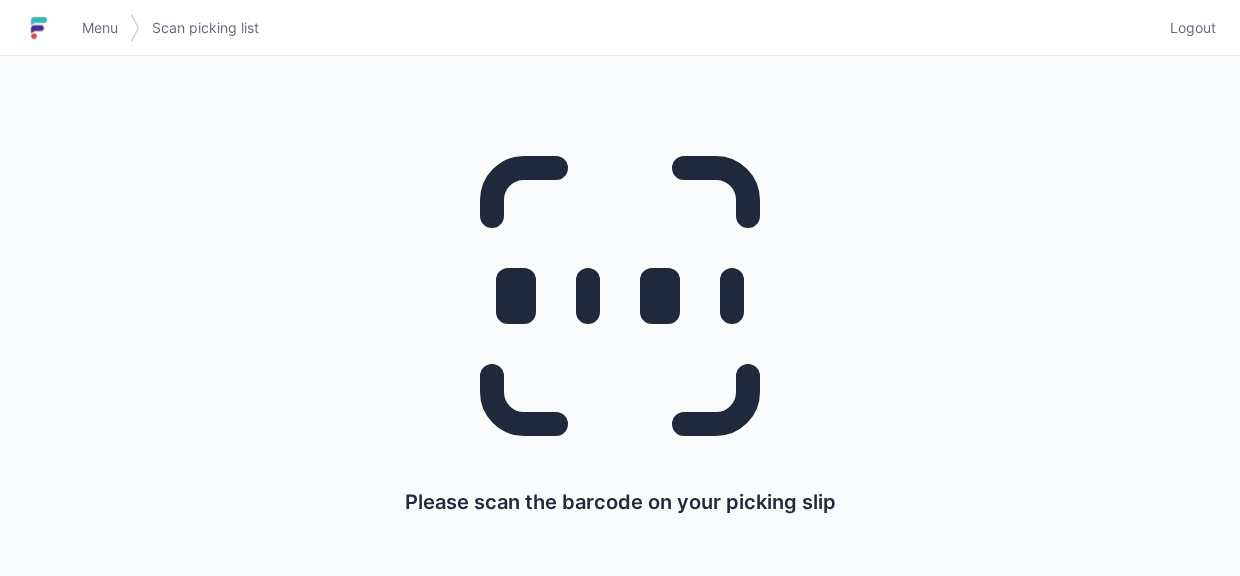 scroll, scrollTop: 0, scrollLeft: 0, axis: both 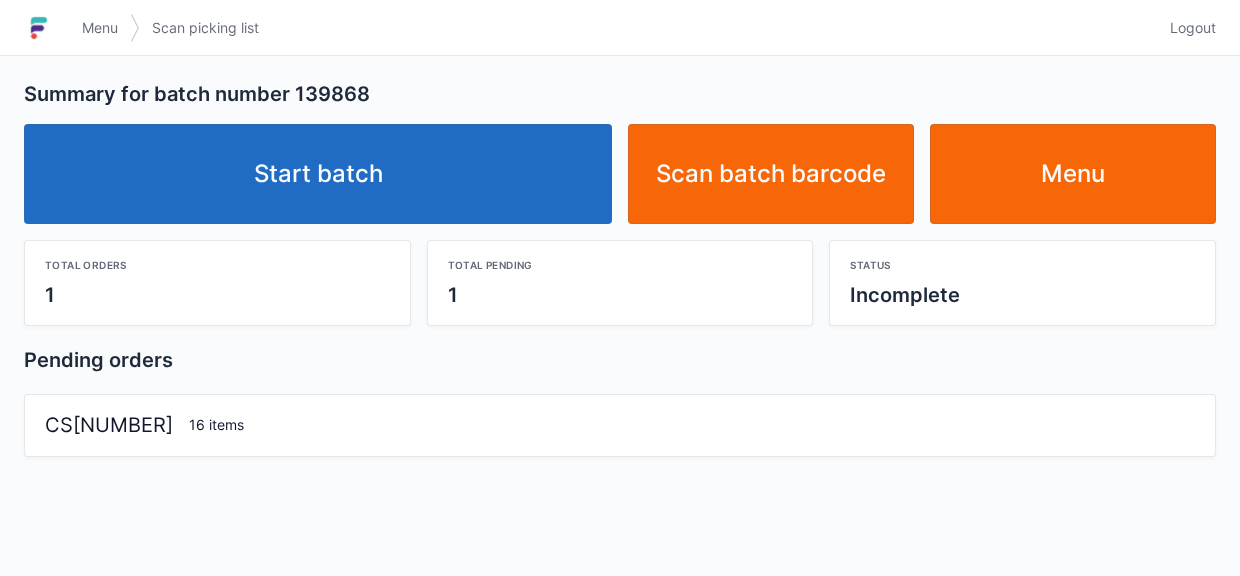 click on "Start batch" at bounding box center [318, 174] 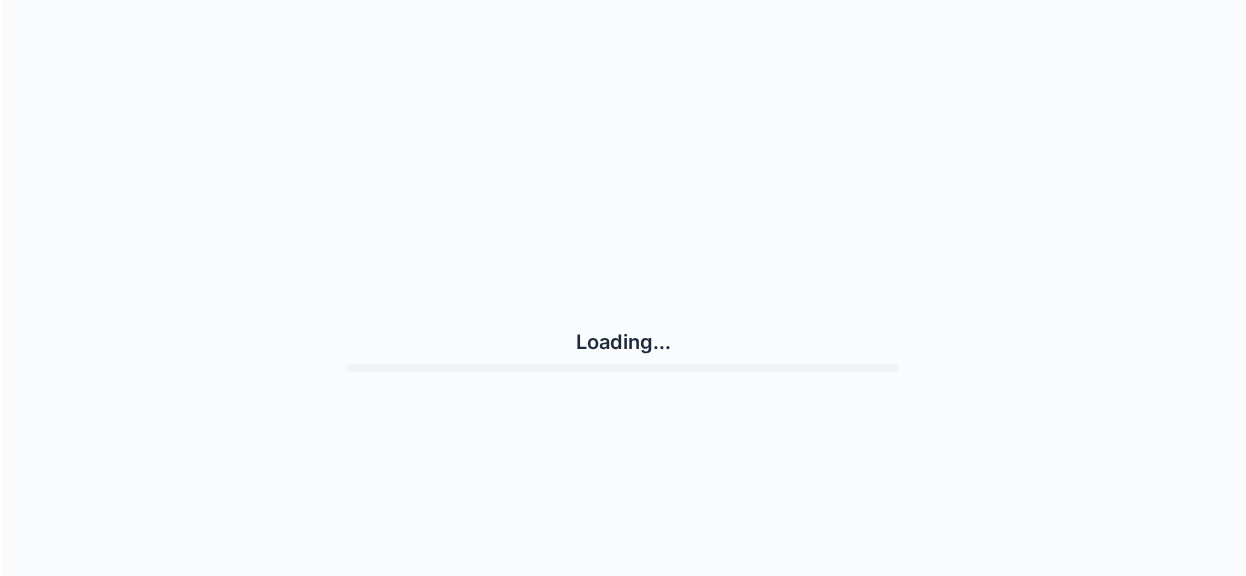 scroll, scrollTop: 0, scrollLeft: 0, axis: both 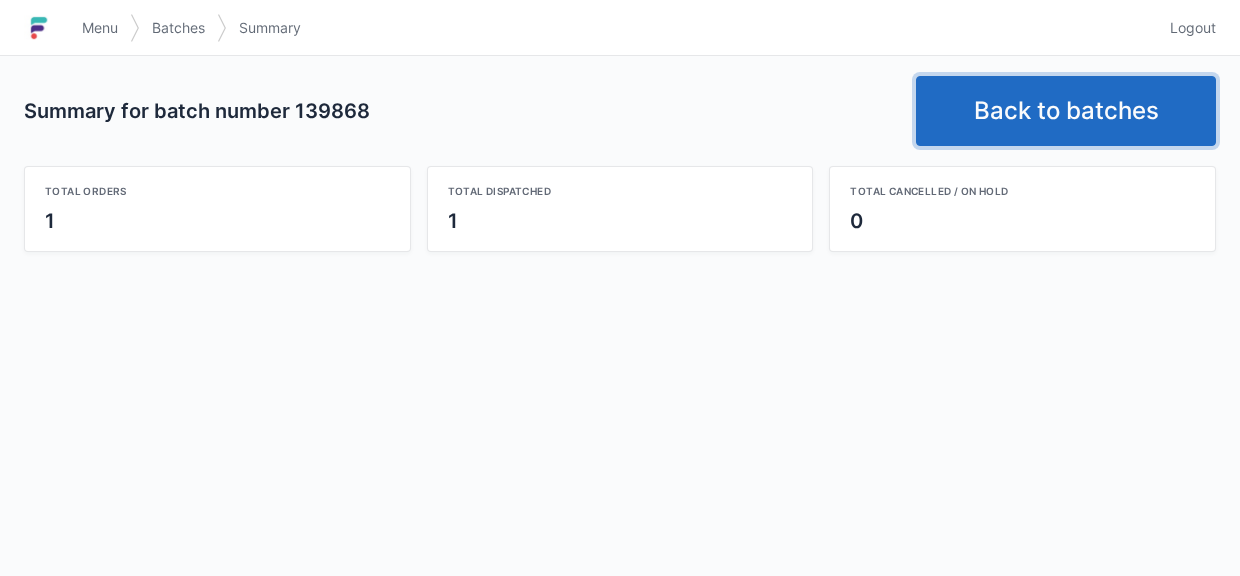 click on "Back to batches" at bounding box center [1066, 111] 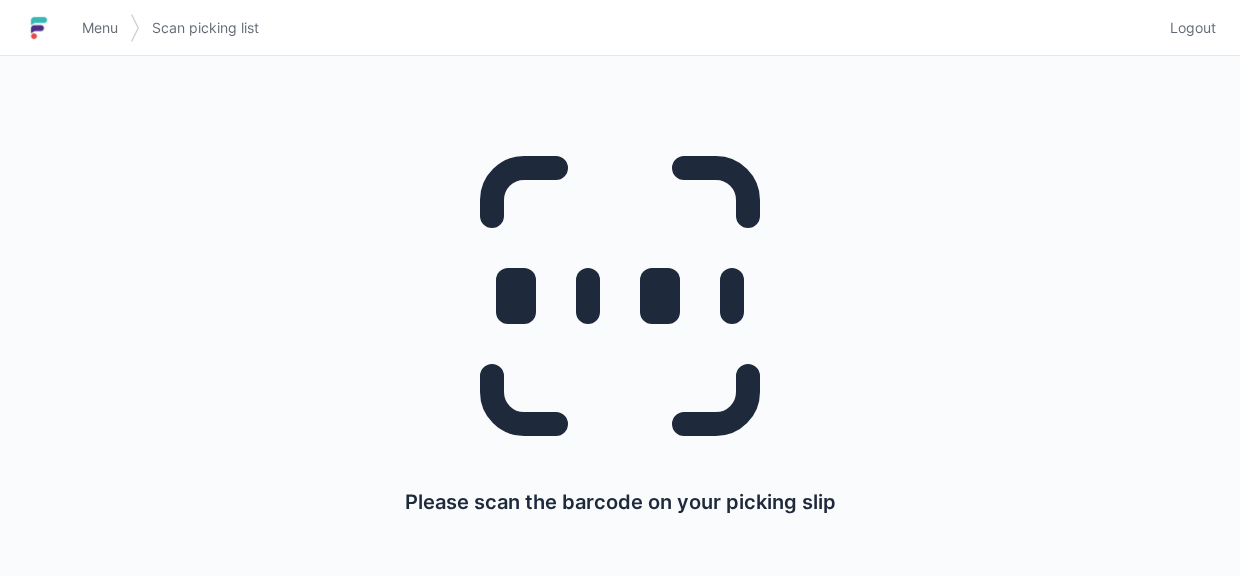 scroll, scrollTop: 0, scrollLeft: 0, axis: both 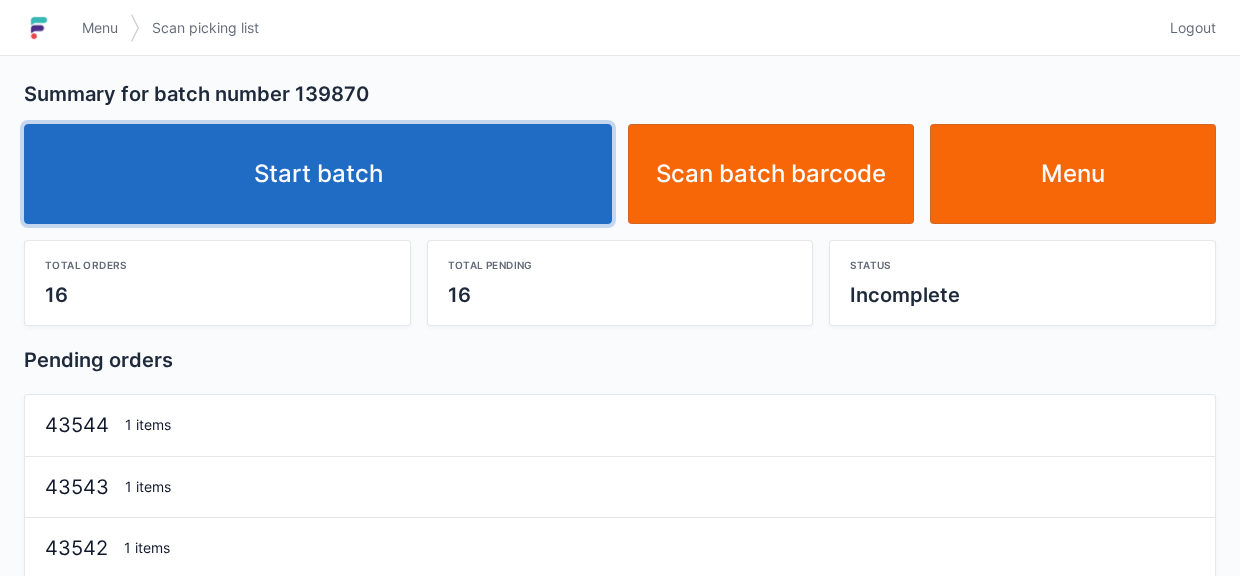 click on "Start batch" at bounding box center (318, 174) 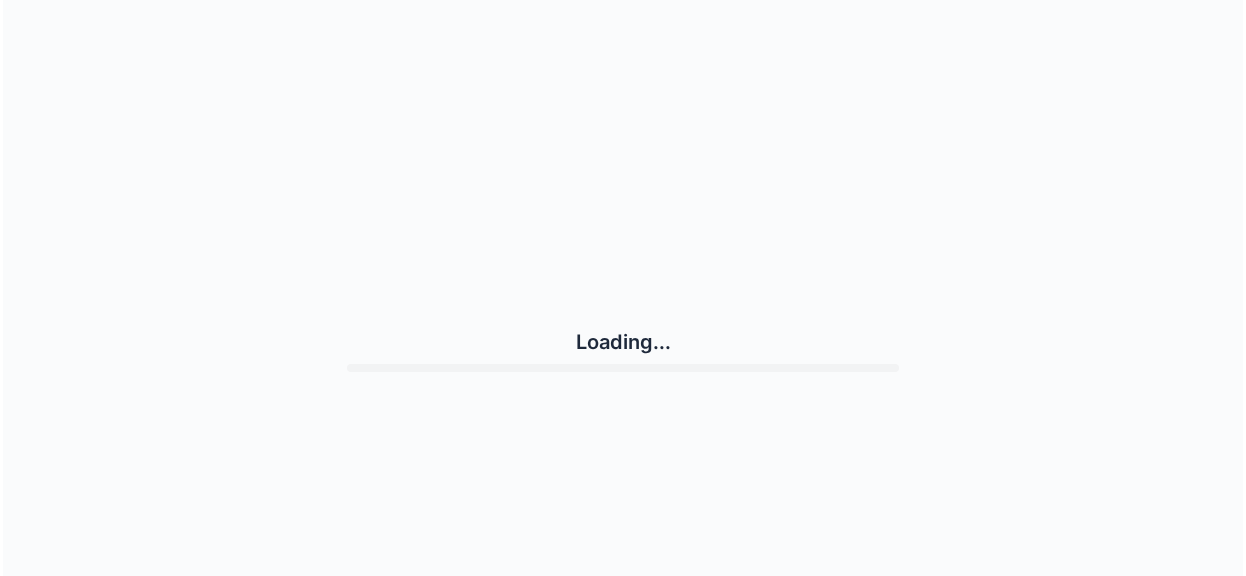 scroll, scrollTop: 0, scrollLeft: 0, axis: both 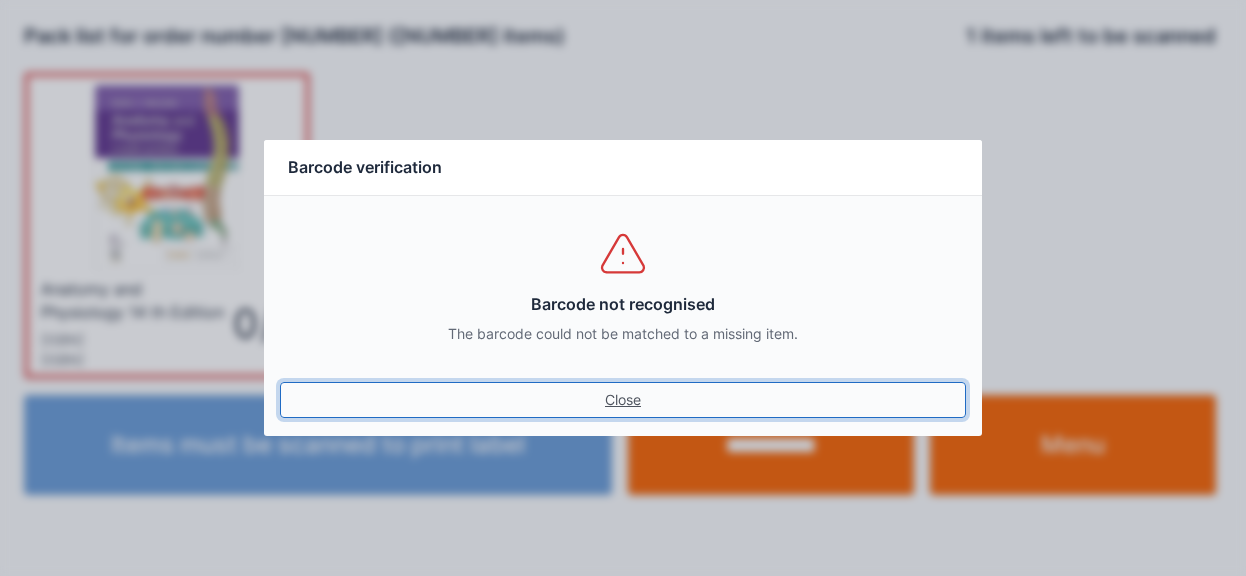 click on "Close" at bounding box center [623, 400] 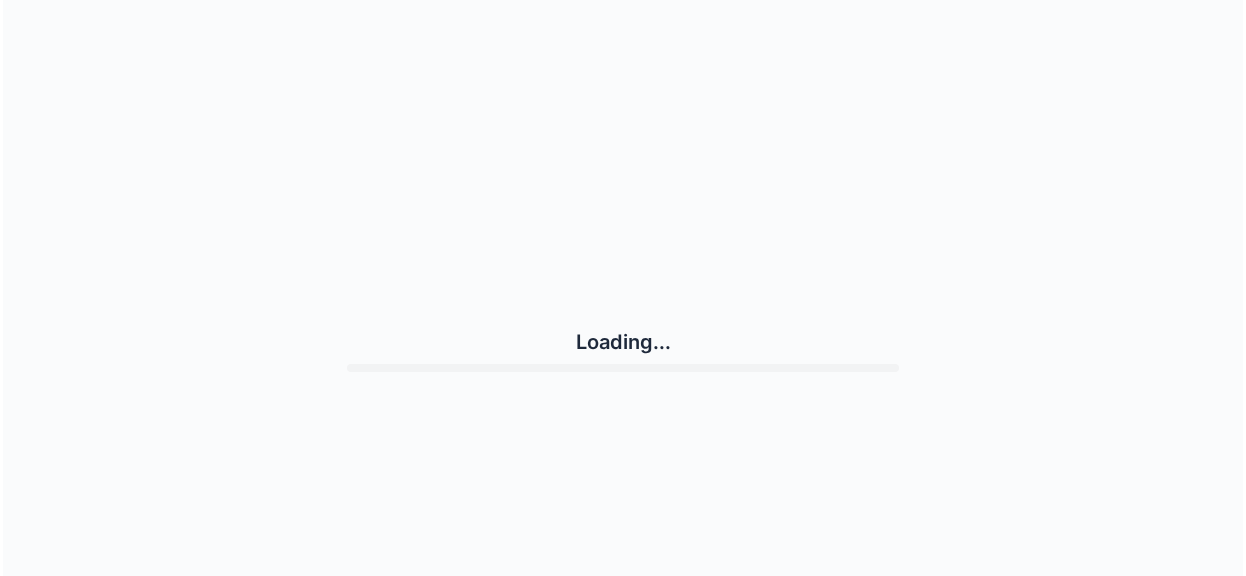 scroll, scrollTop: 0, scrollLeft: 0, axis: both 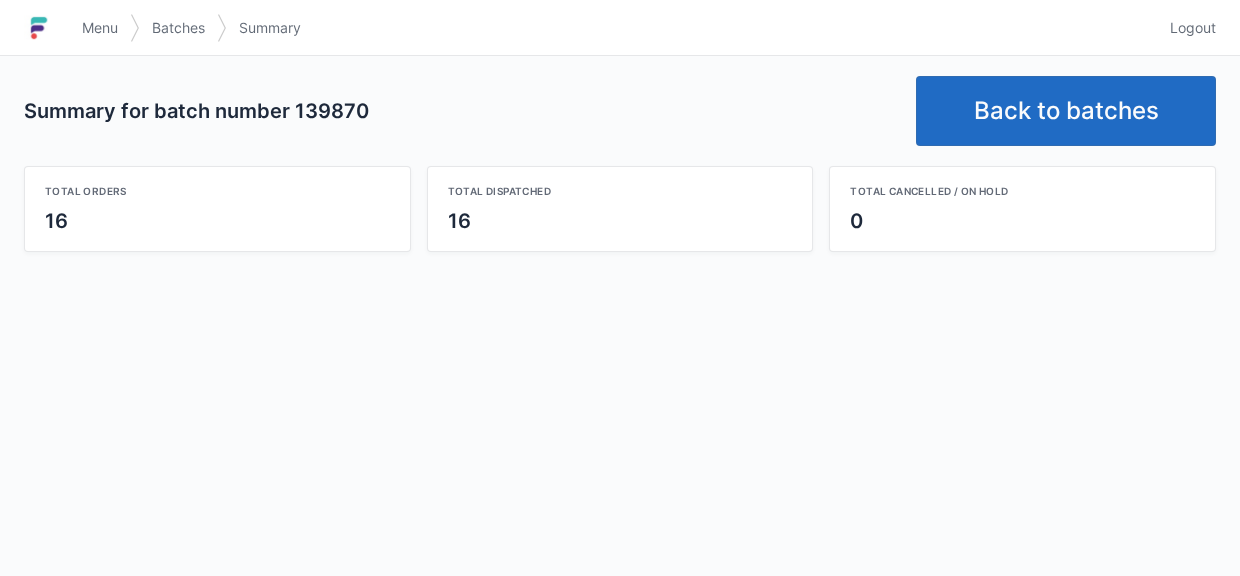 click on "Back to batches" at bounding box center (1066, 111) 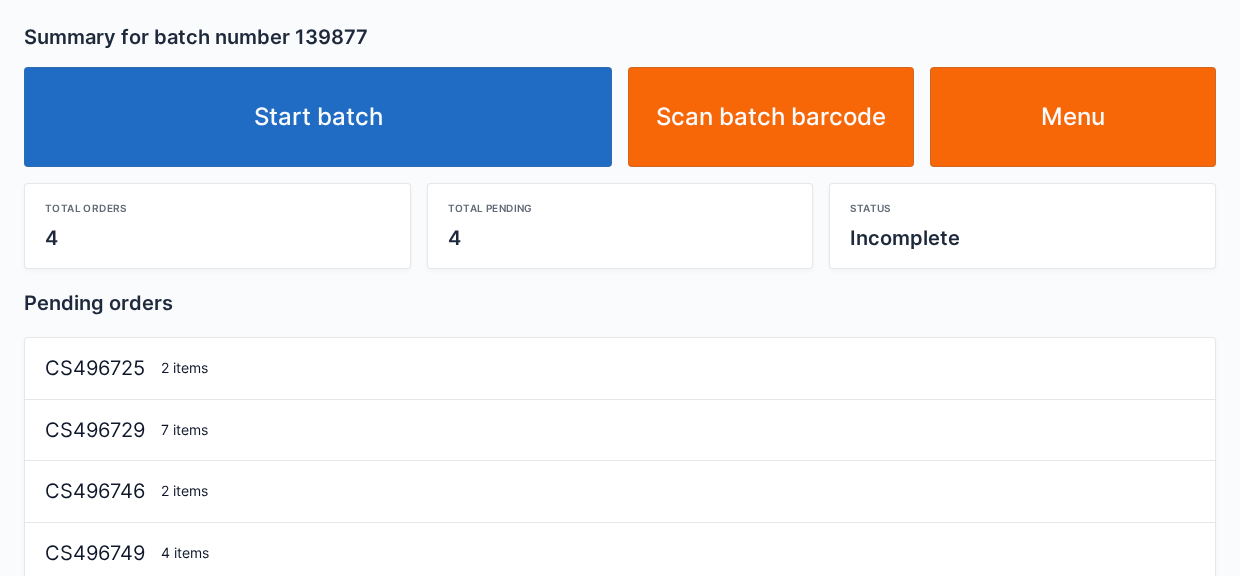 scroll, scrollTop: 58, scrollLeft: 0, axis: vertical 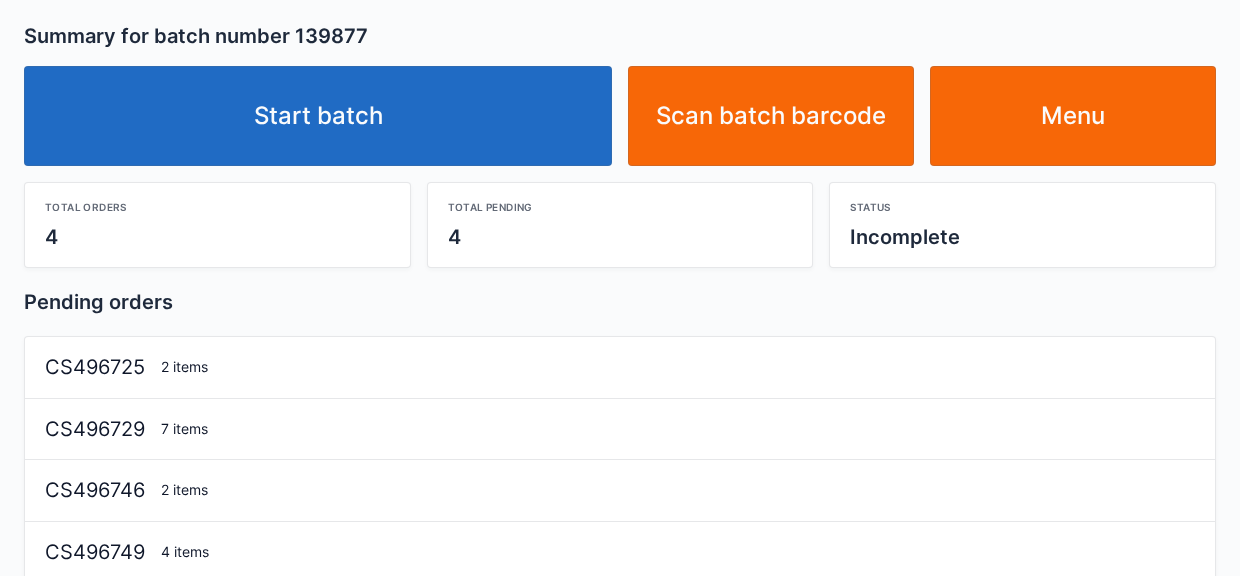 click on "Start batch" at bounding box center (318, 116) 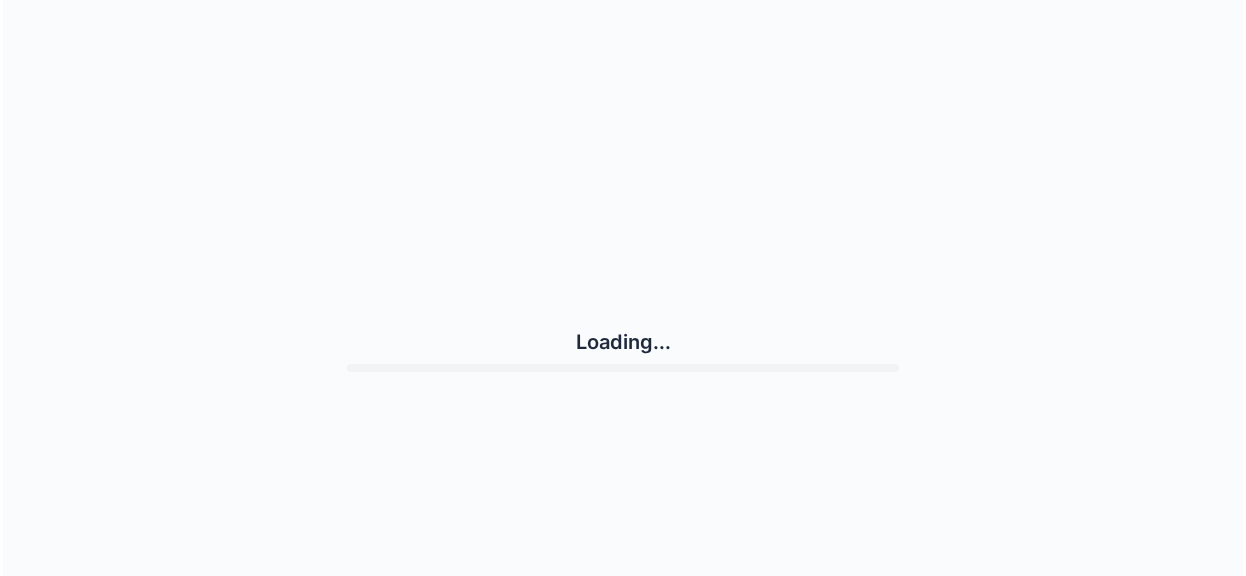 scroll, scrollTop: 0, scrollLeft: 0, axis: both 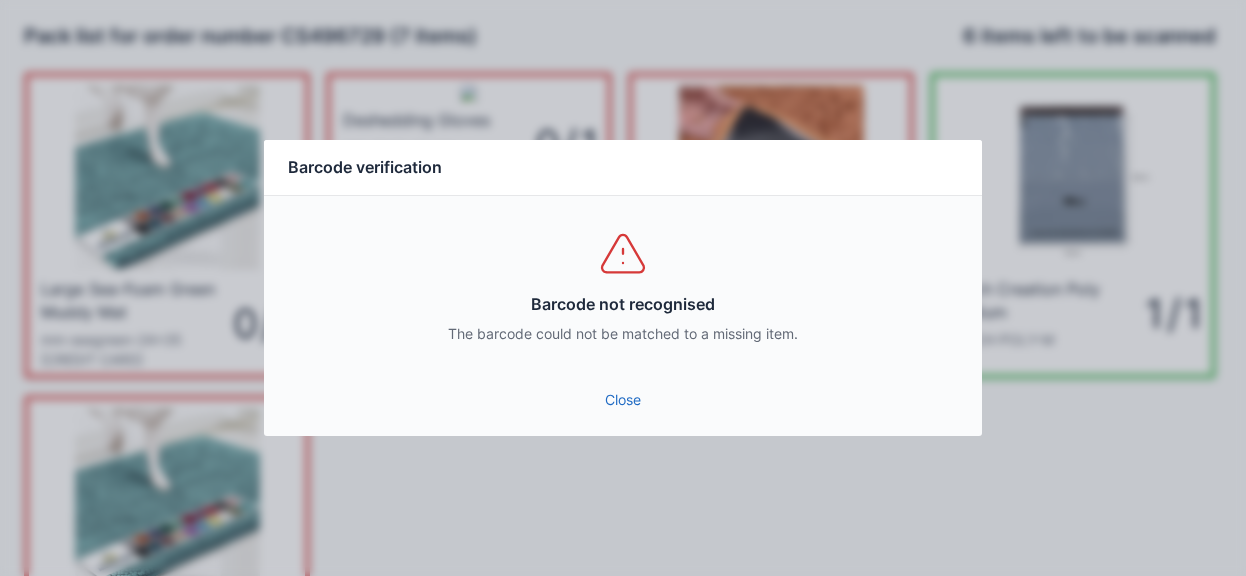 click on "Close" at bounding box center [623, 400] 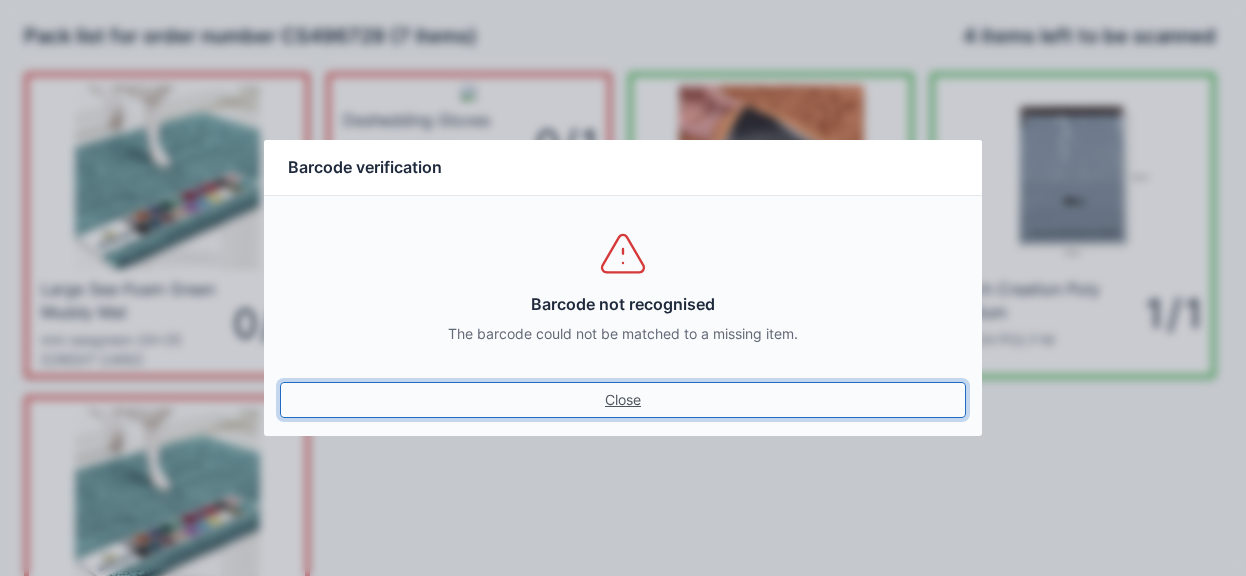 click on "Close" at bounding box center (623, 400) 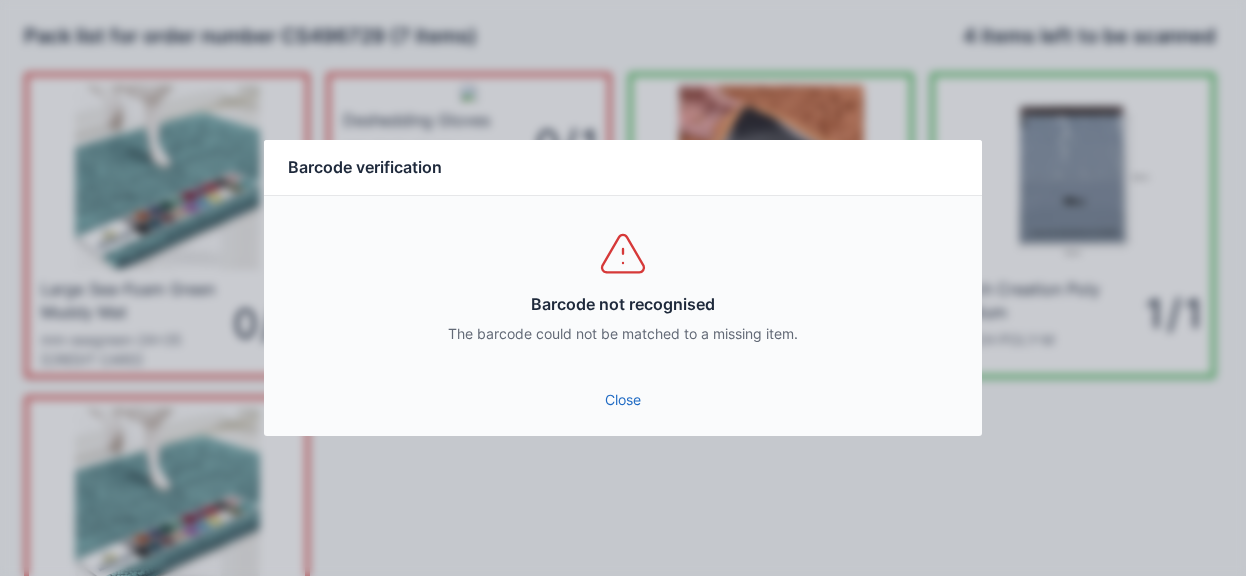 click on "Close" at bounding box center (623, 400) 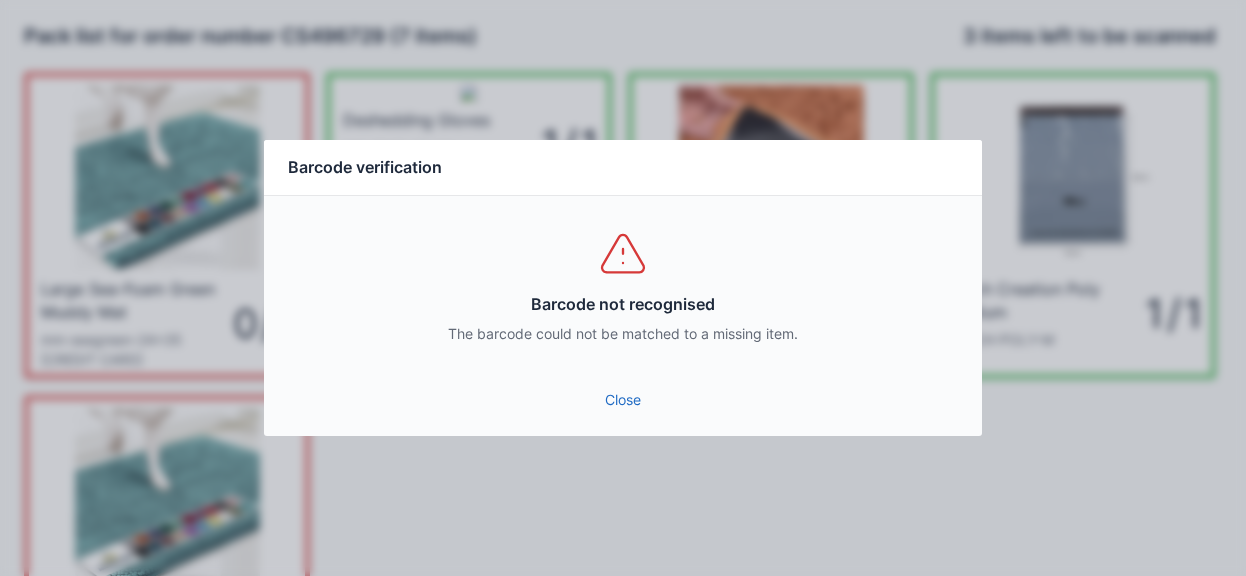 click on "Close" at bounding box center [623, 400] 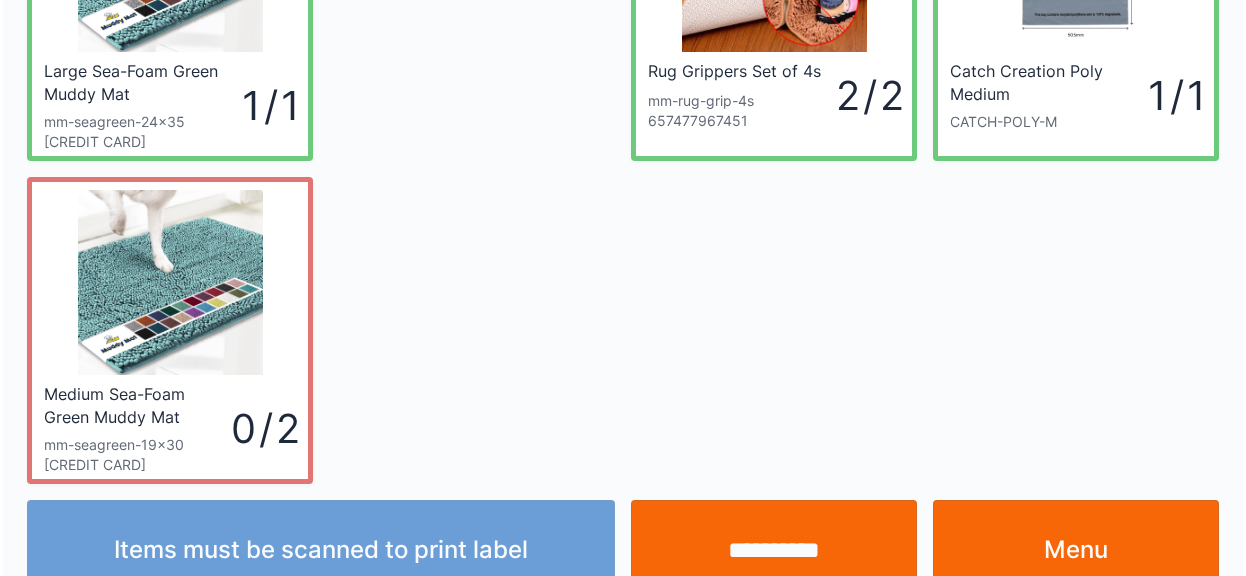 scroll, scrollTop: 225, scrollLeft: 0, axis: vertical 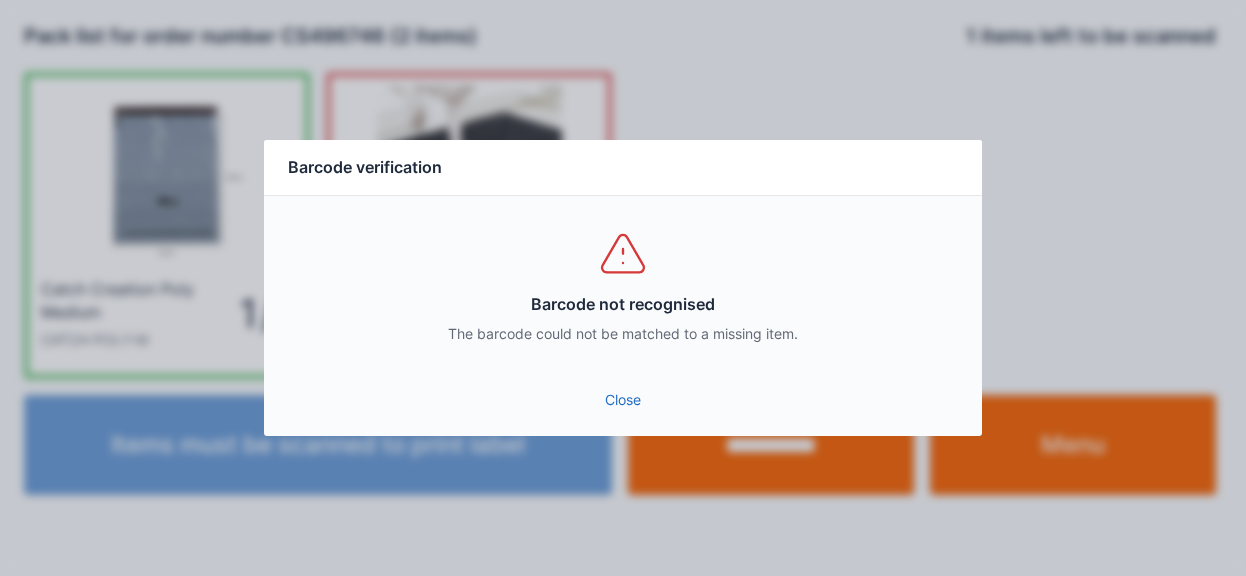click on "Close" at bounding box center (623, 406) 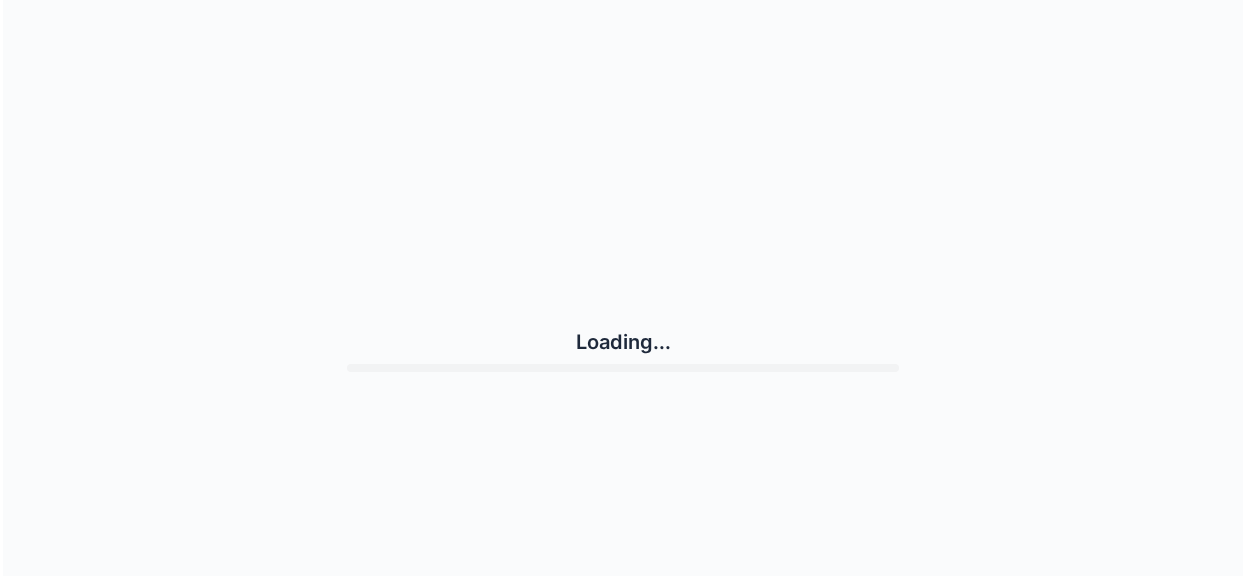 scroll, scrollTop: 0, scrollLeft: 0, axis: both 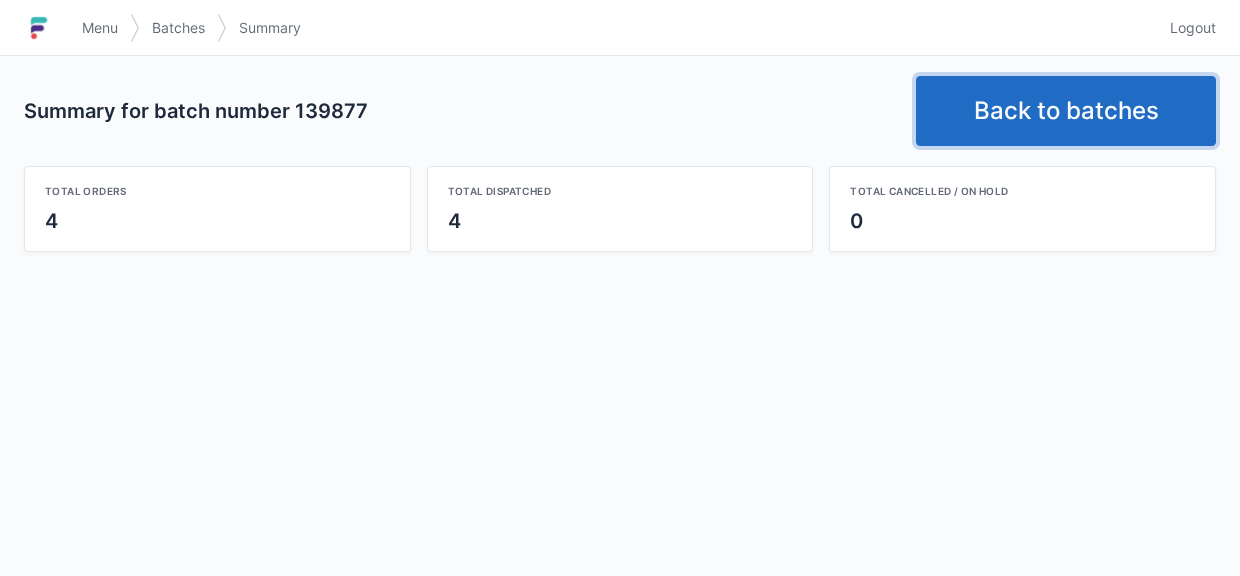 click on "Back to batches" at bounding box center [1066, 111] 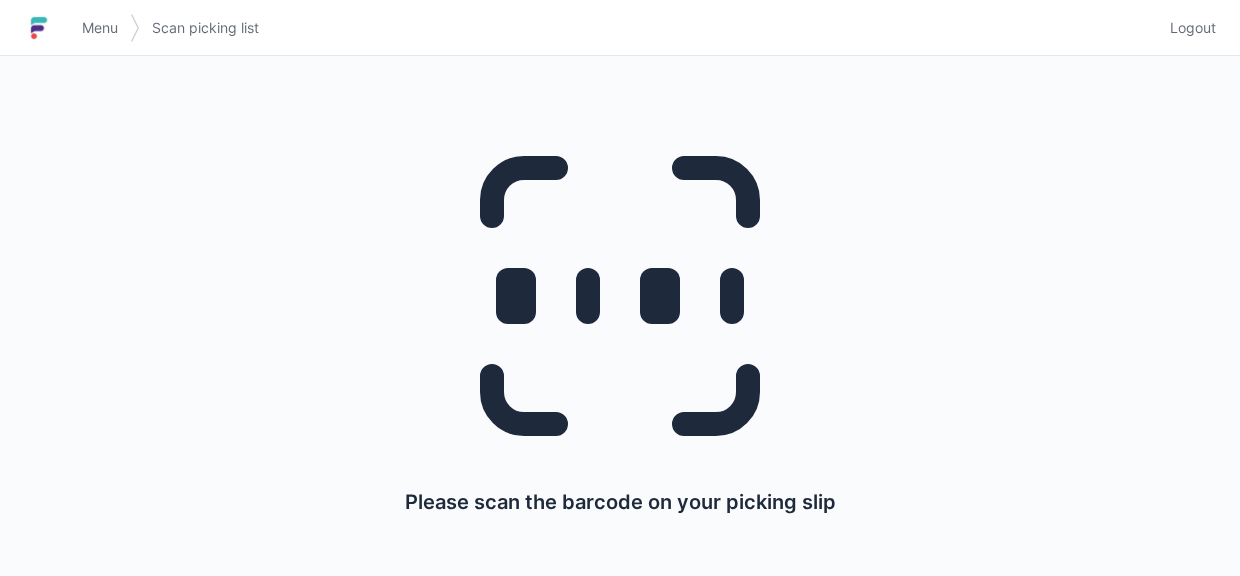 scroll, scrollTop: 0, scrollLeft: 0, axis: both 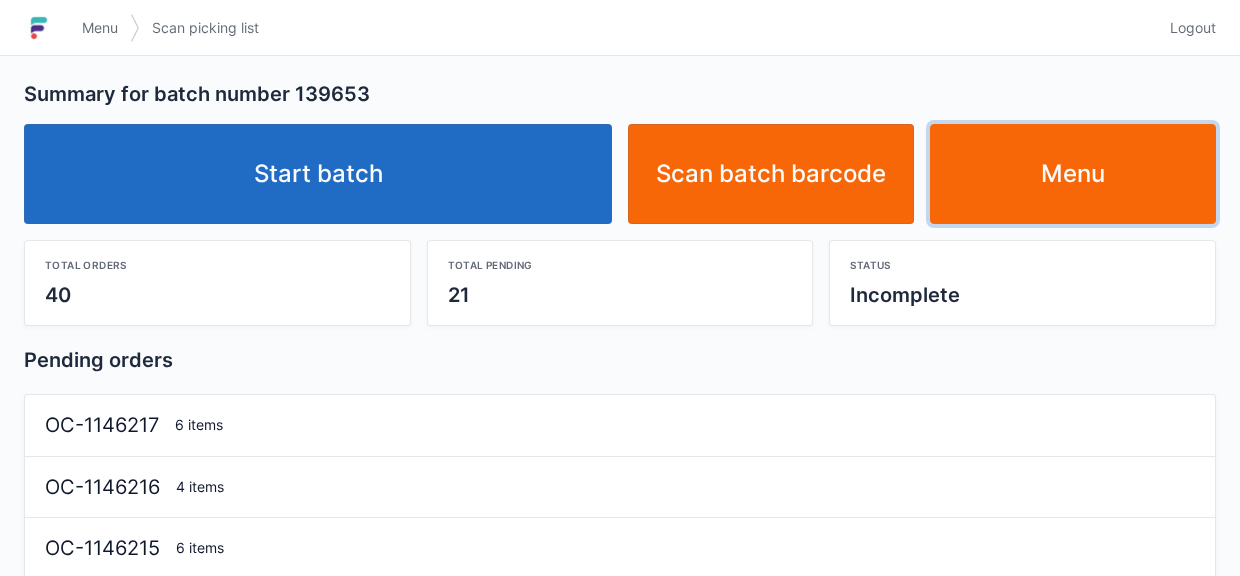 click on "Menu" at bounding box center [1073, 174] 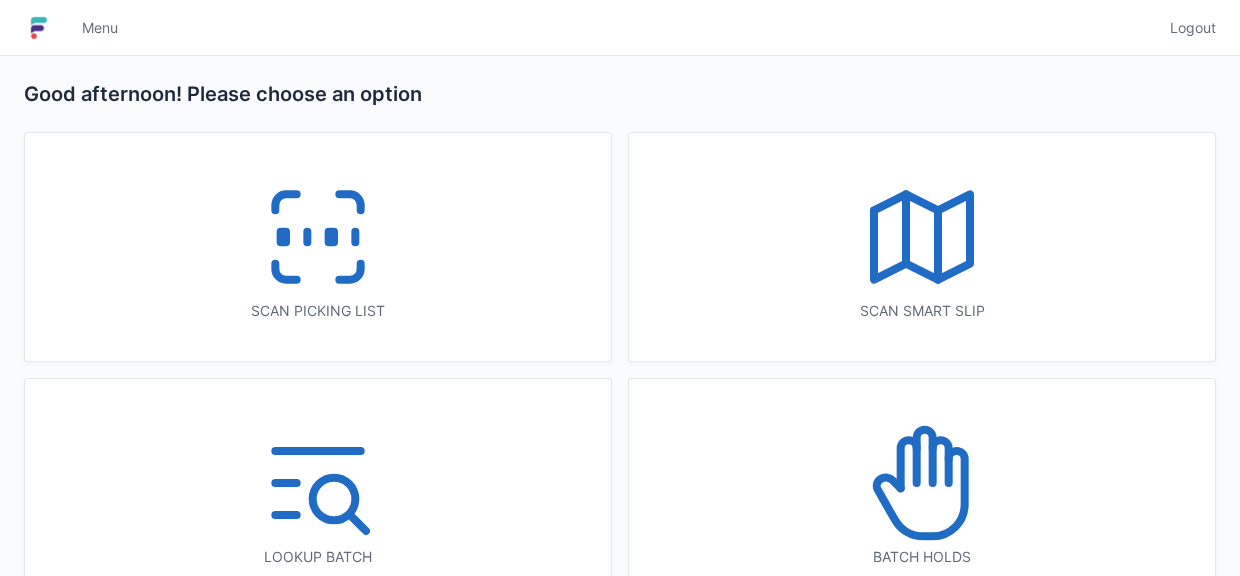 scroll, scrollTop: 0, scrollLeft: 0, axis: both 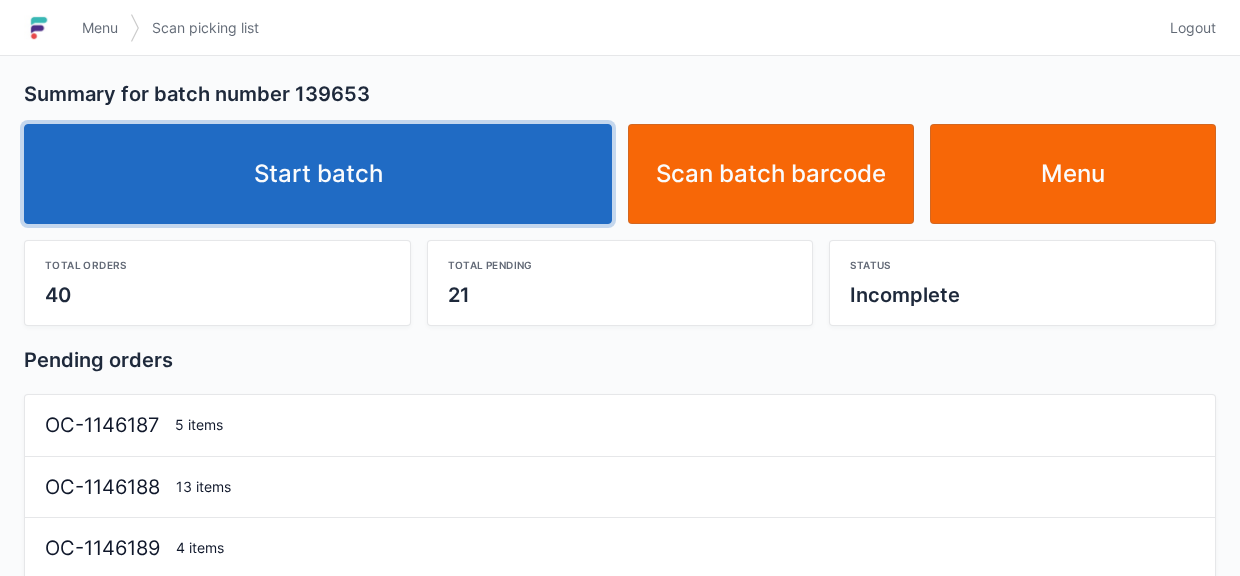 click on "Start batch" at bounding box center [318, 174] 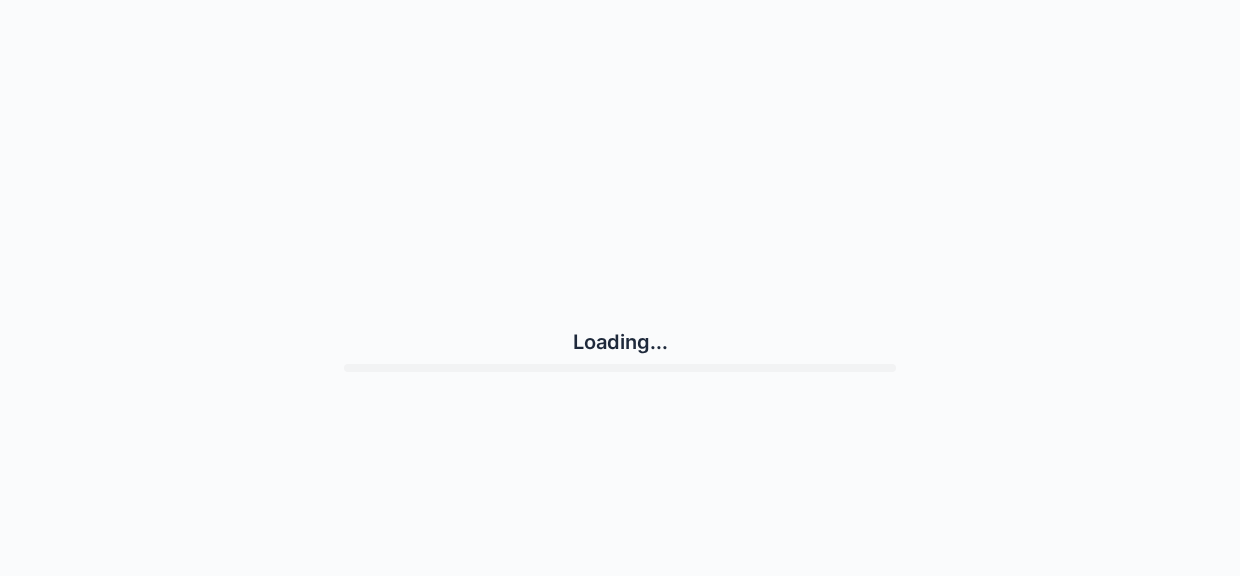 scroll, scrollTop: 0, scrollLeft: 0, axis: both 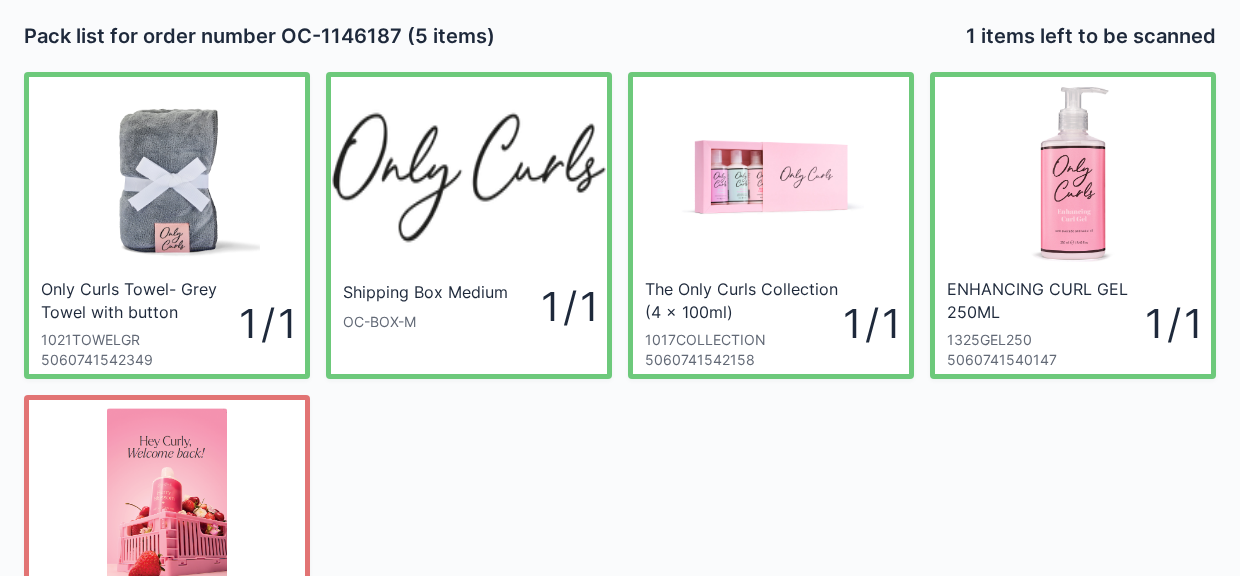 click on "Shipping Box Medium OC-BOX-M 1 / 1" at bounding box center [469, 326] 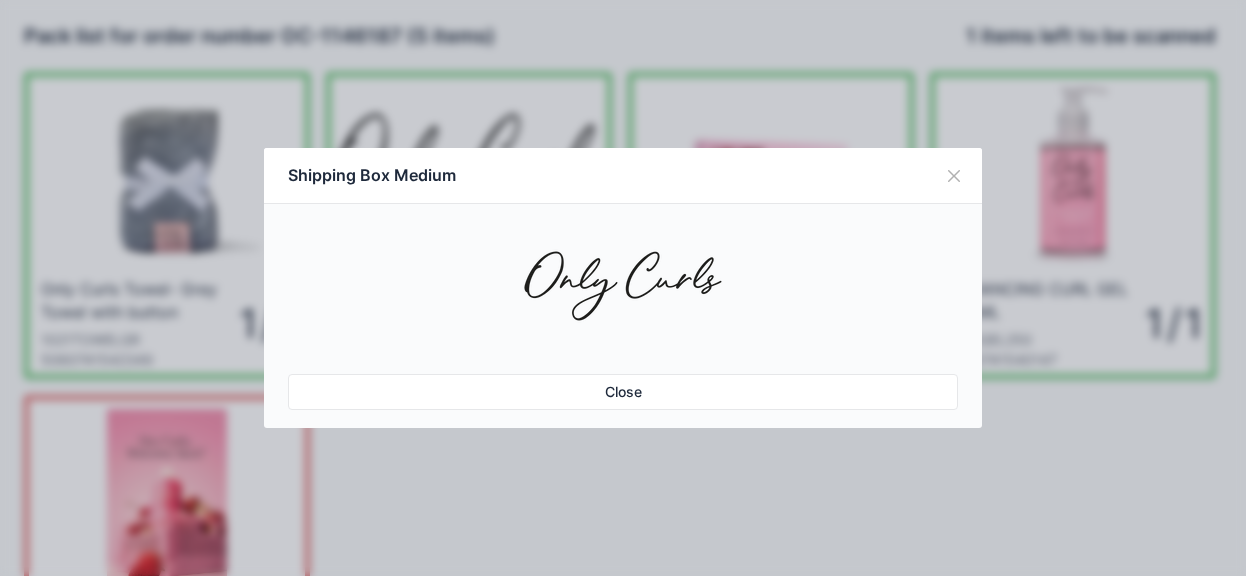 click on "Close" at bounding box center [623, 392] 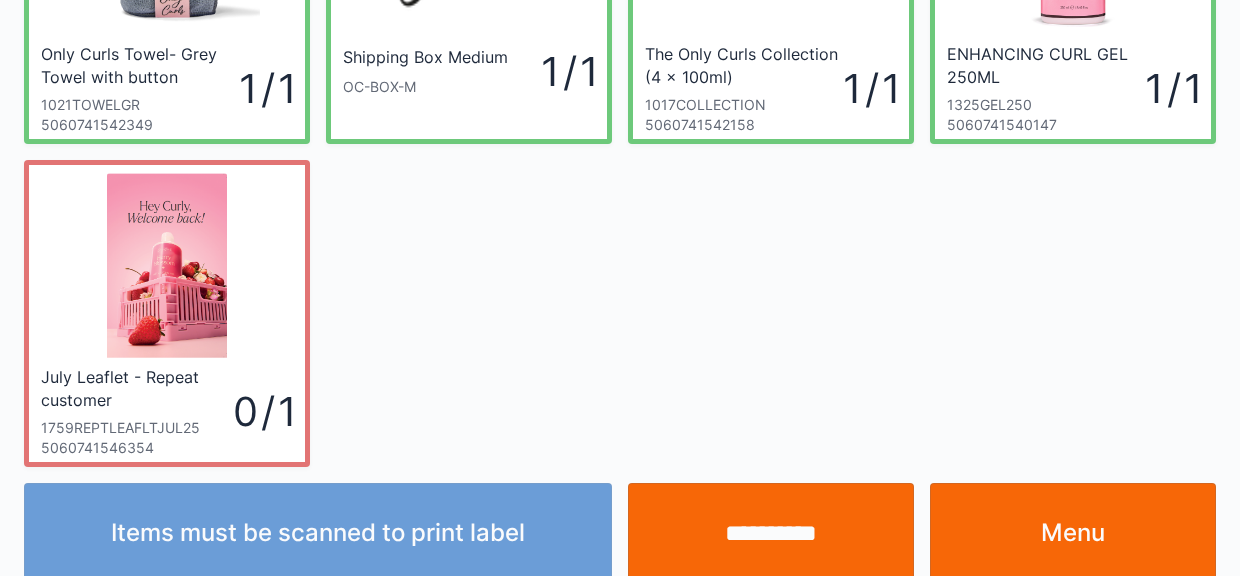 scroll, scrollTop: 260, scrollLeft: 0, axis: vertical 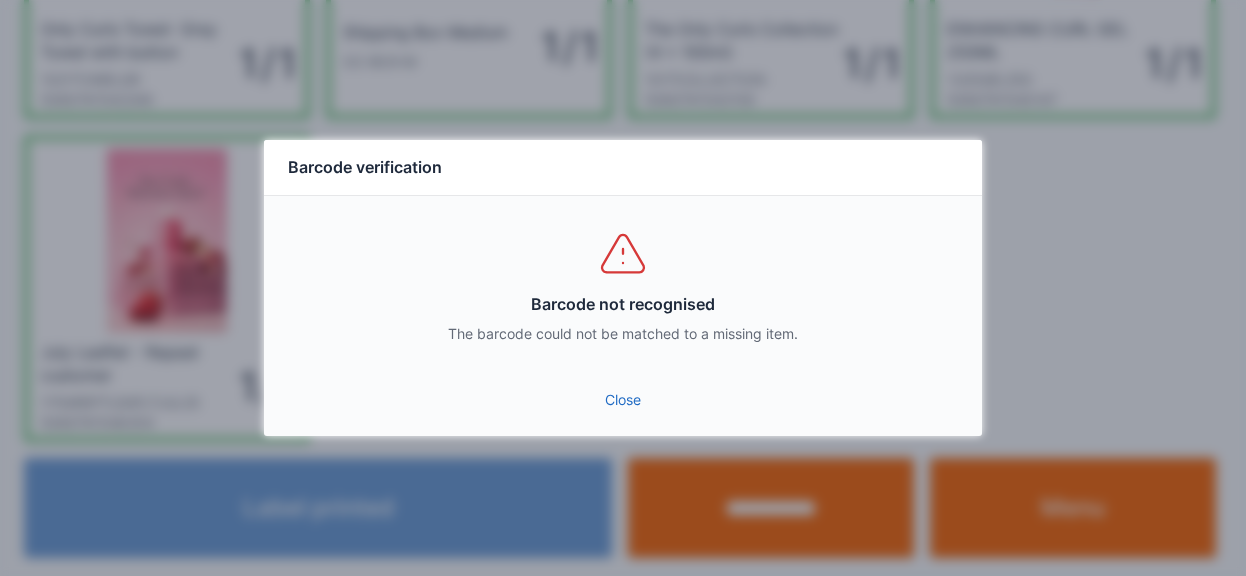 click on "Close" at bounding box center [623, 400] 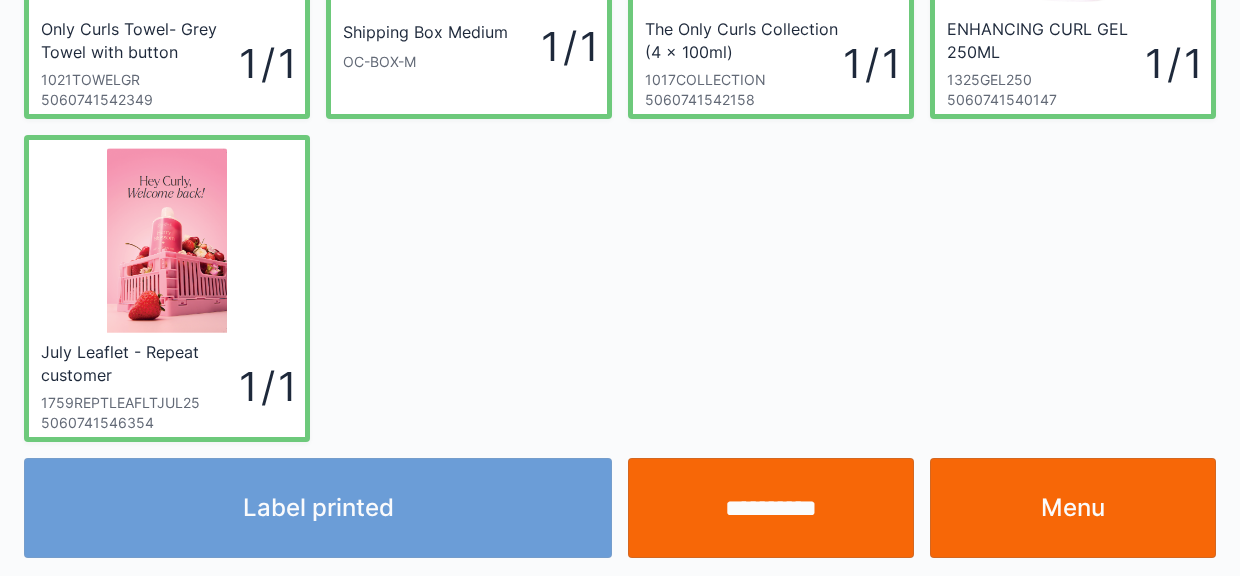 click on "Menu" at bounding box center [1073, 508] 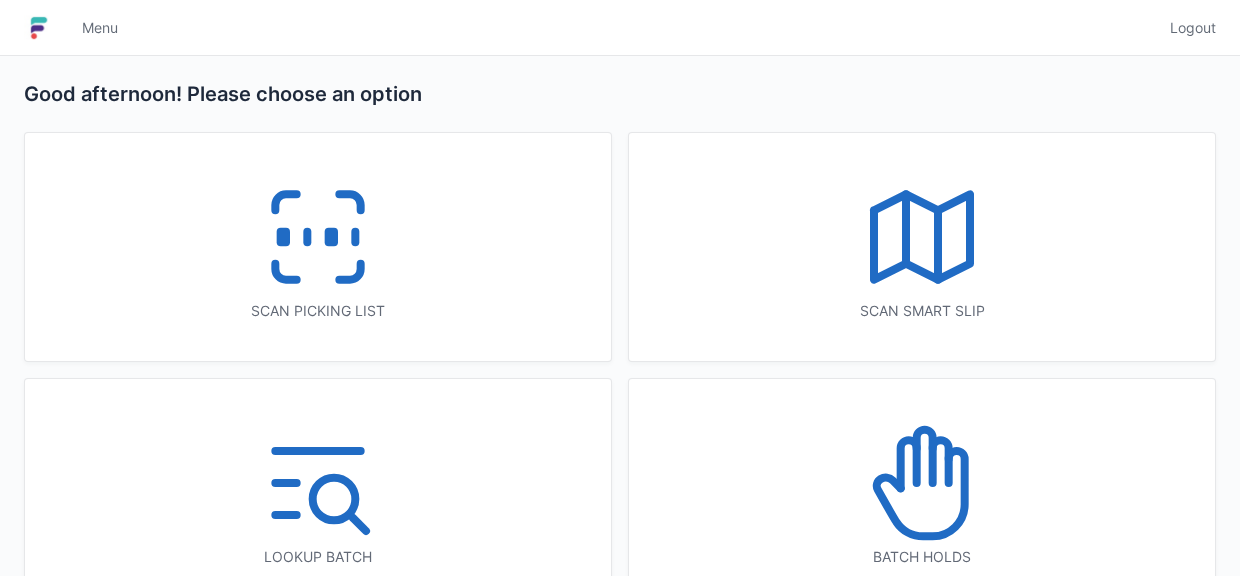 scroll, scrollTop: 0, scrollLeft: 0, axis: both 